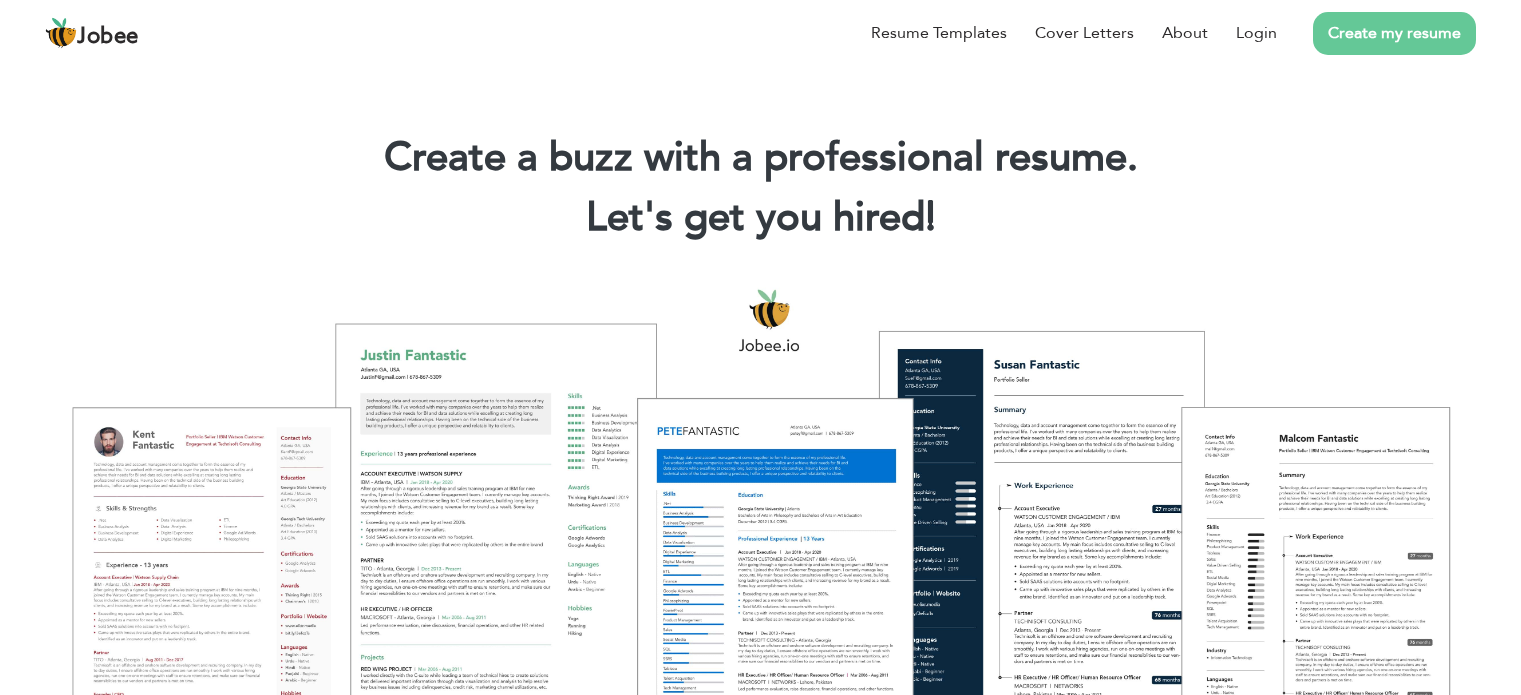 scroll, scrollTop: 0, scrollLeft: 0, axis: both 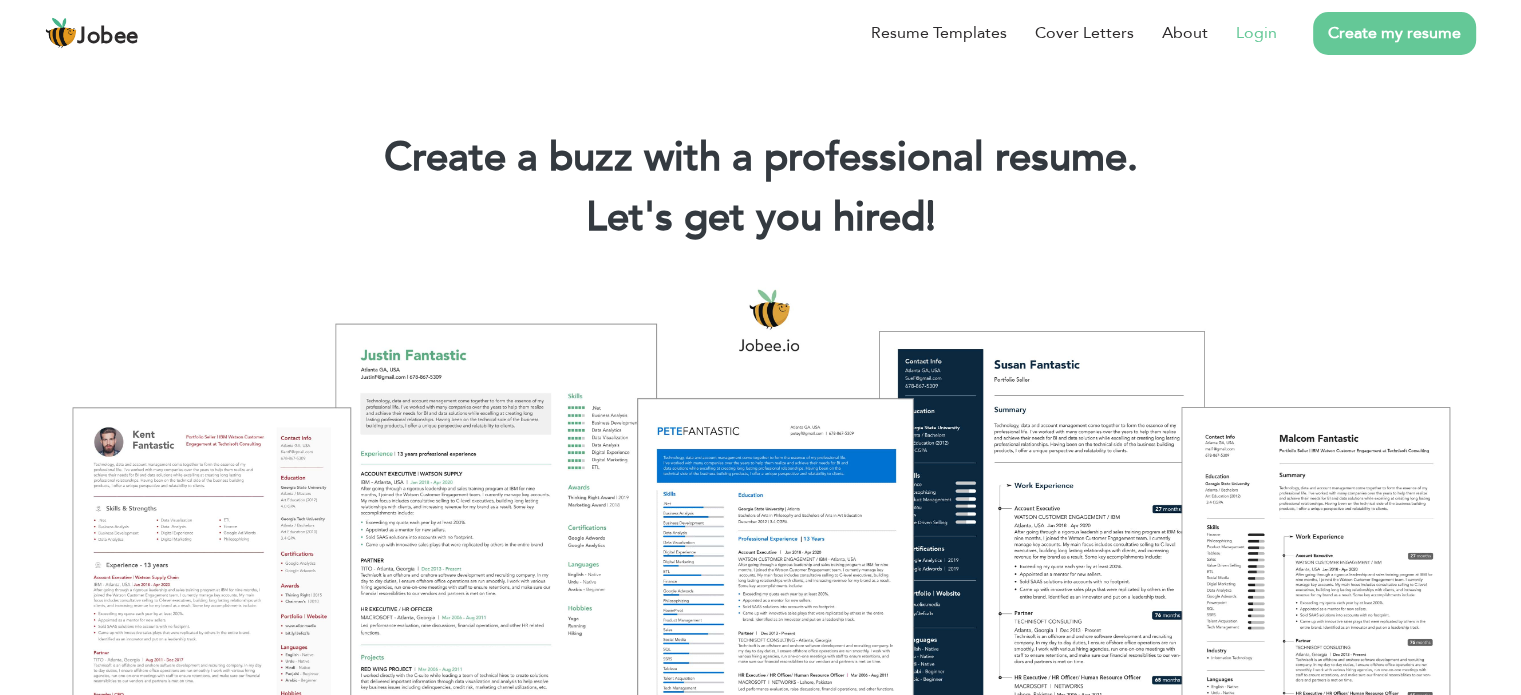 click on "Login" at bounding box center [1256, 33] 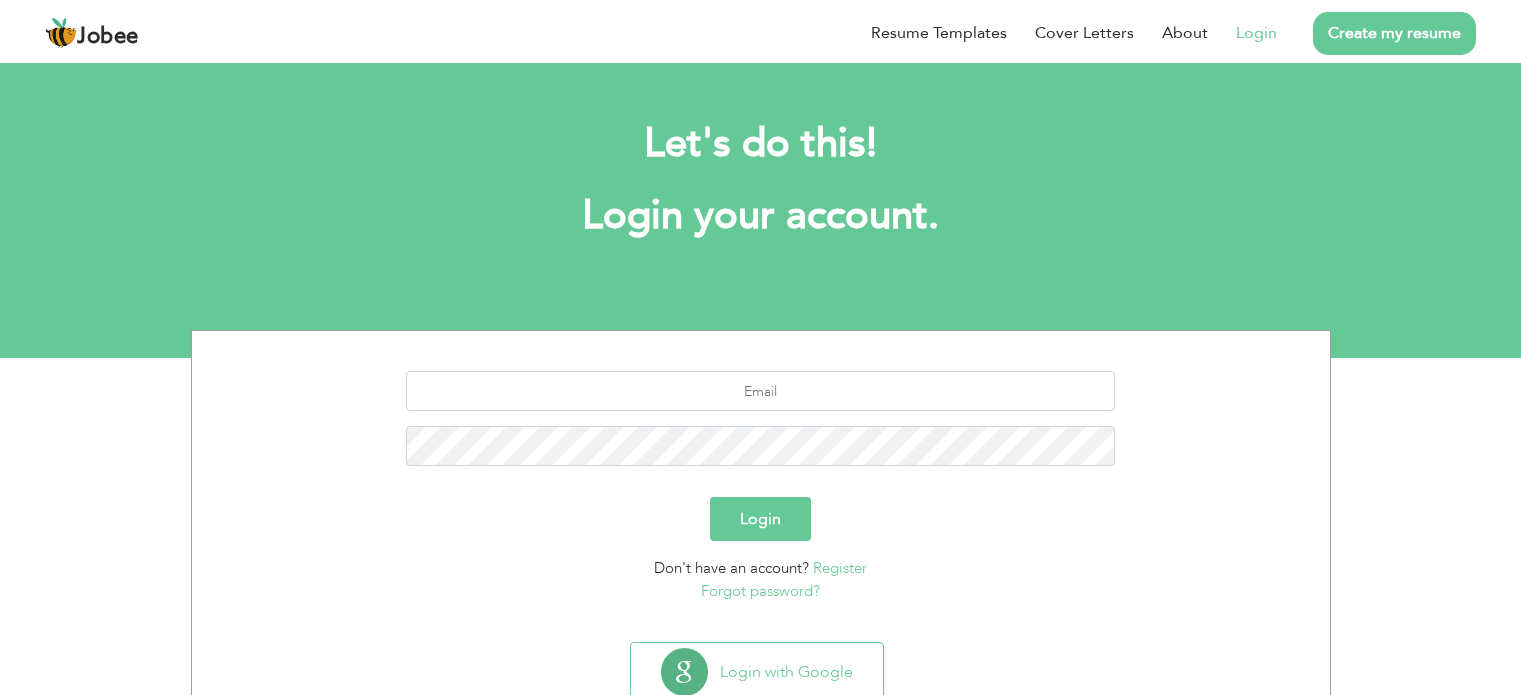 scroll, scrollTop: 0, scrollLeft: 0, axis: both 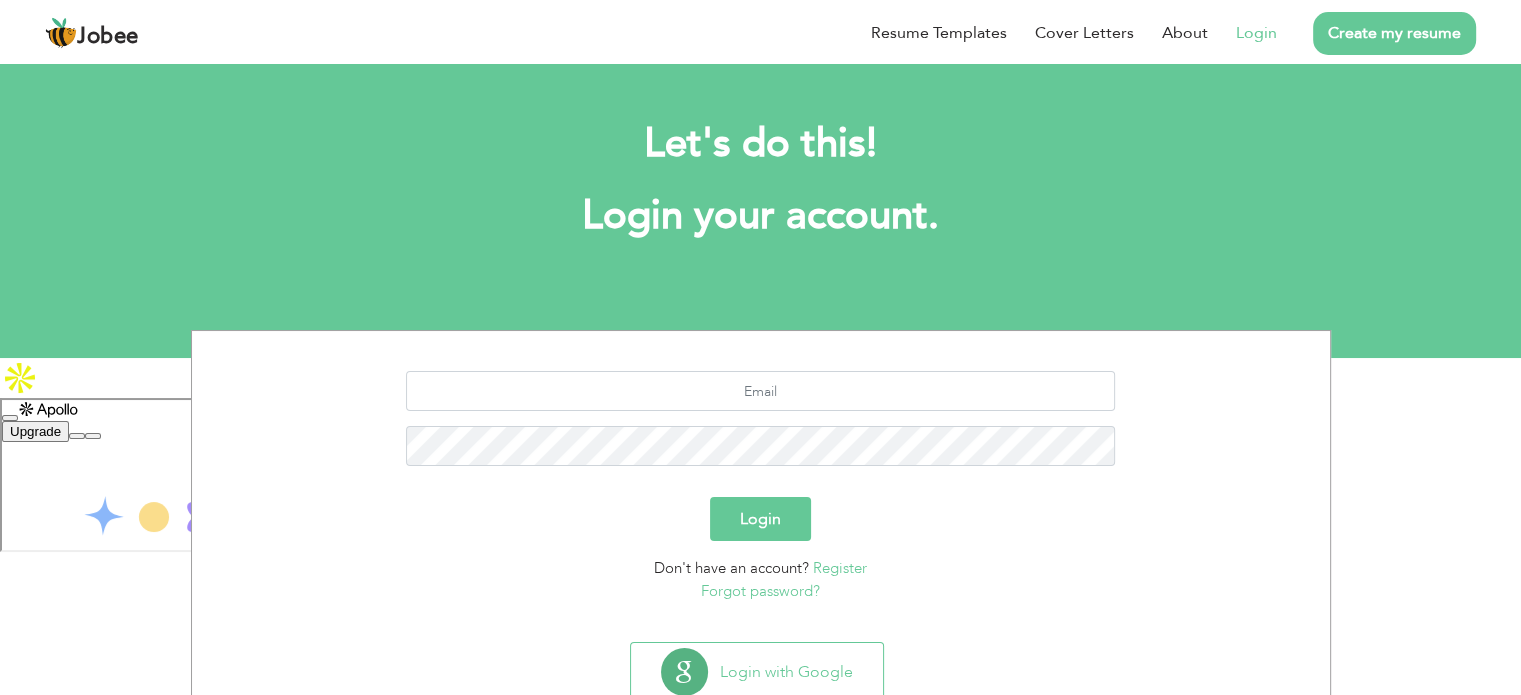 click on "Let's do this!
Login your account.
Login
Don't have an account?   Register
Forgot password?
Login with Google" at bounding box center (760, 208) 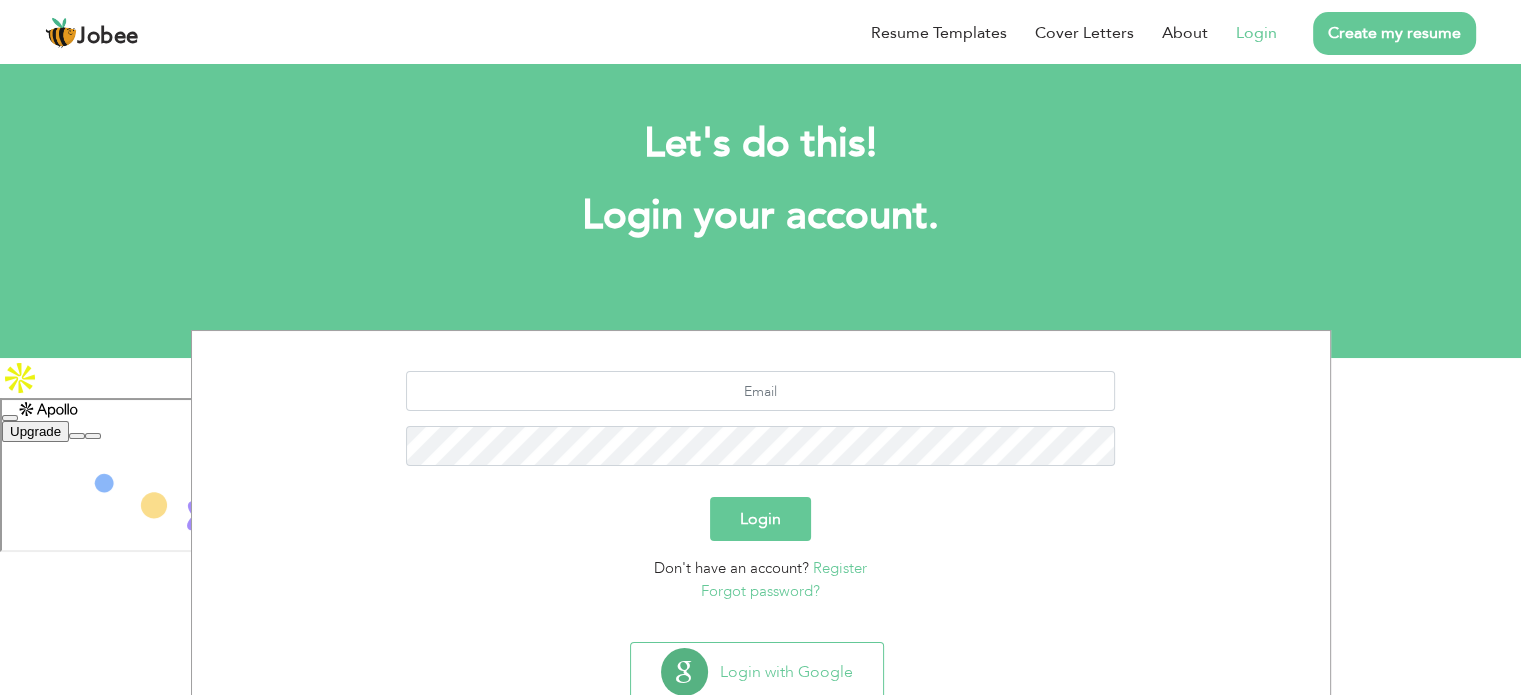 scroll, scrollTop: 63, scrollLeft: 0, axis: vertical 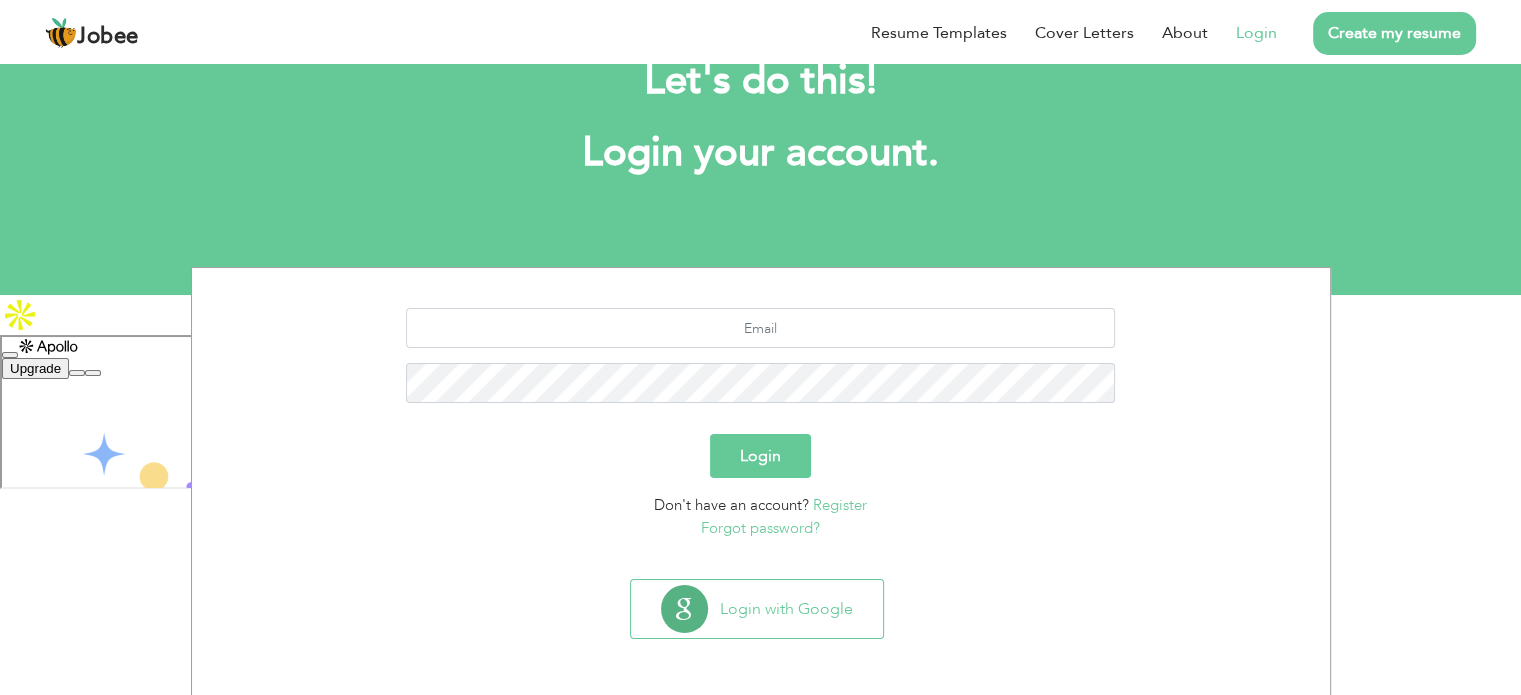 click at bounding box center [761, 363] 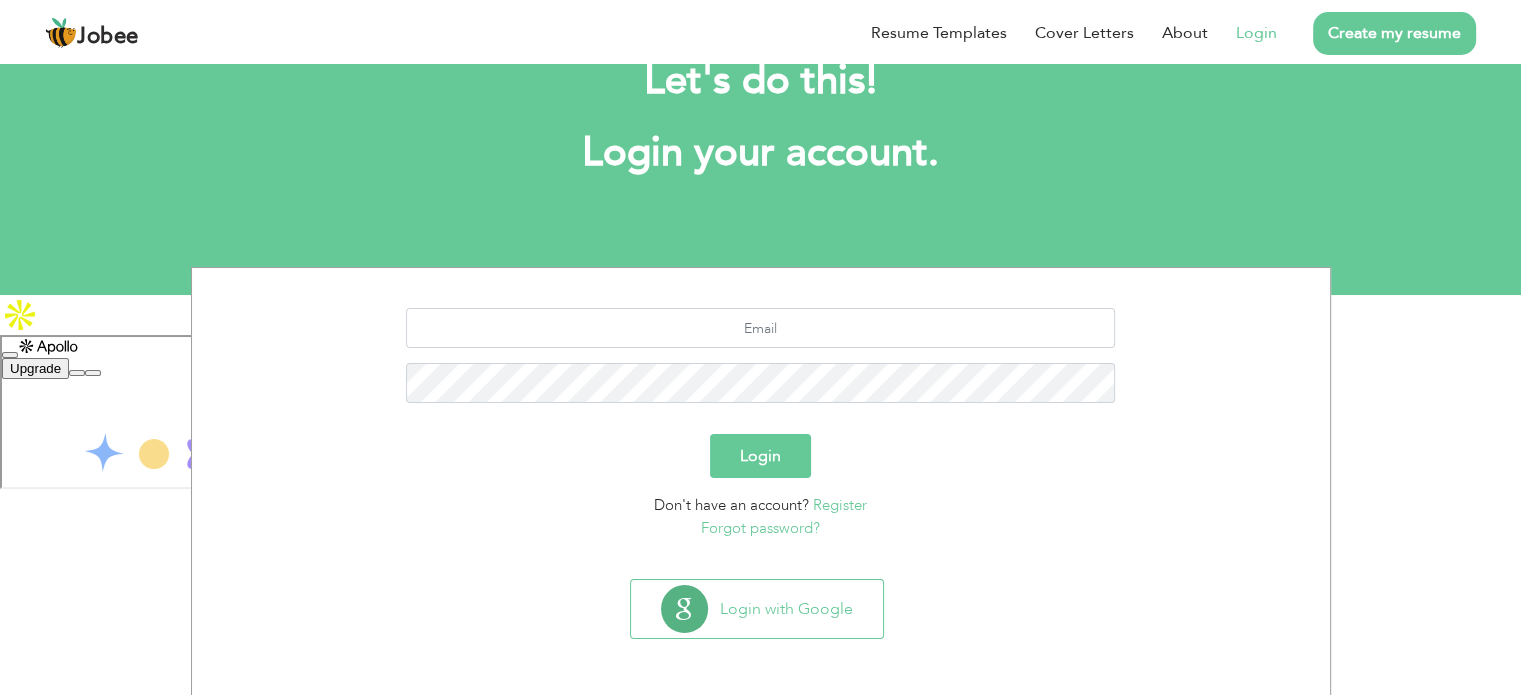 click on "Login
Don't have an account?   Register
Forgot password?" at bounding box center [761, 419] 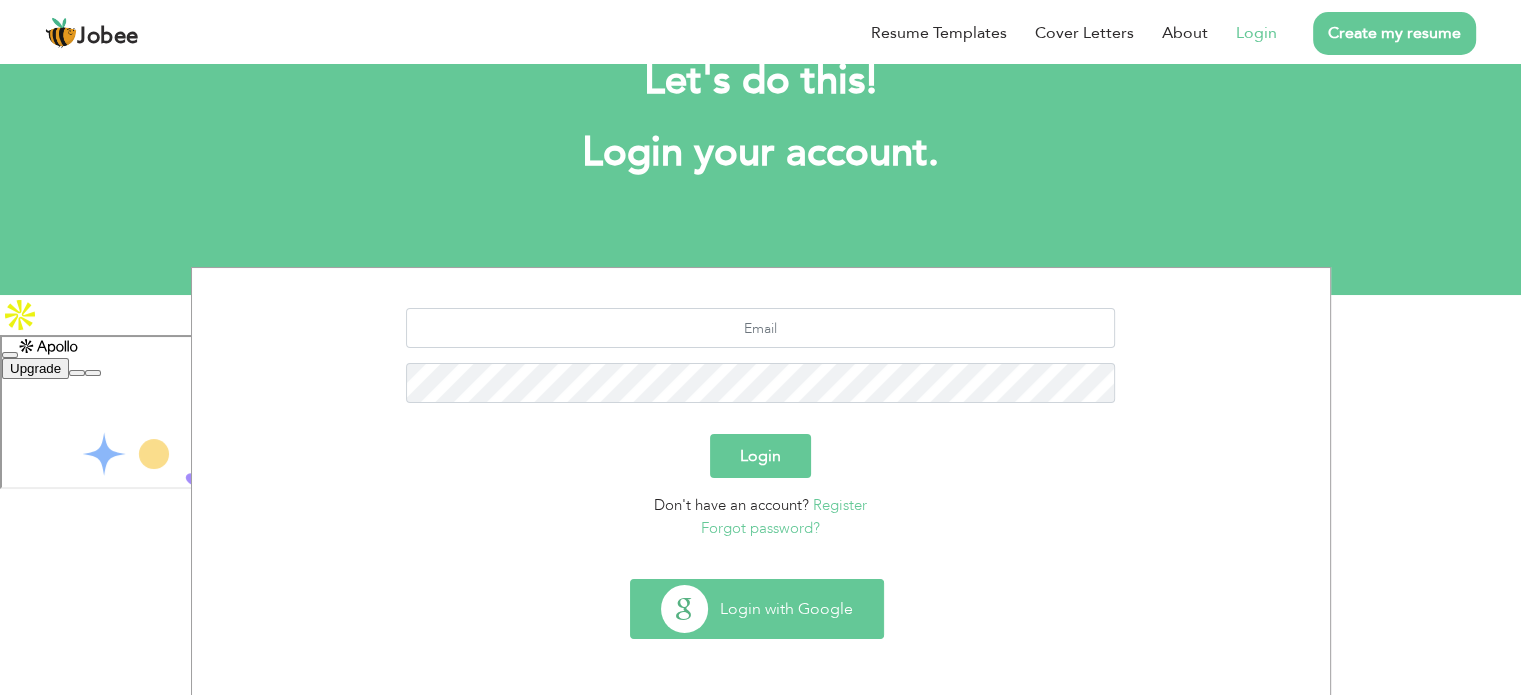 click on "Login with Google" at bounding box center (757, 609) 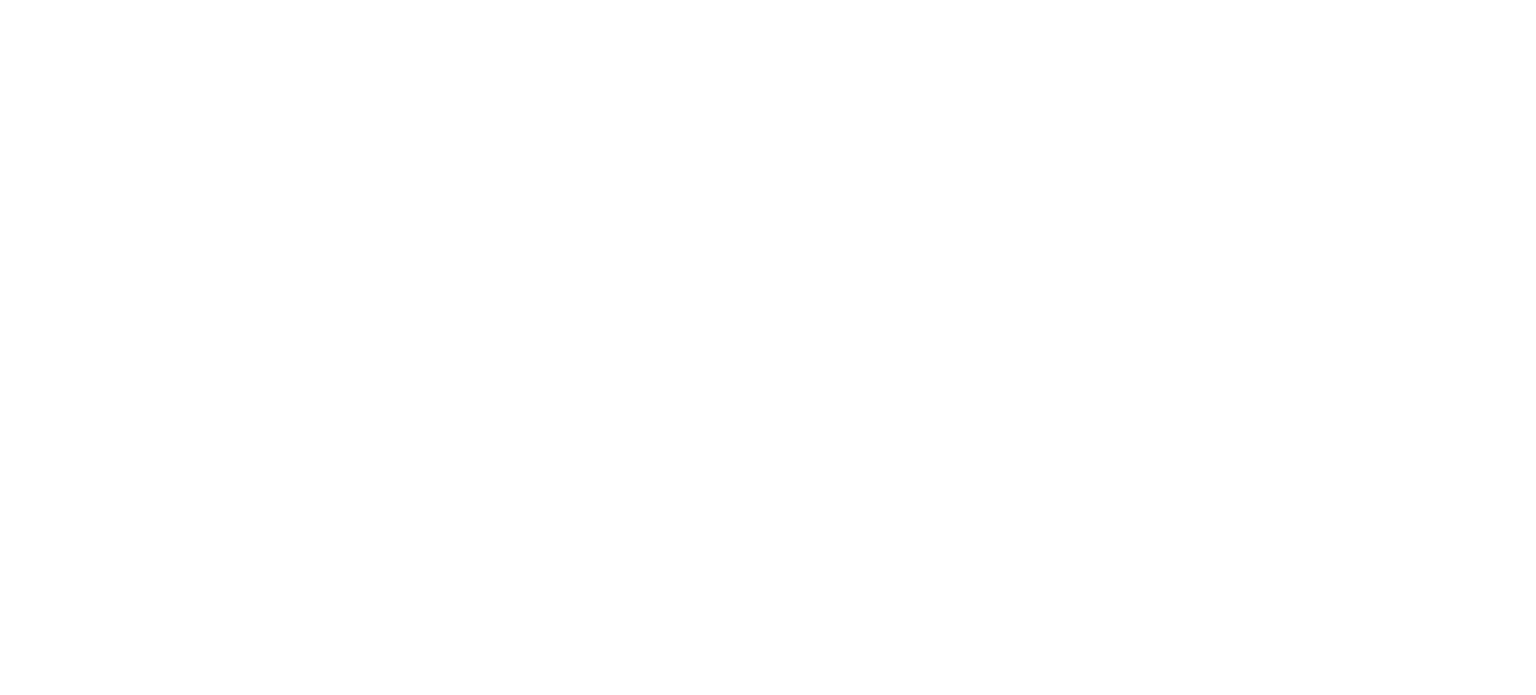 scroll, scrollTop: 0, scrollLeft: 0, axis: both 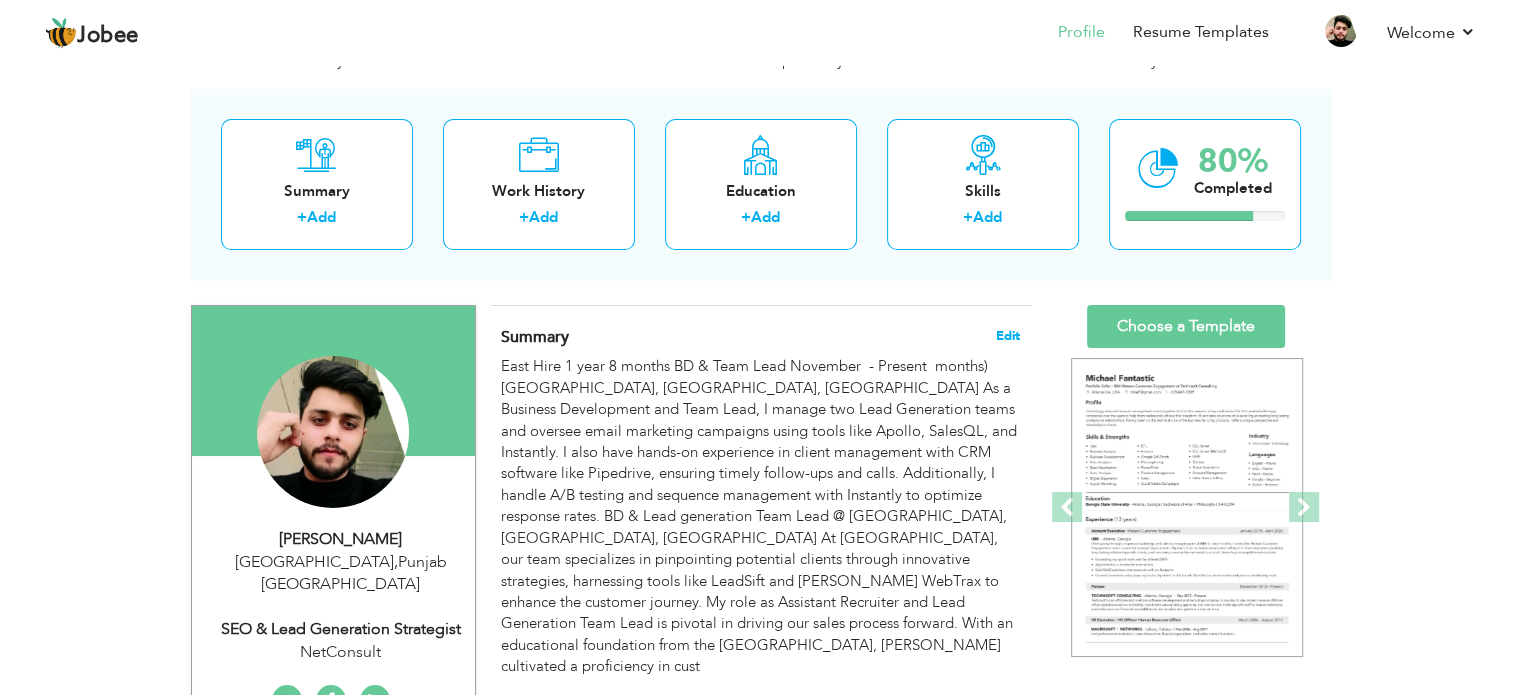 click on "Edit" at bounding box center [1008, 336] 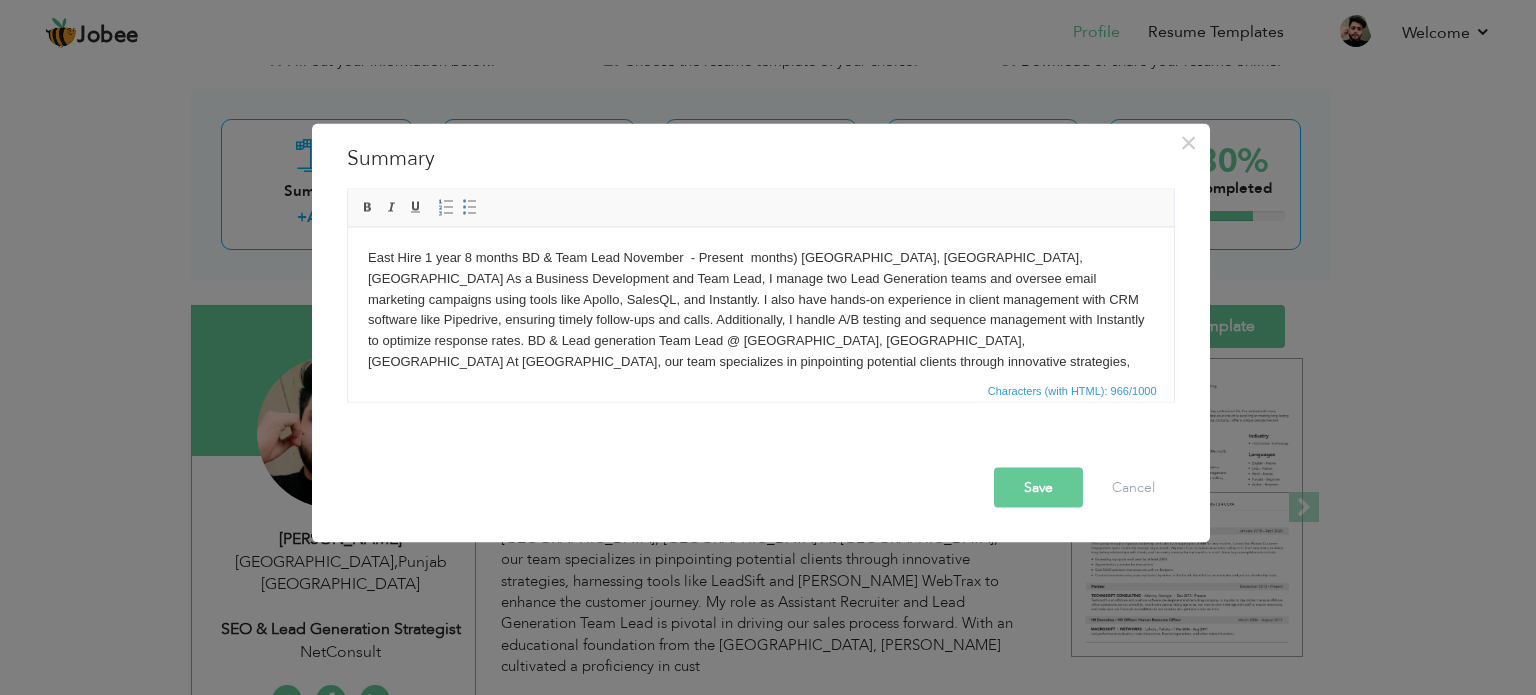 click on "East Hire 1 year 8 months BD & Team Lead November  - Present  months) Lahore, Punjab, Pakistan As a Business Development and Team Lead, I manage two Lead Generation teams and oversee email marketing campaigns using tools like Apollo, SalesQL, and Instantly. I also have hands-on experience in client management with CRM software like Pipedrive, ensuring timely follow-ups and calls. Additionally, I handle A/B testing and sequence management with Instantly to optimize response rates. BD & Lead generation Team Lead @ East Hire Lahore, Punjab, Pakistan At East Hire, our team specializes in pinpointing potential clients through innovative strategies, harnessing tools like LeadSift and Thomas WebTrax to enhance the customer journey. My role as Assistant Recruiter and Lead Generation Team Lead is pivotal in driving our sales process forward. With an educational foundation from the University of Ottawa, Ive cultivated a proficiency in cust" at bounding box center (760, 340) 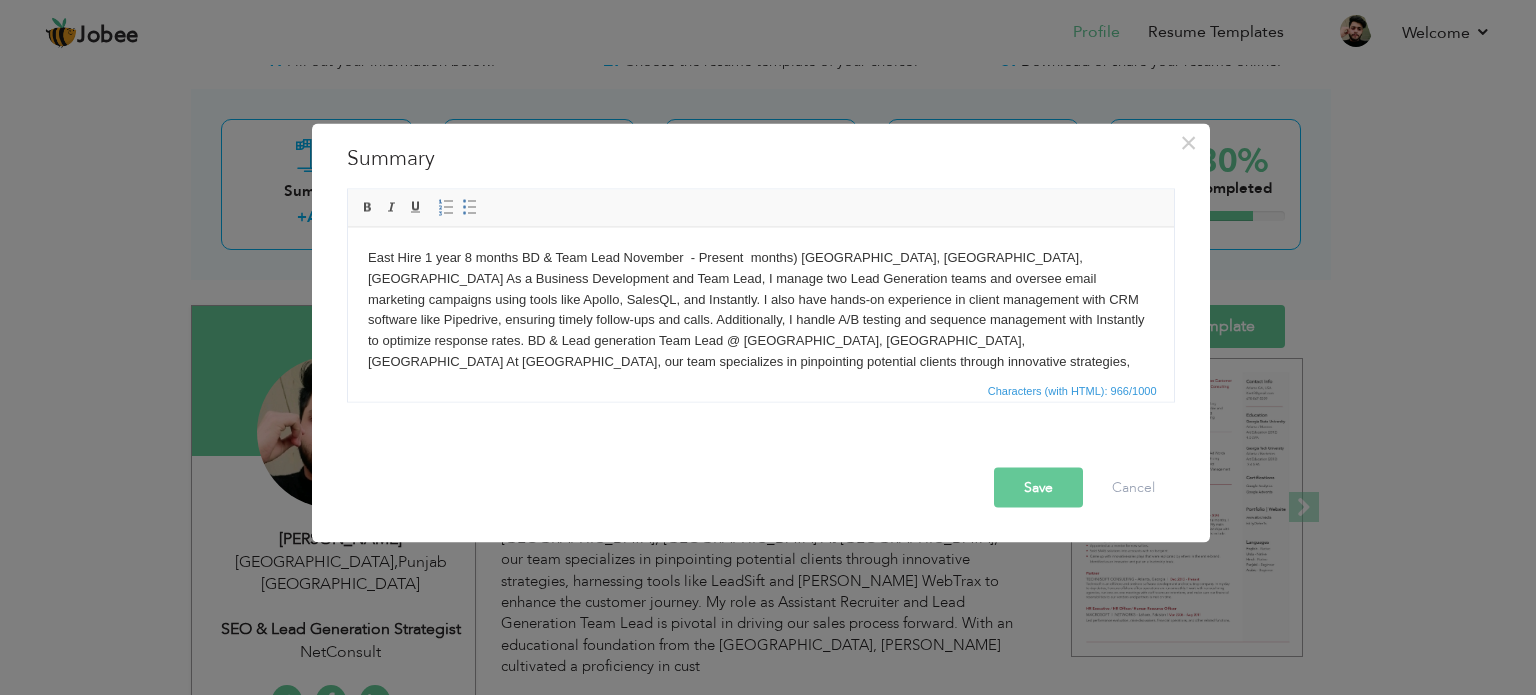 click on "East Hire 1 year 8 months BD & Team Lead November  - Present  months) Lahore, Punjab, Pakistan As a Business Development and Team Lead, I manage two Lead Generation teams and oversee email marketing campaigns using tools like Apollo, SalesQL, and Instantly. I also have hands-on experience in client management with CRM software like Pipedrive, ensuring timely follow-ups and calls. Additionally, I handle A/B testing and sequence management with Instantly to optimize response rates. BD & Lead generation Team Lead @ East Hire Lahore, Punjab, Pakistan At East Hire, our team specializes in pinpointing potential clients through innovative strategies, harnessing tools like LeadSift and Thomas WebTrax to enhance the customer journey. My role as Assistant Recruiter and Lead Generation Team Lead is pivotal in driving our sales process forward. With an educational foundation from the University of Ottawa, Ive cultivated a proficiency in cust" at bounding box center (760, 340) 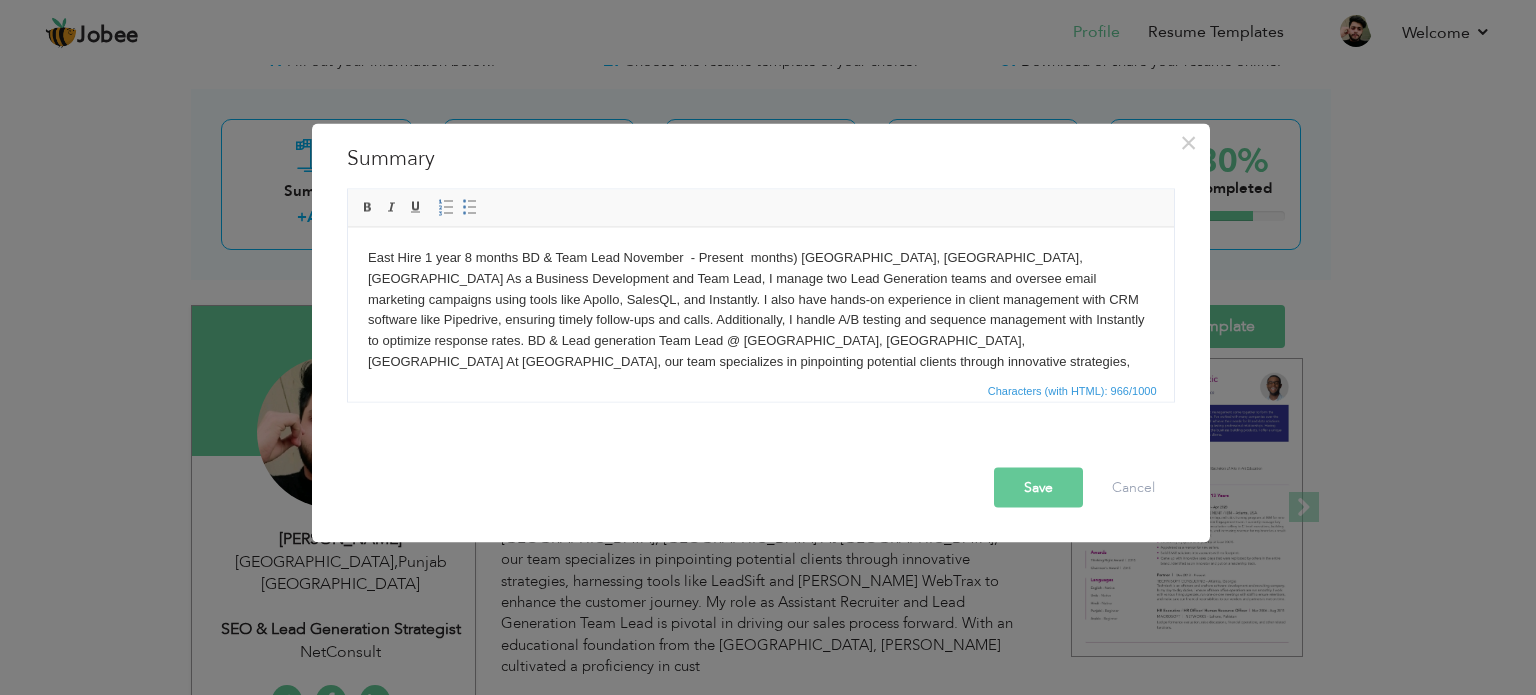 click on "East Hire 1 year 8 months BD & Team Lead November  - Present  months) Lahore, Punjab, Pakistan As a Business Development and Team Lead, I manage two Lead Generation teams and oversee email marketing campaigns using tools like Apollo, SalesQL, and Instantly. I also have hands-on experience in client management with CRM software like Pipedrive, ensuring timely follow-ups and calls. Additionally, I handle A/B testing and sequence management with Instantly to optimize response rates. BD & Lead generation Team Lead @ East Hire Lahore, Punjab, Pakistan At East Hire, our team specializes in pinpointing potential clients through innovative strategies, harnessing tools like LeadSift and Thomas WebTrax to enhance the customer journey. My role as Assistant Recruiter and Lead Generation Team Lead is pivotal in driving our sales process forward. With an educational foundation from the University of Ottawa, Ive cultivated a proficiency in cust" at bounding box center [760, 340] 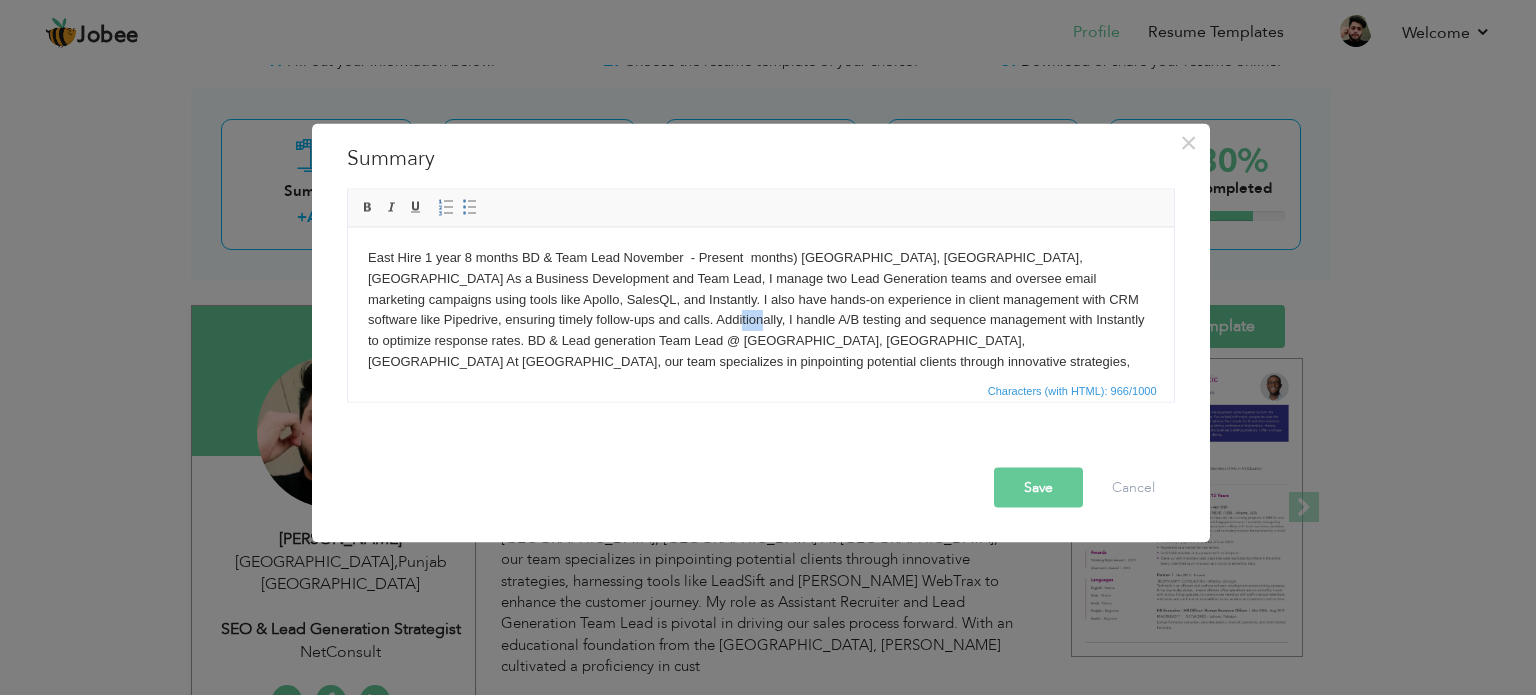 click on "East Hire 1 year 8 months BD & Team Lead November  - Present  months) Lahore, Punjab, Pakistan As a Business Development and Team Lead, I manage two Lead Generation teams and oversee email marketing campaigns using tools like Apollo, SalesQL, and Instantly. I also have hands-on experience in client management with CRM software like Pipedrive, ensuring timely follow-ups and calls. Additionally, I handle A/B testing and sequence management with Instantly to optimize response rates. BD & Lead generation Team Lead @ East Hire Lahore, Punjab, Pakistan At East Hire, our team specializes in pinpointing potential clients through innovative strategies, harnessing tools like LeadSift and Thomas WebTrax to enhance the customer journey. My role as Assistant Recruiter and Lead Generation Team Lead is pivotal in driving our sales process forward. With an educational foundation from the University of Ottawa, Ive cultivated a proficiency in cust" at bounding box center (760, 340) 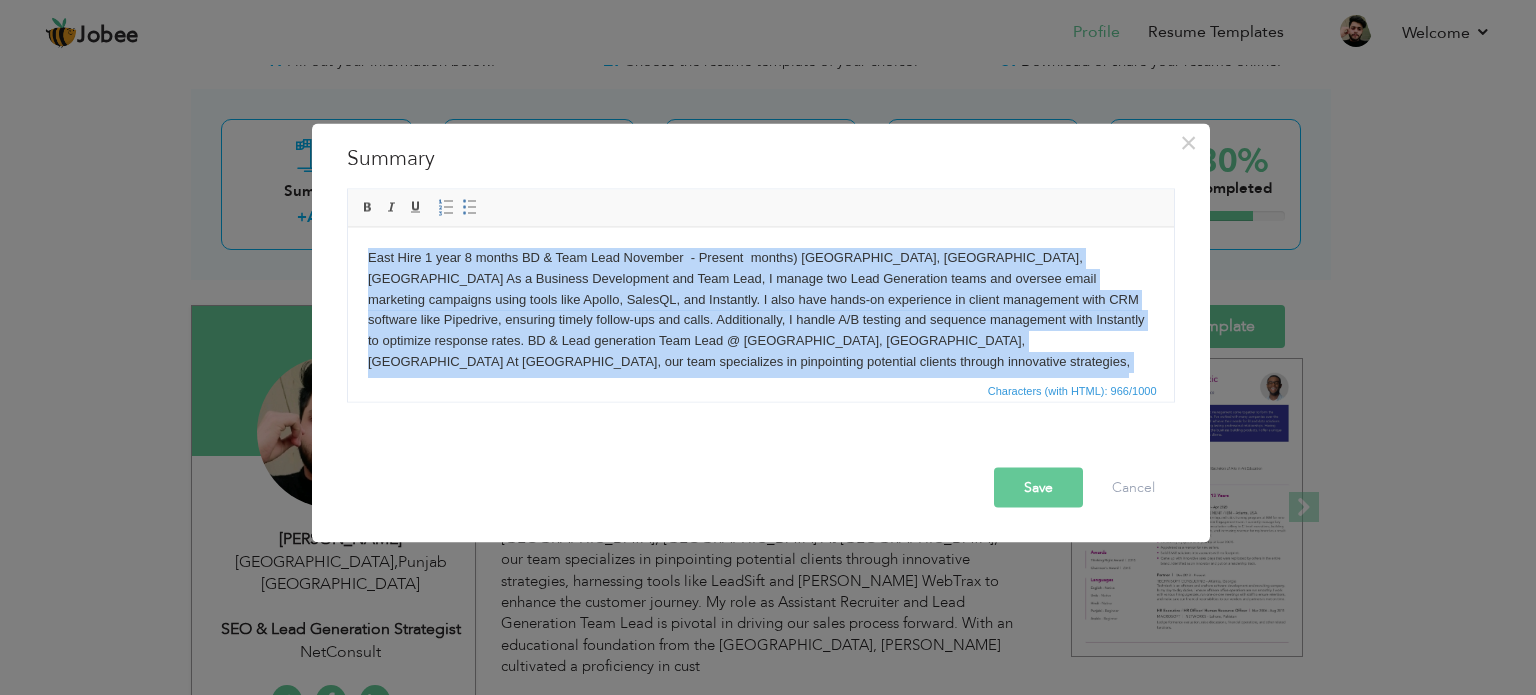 click on "East Hire 1 year 8 months BD & Team Lead November  - Present  months) Lahore, Punjab, Pakistan As a Business Development and Team Lead, I manage two Lead Generation teams and oversee email marketing campaigns using tools like Apollo, SalesQL, and Instantly. I also have hands-on experience in client management with CRM software like Pipedrive, ensuring timely follow-ups and calls. Additionally, I handle A/B testing and sequence management with Instantly to optimize response rates. BD & Lead generation Team Lead @ East Hire Lahore, Punjab, Pakistan At East Hire, our team specializes in pinpointing potential clients through innovative strategies, harnessing tools like LeadSift and Thomas WebTrax to enhance the customer journey. My role as Assistant Recruiter and Lead Generation Team Lead is pivotal in driving our sales process forward. With an educational foundation from the University of Ottawa, Ive cultivated a proficiency in cust" at bounding box center (760, 340) 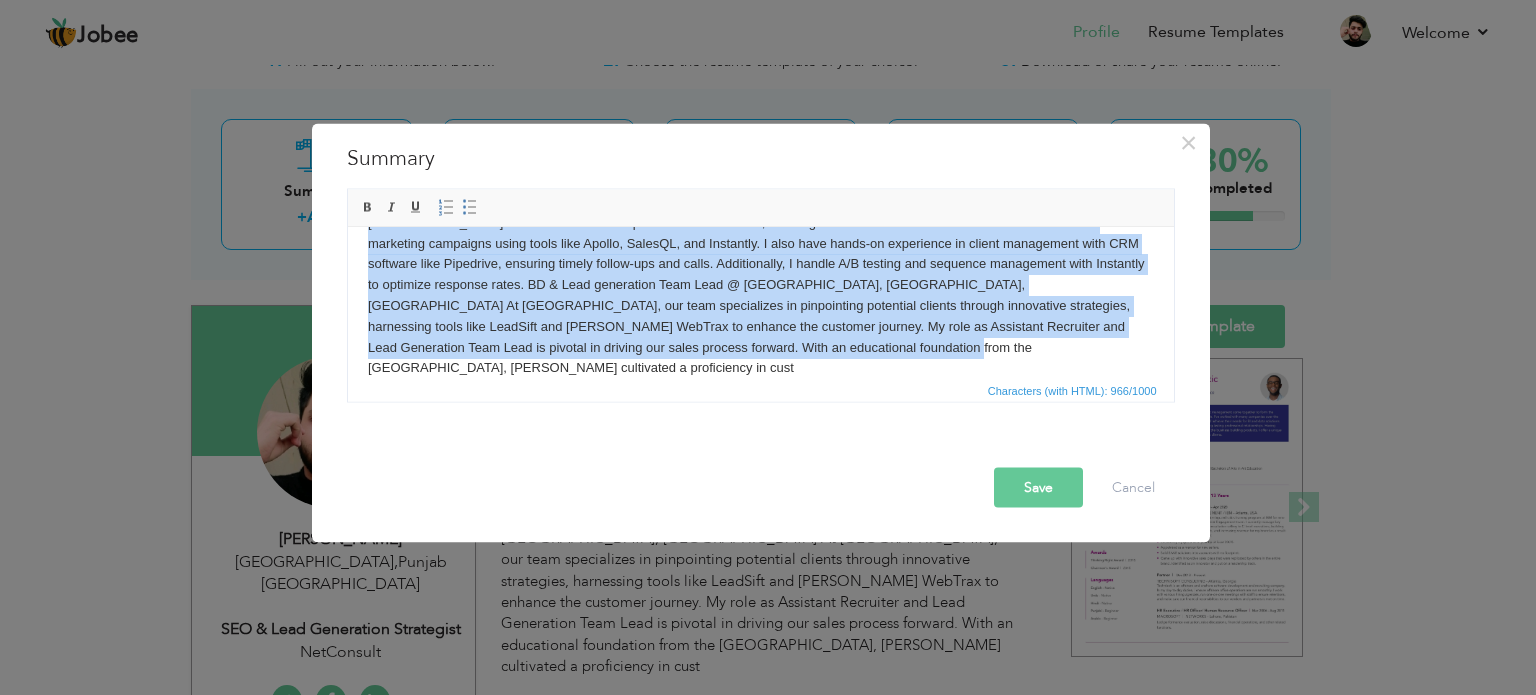 scroll, scrollTop: 0, scrollLeft: 0, axis: both 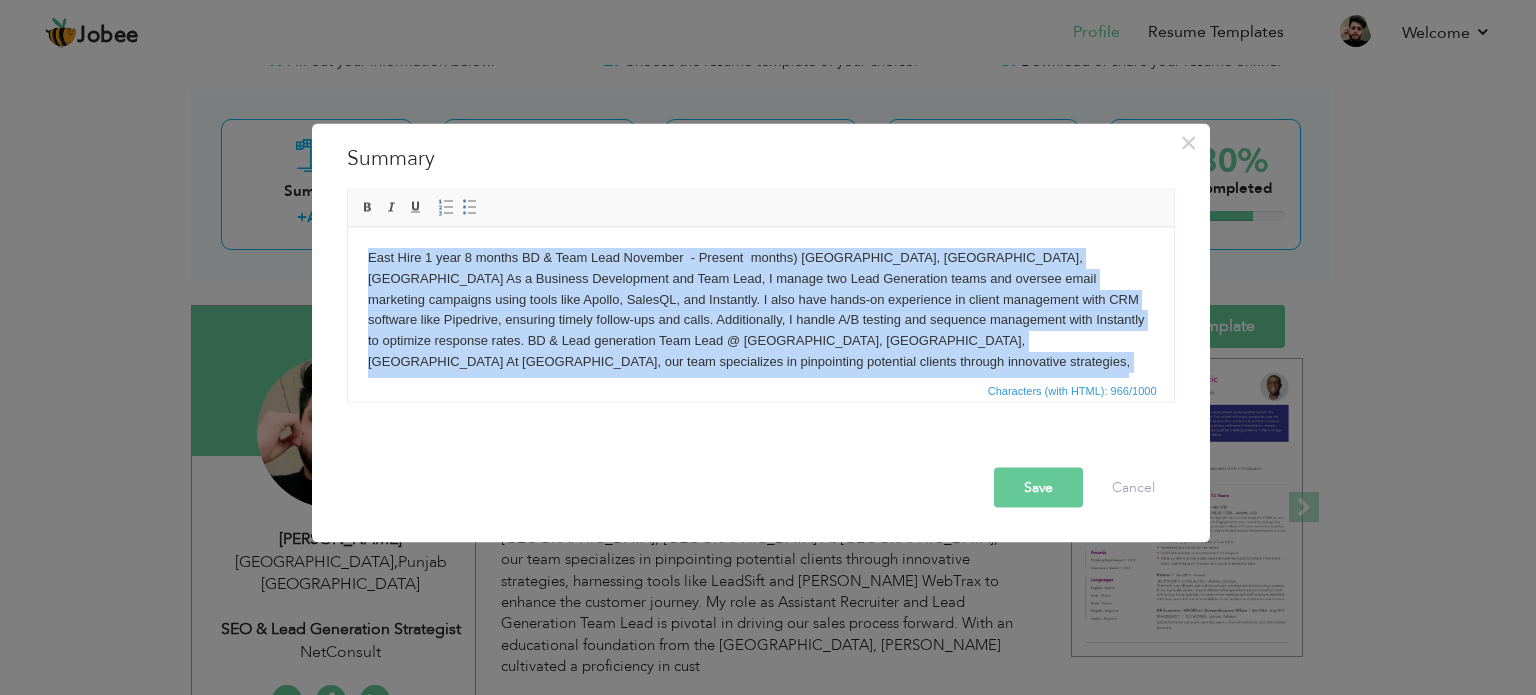 click on "East Hire 1 year 8 months BD & Team Lead November  - Present  months) Lahore, Punjab, Pakistan As a Business Development and Team Lead, I manage two Lead Generation teams and oversee email marketing campaigns using tools like Apollo, SalesQL, and Instantly. I also have hands-on experience in client management with CRM software like Pipedrive, ensuring timely follow-ups and calls. Additionally, I handle A/B testing and sequence management with Instantly to optimize response rates. BD & Lead generation Team Lead @ East Hire Lahore, Punjab, Pakistan At East Hire, our team specializes in pinpointing potential clients through innovative strategies, harnessing tools like LeadSift and Thomas WebTrax to enhance the customer journey. My role as Assistant Recruiter and Lead Generation Team Lead is pivotal in driving our sales process forward. With an educational foundation from the University of Ottawa, Ive cultivated a proficiency in cust" at bounding box center [760, 340] 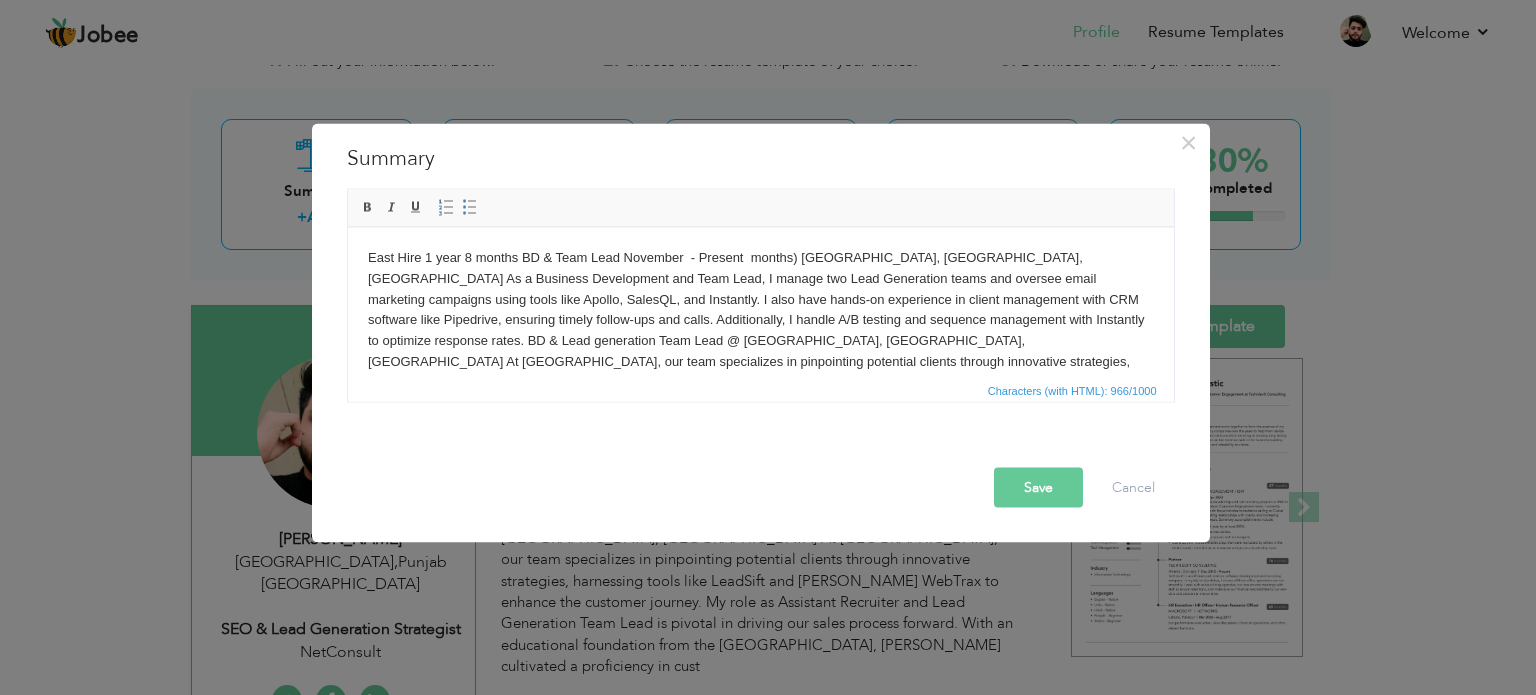 click on "East Hire 1 year 8 months BD & Team Lead November  - Present  months) Lahore, Punjab, Pakistan As a Business Development and Team Lead, I manage two Lead Generation teams and oversee email marketing campaigns using tools like Apollo, SalesQL, and Instantly. I also have hands-on experience in client management with CRM software like Pipedrive, ensuring timely follow-ups and calls. Additionally, I handle A/B testing and sequence management with Instantly to optimize response rates. BD & Lead generation Team Lead @ East Hire Lahore, Punjab, Pakistan At East Hire, our team specializes in pinpointing potential clients through innovative strategies, harnessing tools like LeadSift and Thomas WebTrax to enhance the customer journey. My role as Assistant Recruiter and Lead Generation Team Lead is pivotal in driving our sales process forward. With an educational foundation from the University of Ottawa, Ive cultivated a proficiency in cust" at bounding box center (760, 340) 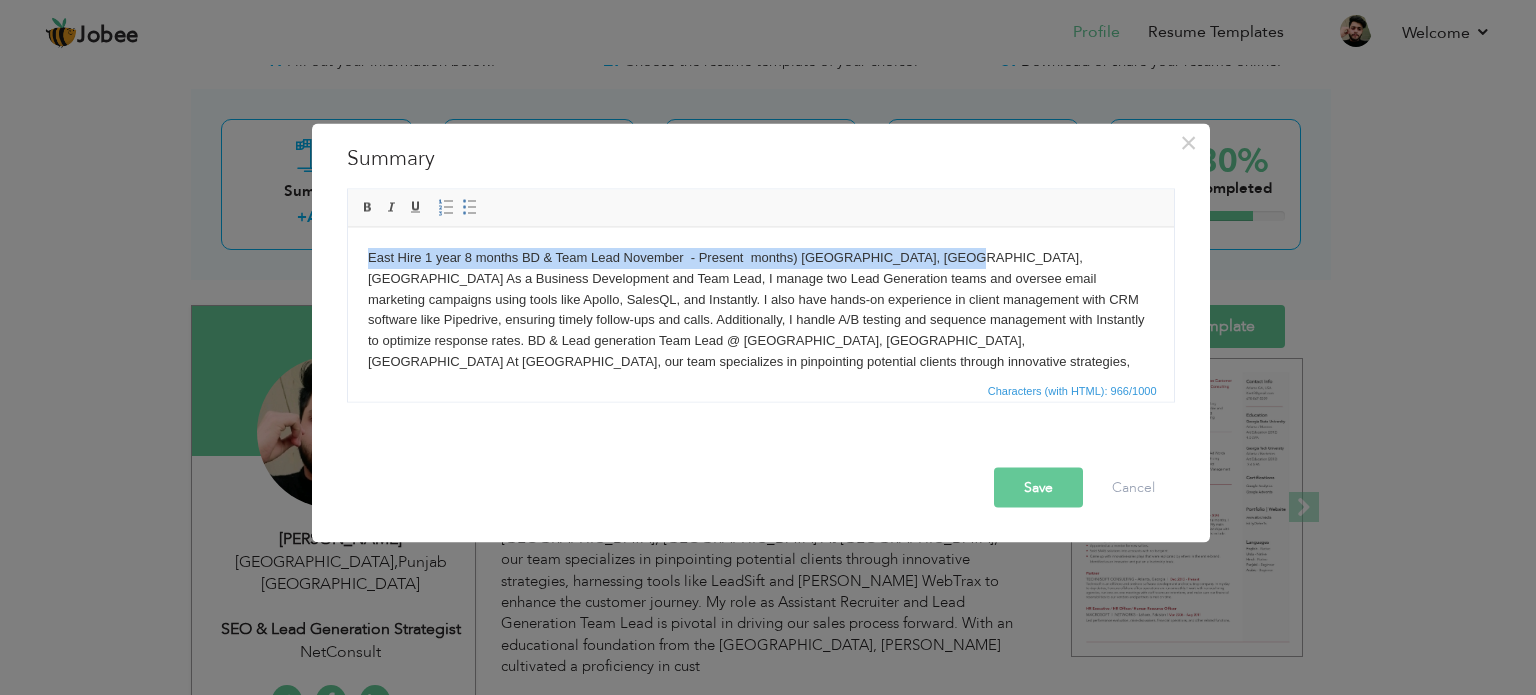 drag, startPoint x: 943, startPoint y: 256, endPoint x: 347, endPoint y: 241, distance: 596.1887 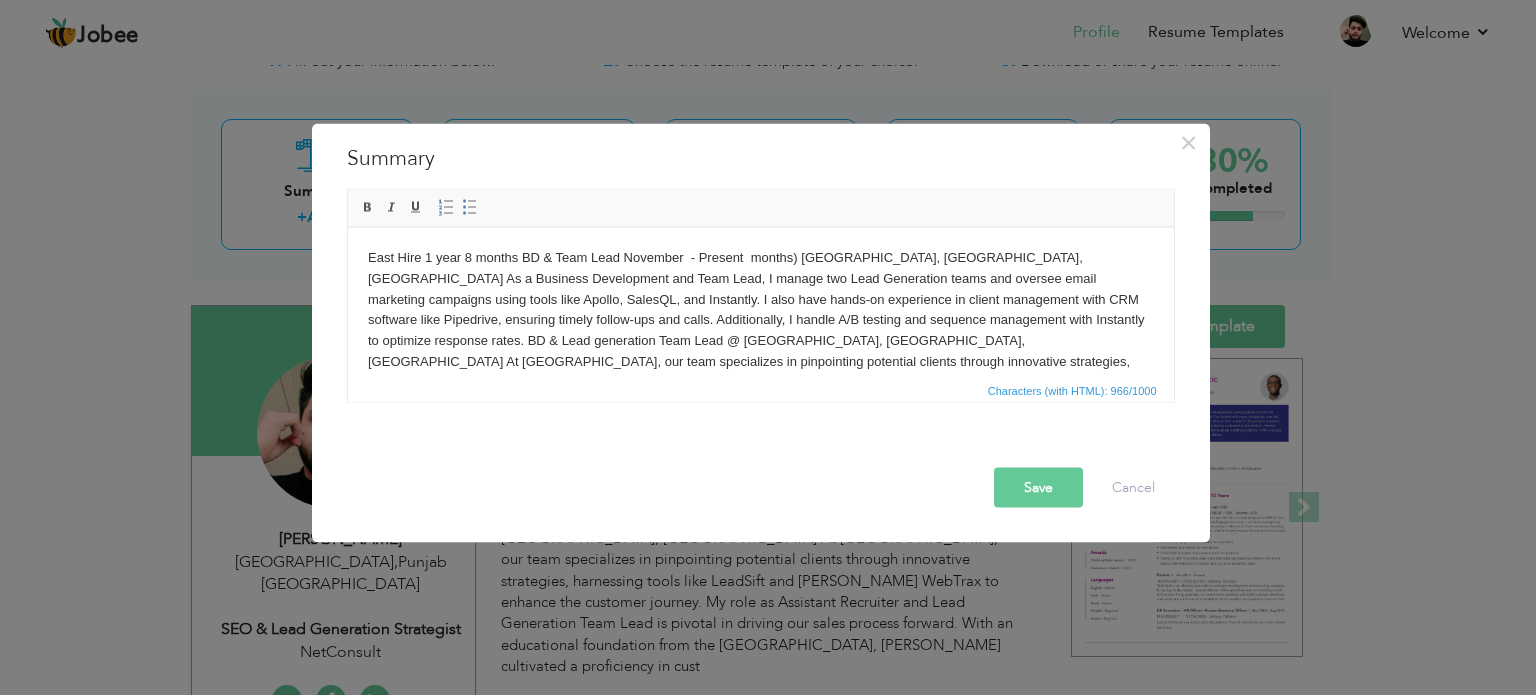 click on "East Hire 1 year 8 months BD & Team Lead November  - Present  months) Lahore, Punjab, Pakistan As a Business Development and Team Lead, I manage two Lead Generation teams and oversee email marketing campaigns using tools like Apollo, SalesQL, and Instantly. I also have hands-on experience in client management with CRM software like Pipedrive, ensuring timely follow-ups and calls. Additionally, I handle A/B testing and sequence management with Instantly to optimize response rates. BD & Lead generation Team Lead @ East Hire Lahore, Punjab, Pakistan At East Hire, our team specializes in pinpointing potential clients through innovative strategies, harnessing tools like LeadSift and Thomas WebTrax to enhance the customer journey. My role as Assistant Recruiter and Lead Generation Team Lead is pivotal in driving our sales process forward. With an educational foundation from the University of Ottawa, Ive cultivated a proficiency in cust" at bounding box center [760, 340] 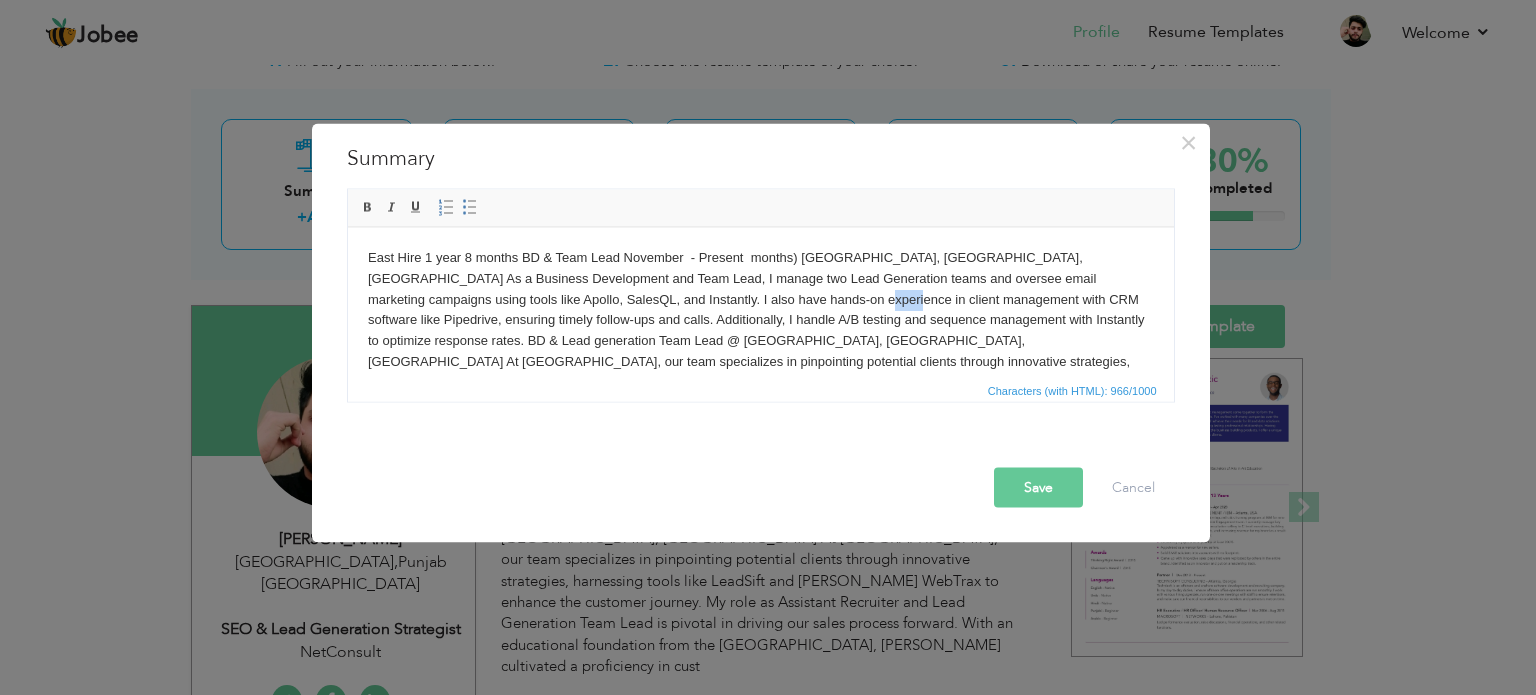 click on "East Hire 1 year 8 months BD & Team Lead November  - Present  months) Lahore, Punjab, Pakistan As a Business Development and Team Lead, I manage two Lead Generation teams and oversee email marketing campaigns using tools like Apollo, SalesQL, and Instantly. I also have hands-on experience in client management with CRM software like Pipedrive, ensuring timely follow-ups and calls. Additionally, I handle A/B testing and sequence management with Instantly to optimize response rates. BD & Lead generation Team Lead @ East Hire Lahore, Punjab, Pakistan At East Hire, our team specializes in pinpointing potential clients through innovative strategies, harnessing tools like LeadSift and Thomas WebTrax to enhance the customer journey. My role as Assistant Recruiter and Lead Generation Team Lead is pivotal in driving our sales process forward. With an educational foundation from the University of Ottawa, Ive cultivated a proficiency in cust" at bounding box center (760, 340) 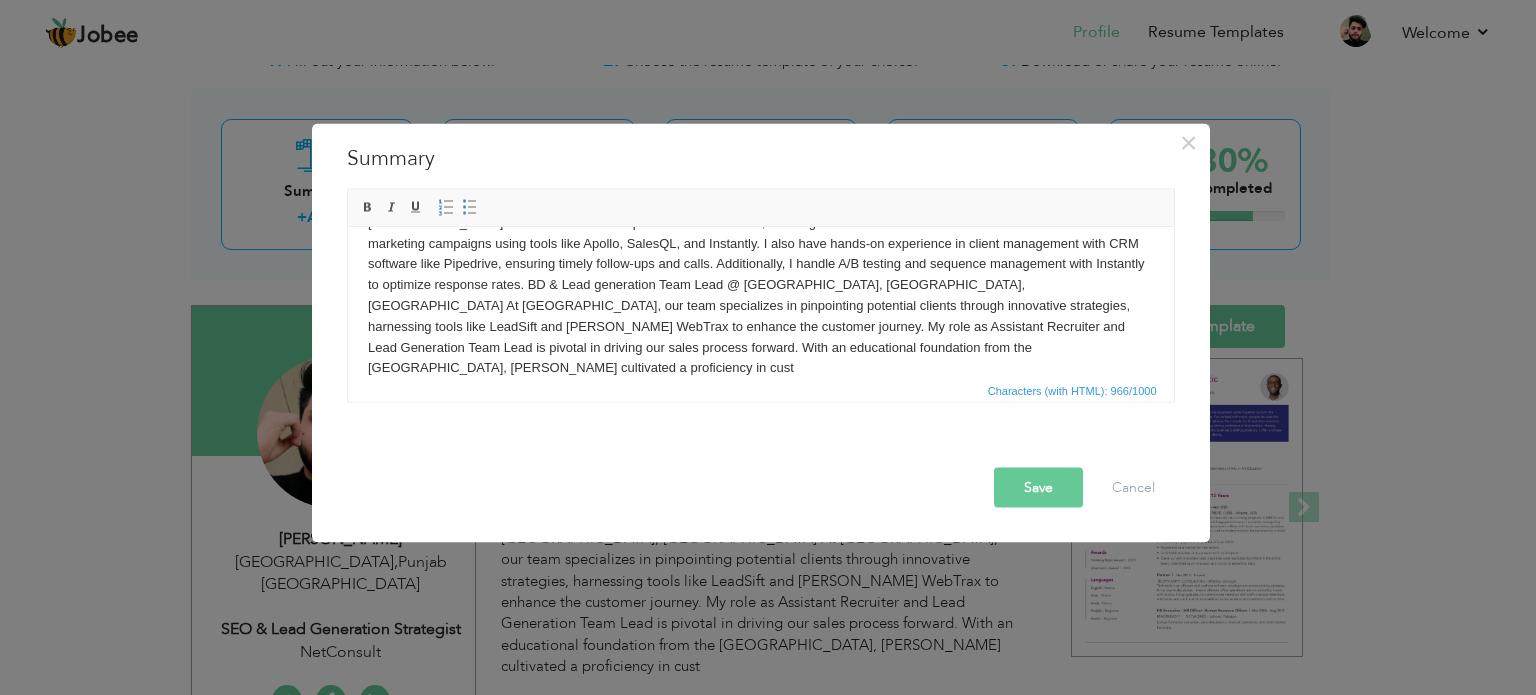 click on "East Hire 1 year 8 months BD & Team Lead November  - Present  months) Lahore, Punjab, Pakistan As a Business Development and Team Lead, I manage two Lead Generation teams and oversee email marketing campaigns using tools like Apollo, SalesQL, and Instantly. I also have hands-on experience in client management with CRM software like Pipedrive, ensuring timely follow-ups and calls. Additionally, I handle A/B testing and sequence management with Instantly to optimize response rates. BD & Lead generation Team Lead @ East Hire Lahore, Punjab, Pakistan At East Hire, our team specializes in pinpointing potential clients through innovative strategies, harnessing tools like LeadSift and Thomas WebTrax to enhance the customer journey. My role as Assistant Recruiter and Lead Generation Team Lead is pivotal in driving our sales process forward. With an educational foundation from the University of Ottawa, Ive cultivated a proficiency in cust" at bounding box center [760, 284] 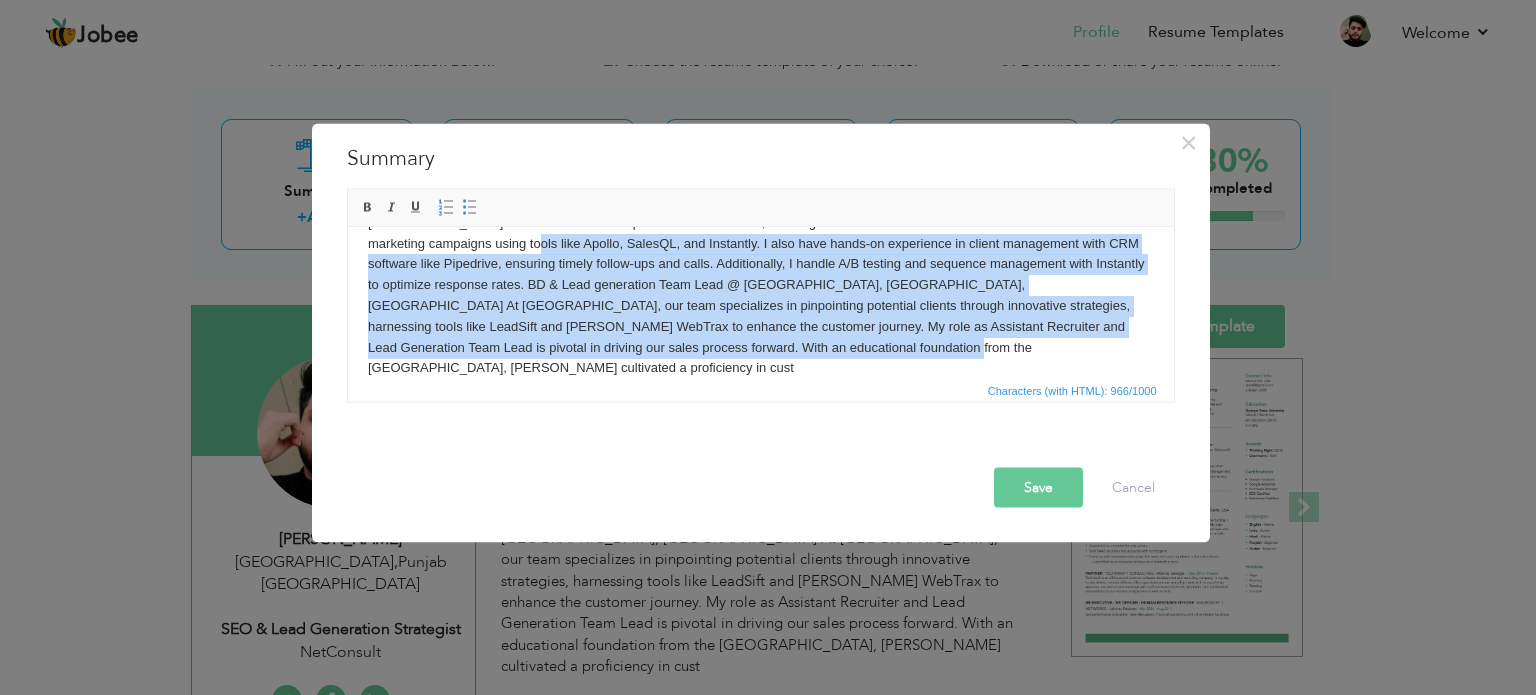 scroll, scrollTop: 0, scrollLeft: 0, axis: both 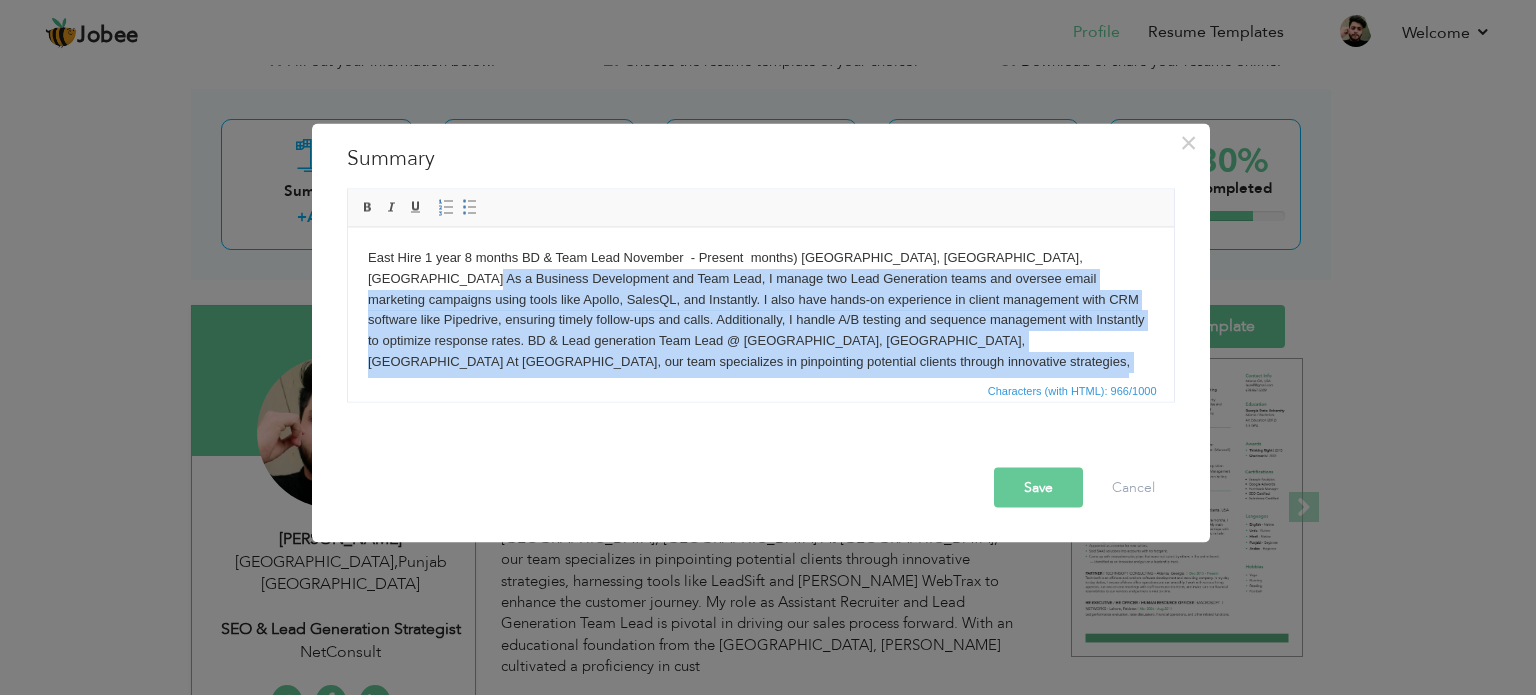 drag, startPoint x: 675, startPoint y: 350, endPoint x: 367, endPoint y: 270, distance: 318.22006 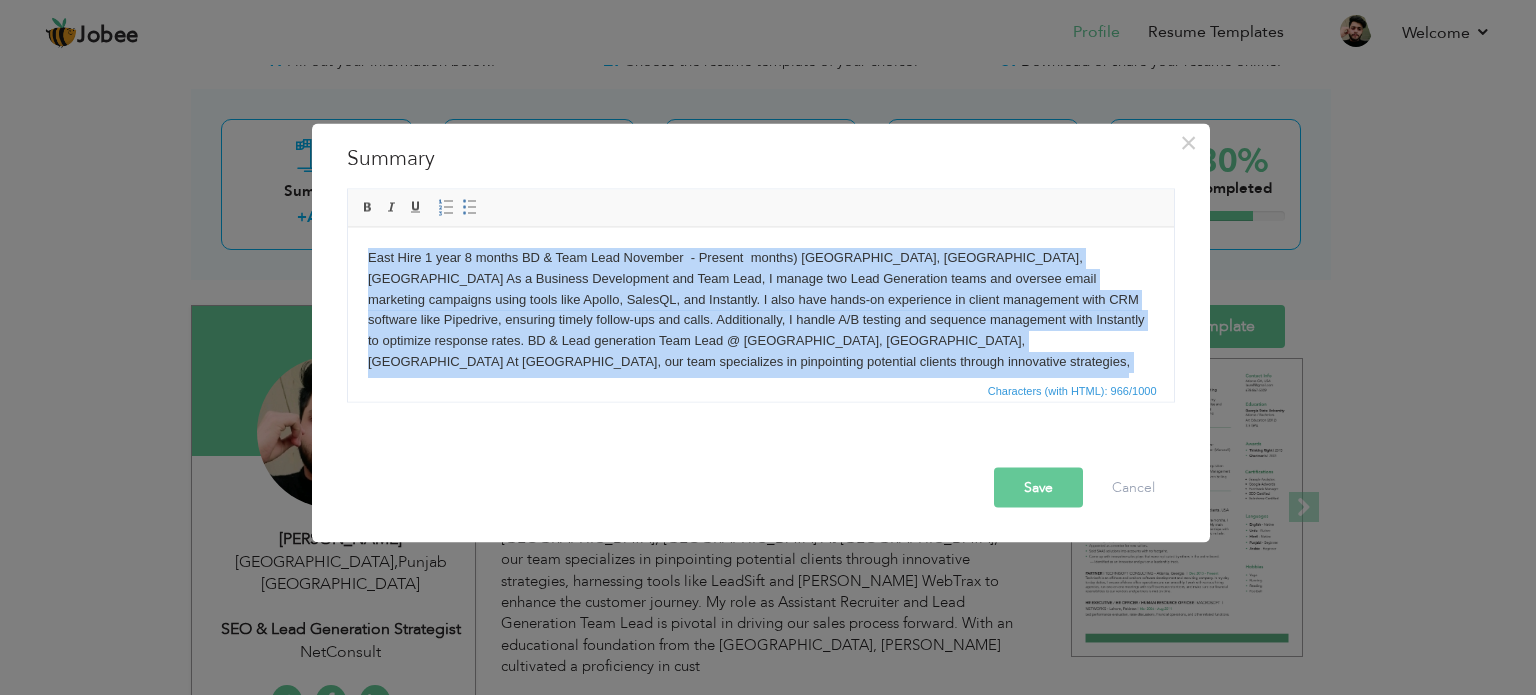 scroll, scrollTop: 56, scrollLeft: 0, axis: vertical 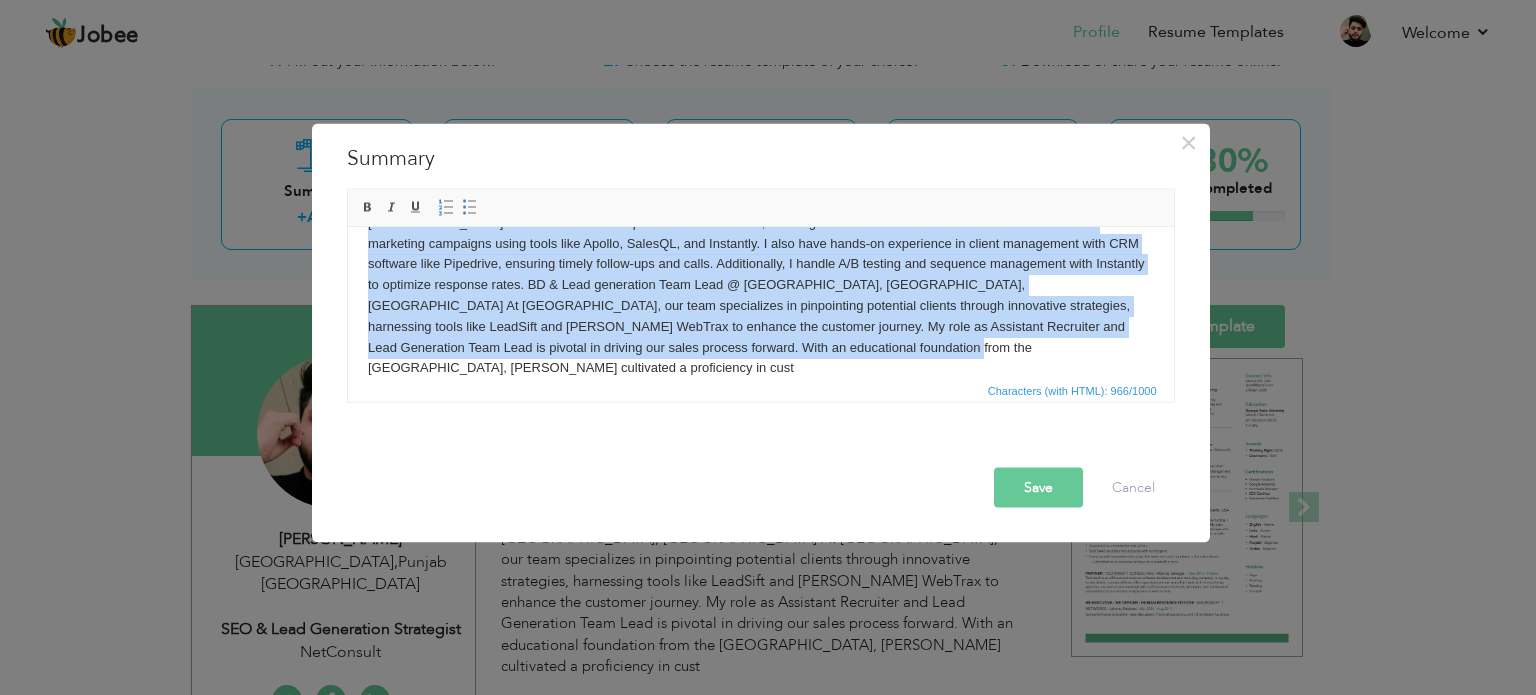 drag, startPoint x: 367, startPoint y: 249, endPoint x: 924, endPoint y: 360, distance: 567.95245 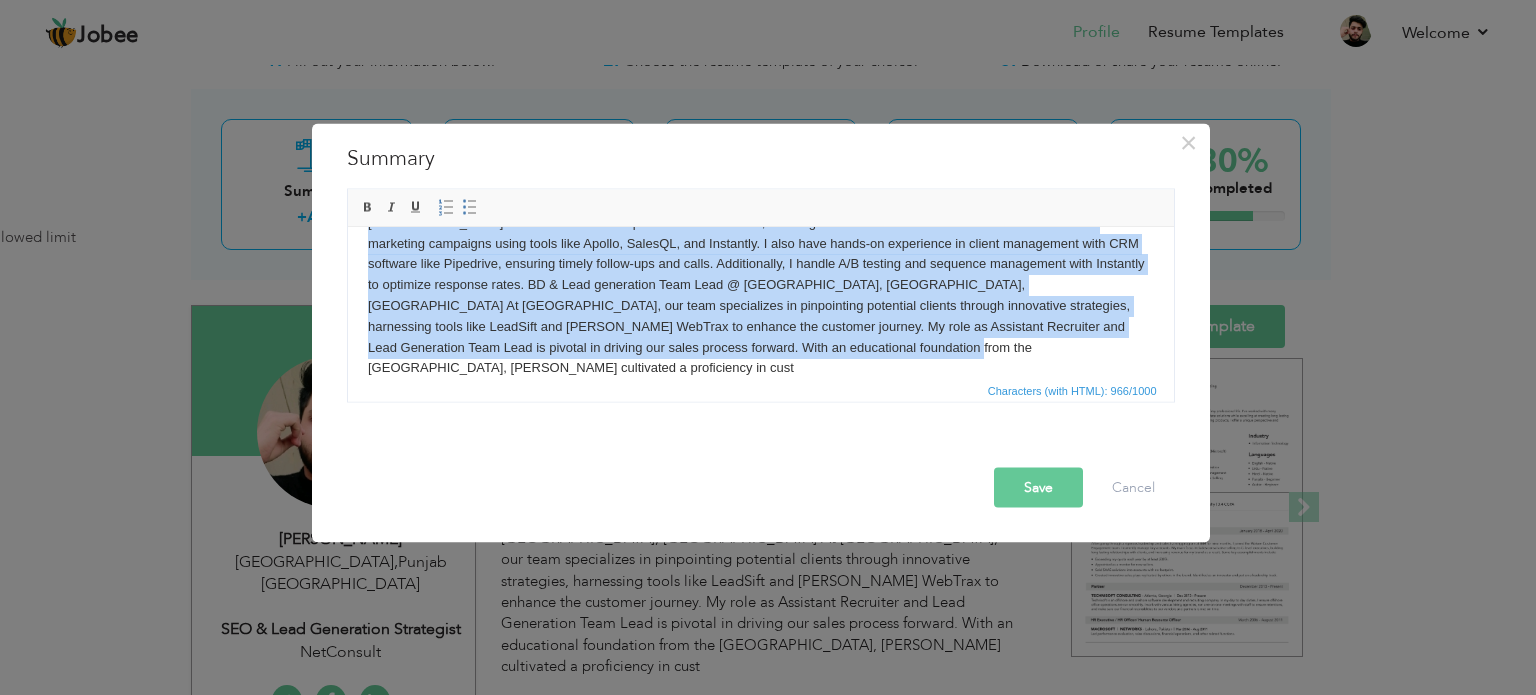 click on "East Hire 1 year 8 months BD & Team Lead November  - Present  months) Lahore, Punjab, Pakistan As a Business Development and Team Lead, I manage two Lead Generation teams and oversee email marketing campaigns using tools like Apollo, SalesQL, and Instantly. I also have hands-on experience in client management with CRM software like Pipedrive, ensuring timely follow-ups and calls. Additionally, I handle A/B testing and sequence management with Instantly to optimize response rates. BD & Lead generation Team Lead @ East Hire Lahore, Punjab, Pakistan At East Hire, our team specializes in pinpointing potential clients through innovative strategies, harnessing tools like LeadSift and Thomas WebTrax to enhance the customer journey. My role as Assistant Recruiter and Lead Generation Team Lead is pivotal in driving our sales process forward. With an educational foundation from the University of Ottawa, Ive cultivated a proficiency in cust" at bounding box center (760, 284) 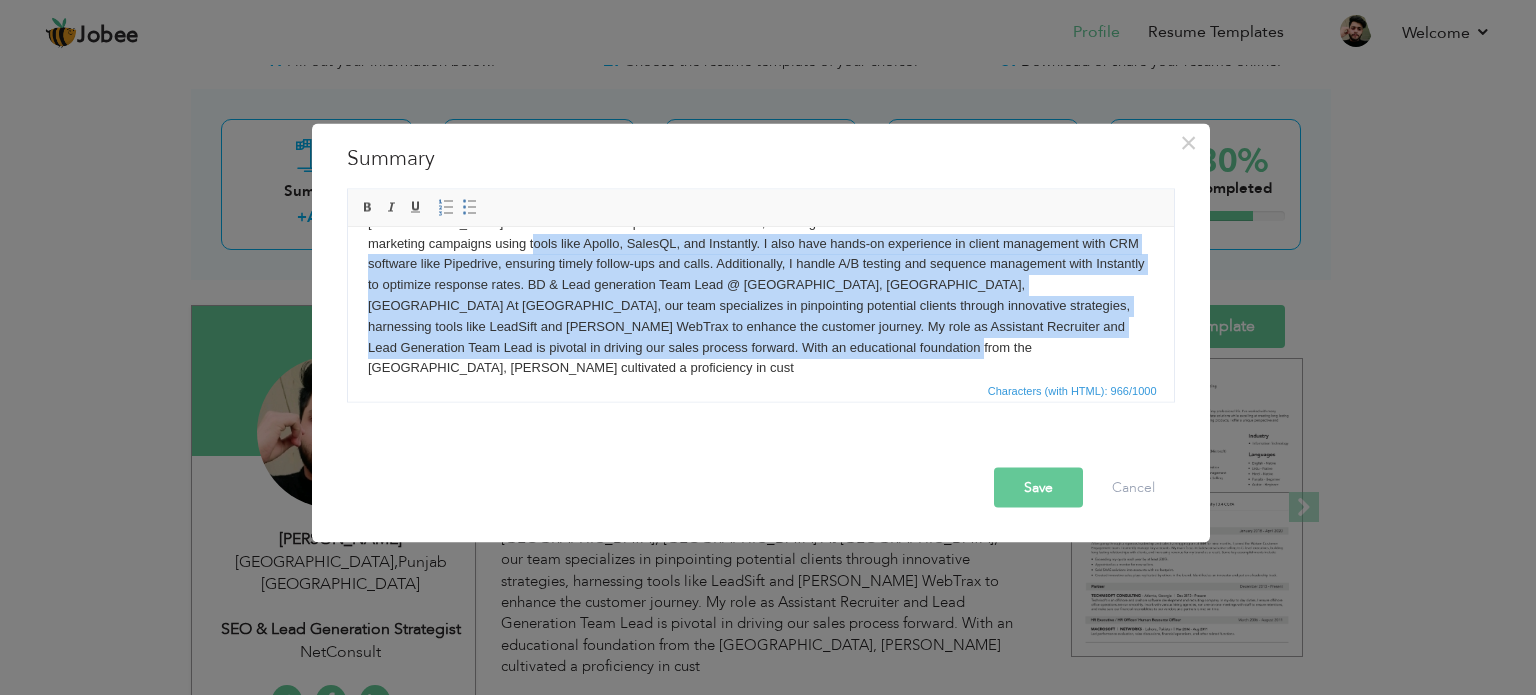 scroll, scrollTop: 0, scrollLeft: 0, axis: both 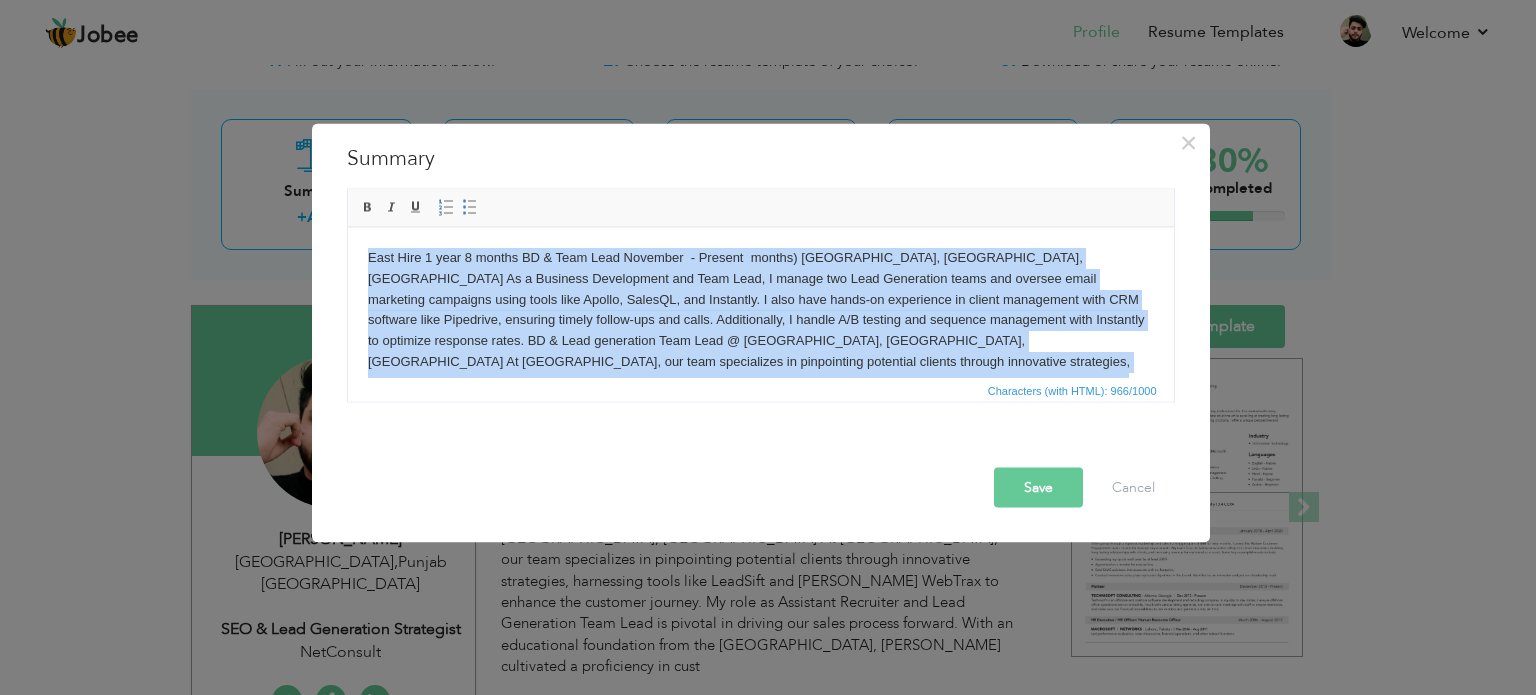 drag, startPoint x: 647, startPoint y: 352, endPoint x: 352, endPoint y: 224, distance: 321.5727 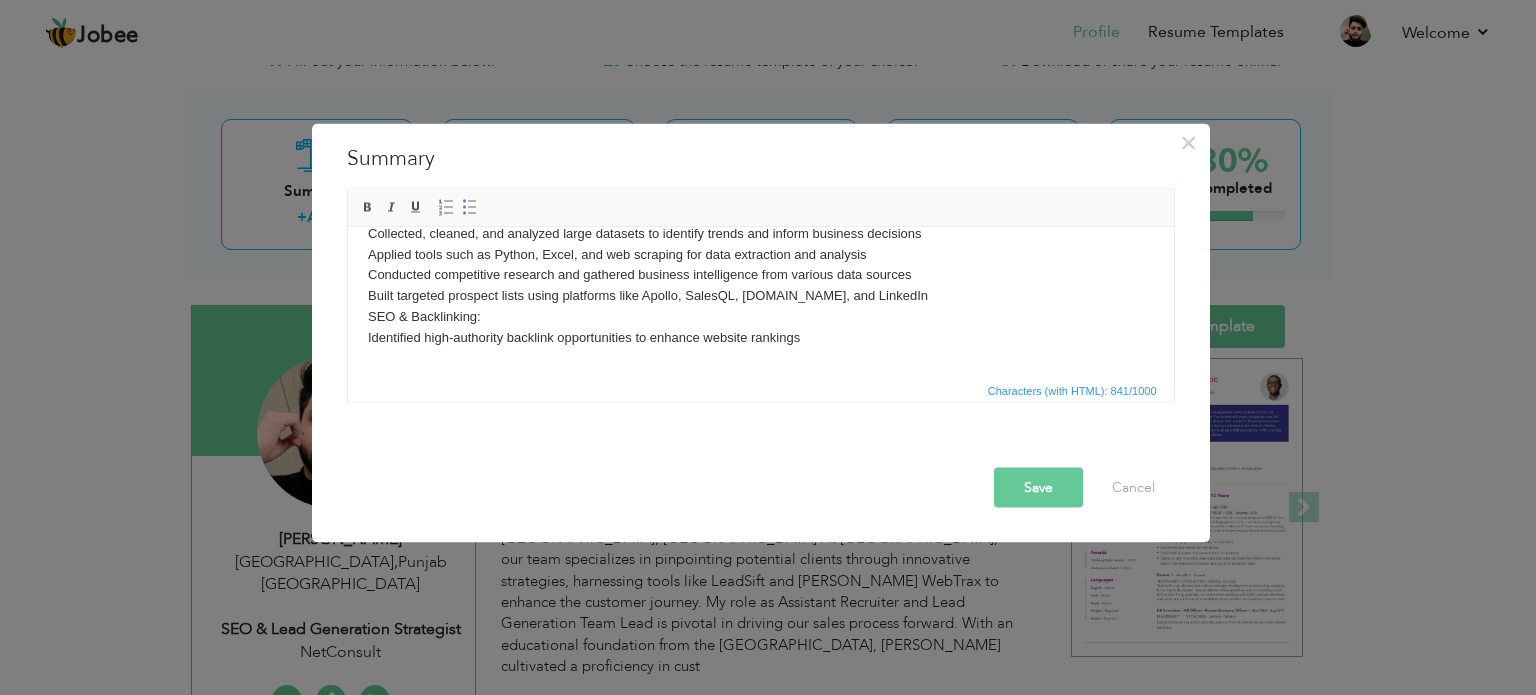 scroll, scrollTop: 139, scrollLeft: 0, axis: vertical 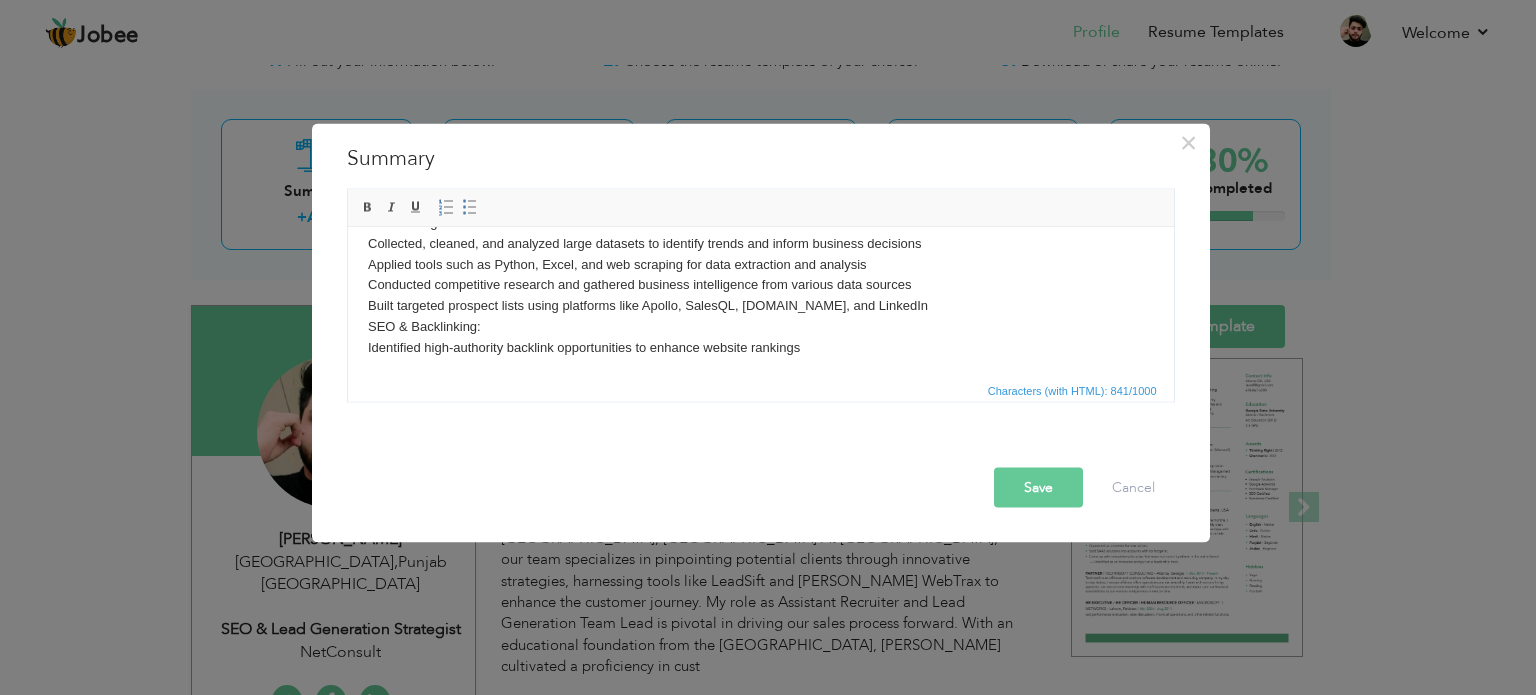 click on "IT Netconsult — Data Mining Specialist & SEO Backlink Analyst December – Present | Lahore, Punjab, Pakistan As a Data Mining Specialist and SEO Backlink Analyst, I support targeted digital marketing strategies through data-driven insights and link-building efforts. Key Responsibilities: Data Mining: Collected, cleaned, and analyzed large datasets to identify trends and inform business decisions Applied tools such as Python, Excel, and web scraping for data extraction and analysis Conducted competitive research and gathered business intelligence from various data sources Built targeted prospect lists using platforms like Apollo, SalesQL, Hunter.io, and LinkedIn SEO & Backlinking: Identified high-authority backlink opportunities to enhance website rankings" at bounding box center [760, 233] 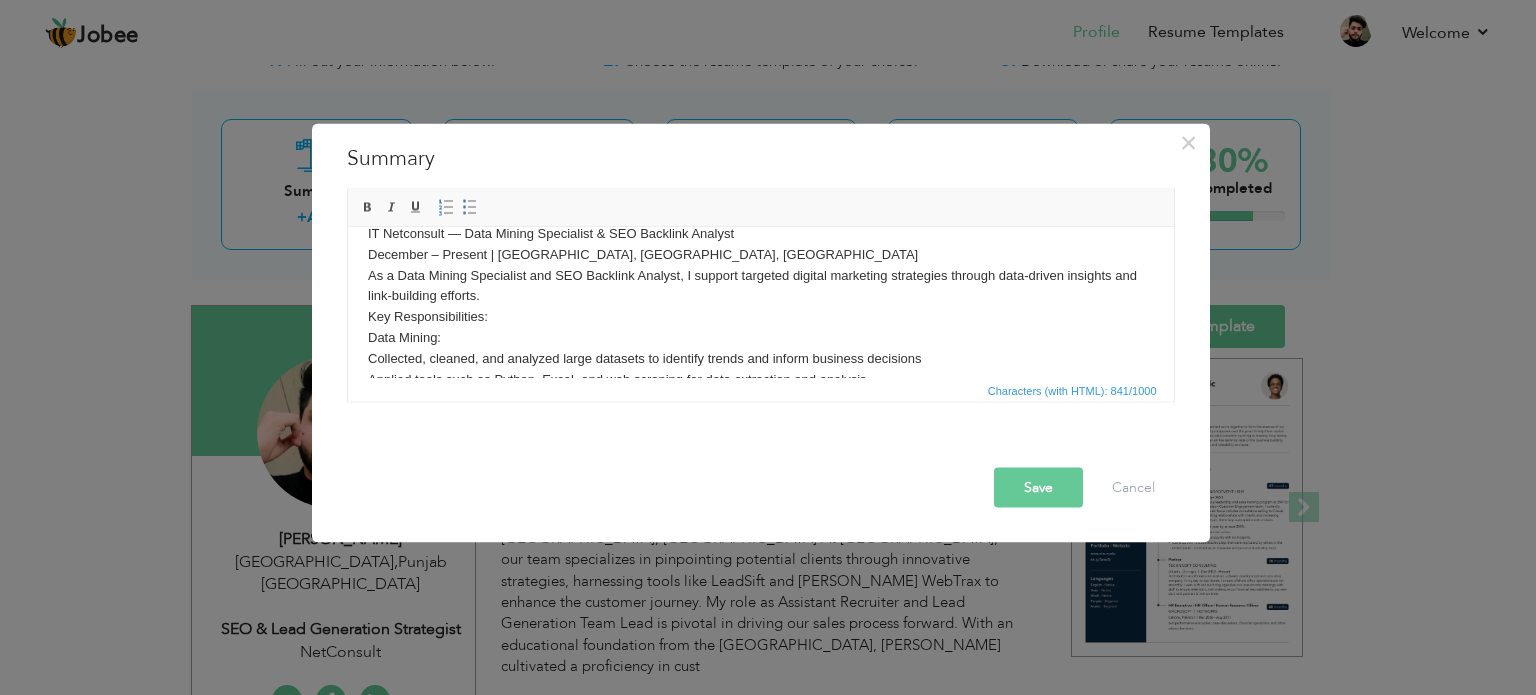 scroll, scrollTop: 24, scrollLeft: 0, axis: vertical 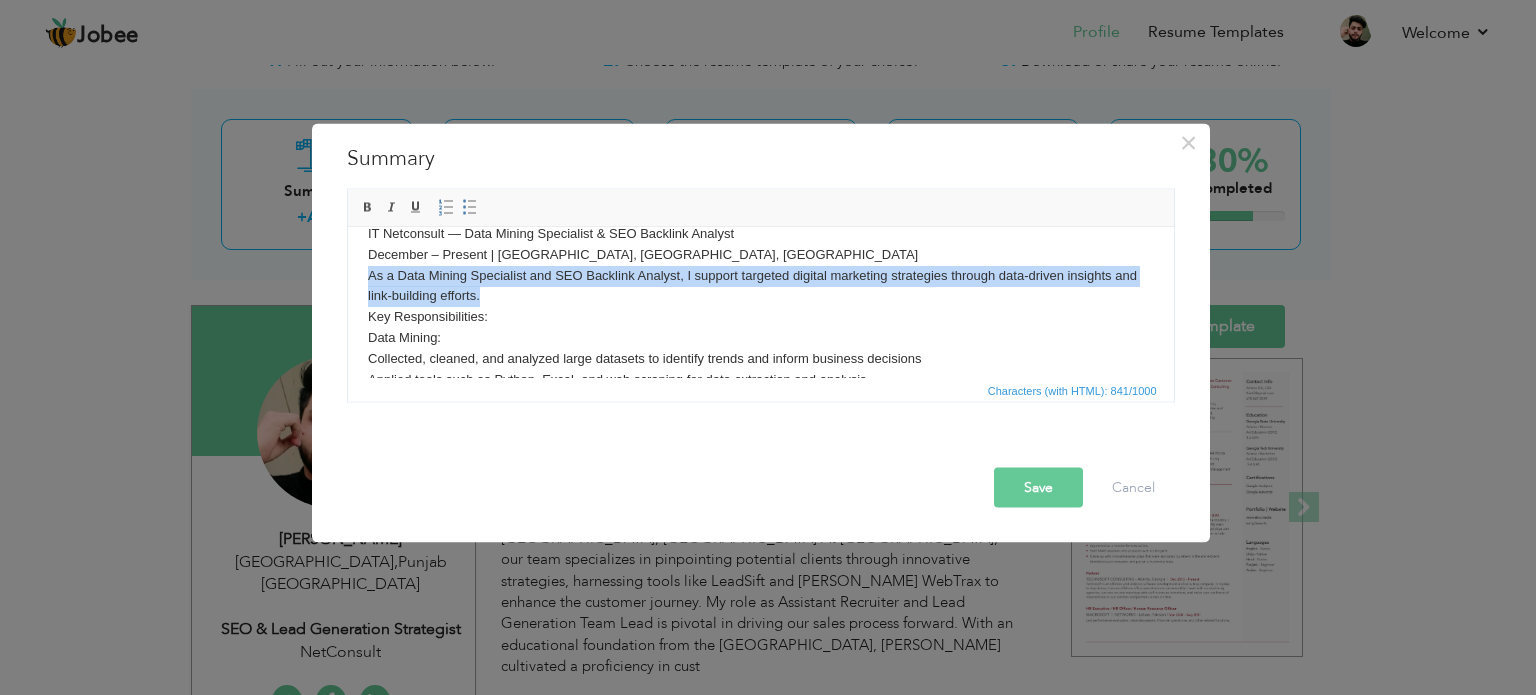 drag, startPoint x: 484, startPoint y: 300, endPoint x: 336, endPoint y: 269, distance: 151.21178 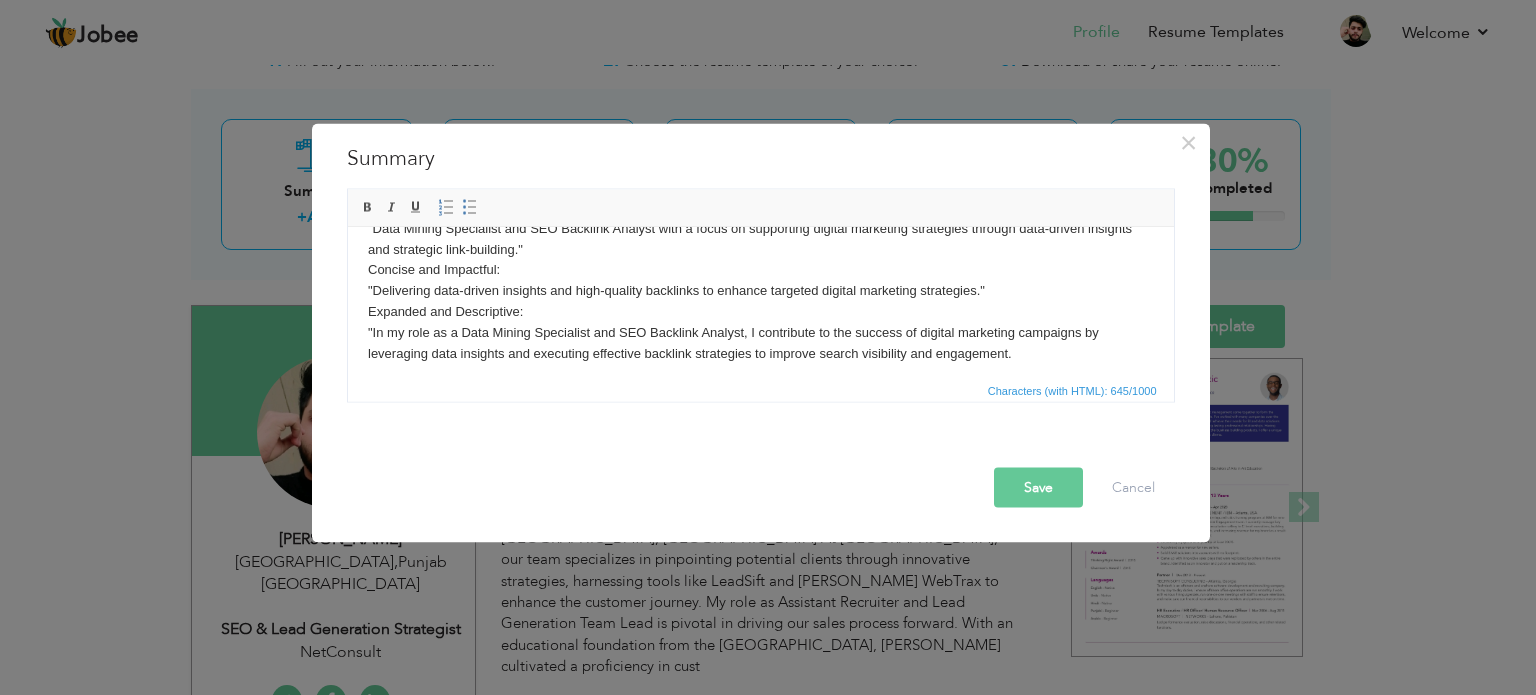 scroll, scrollTop: 56, scrollLeft: 0, axis: vertical 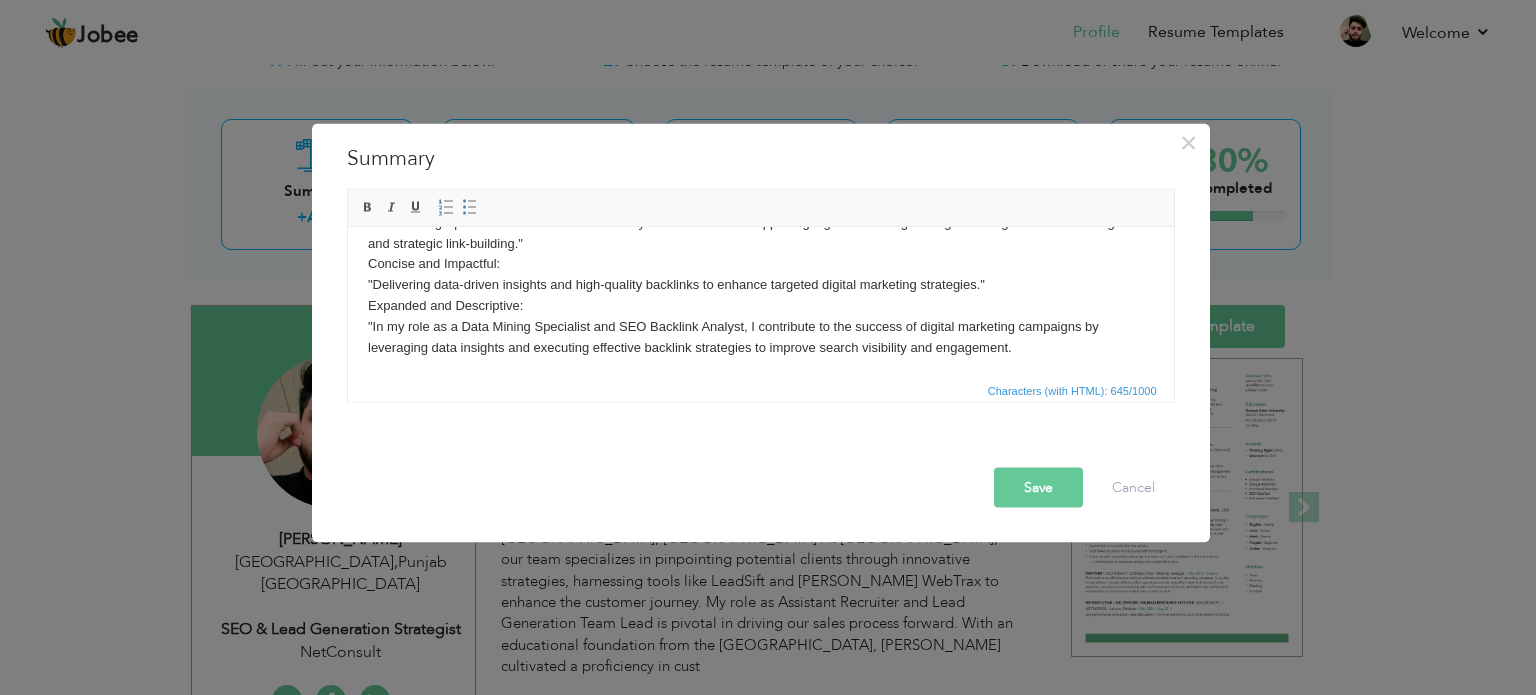 click on "Professional CV Style: "Data Mining Specialist and SEO Backlink Analyst with a focus on supporting digital marketing strategies through data-driven insights and strategic link-building." Concise and Impactful: "Delivering data-driven insights and high-quality backlinks to enhance targeted digital marketing strategies." Expanded and Descriptive: "In my role as a Data Mining Specialist and SEO Backlink Analyst, I contribute to the success of digital marketing campaigns by leveraging data insights and executing effective backlink strategies to improve search visibility and engagement." at bounding box center (760, 274) 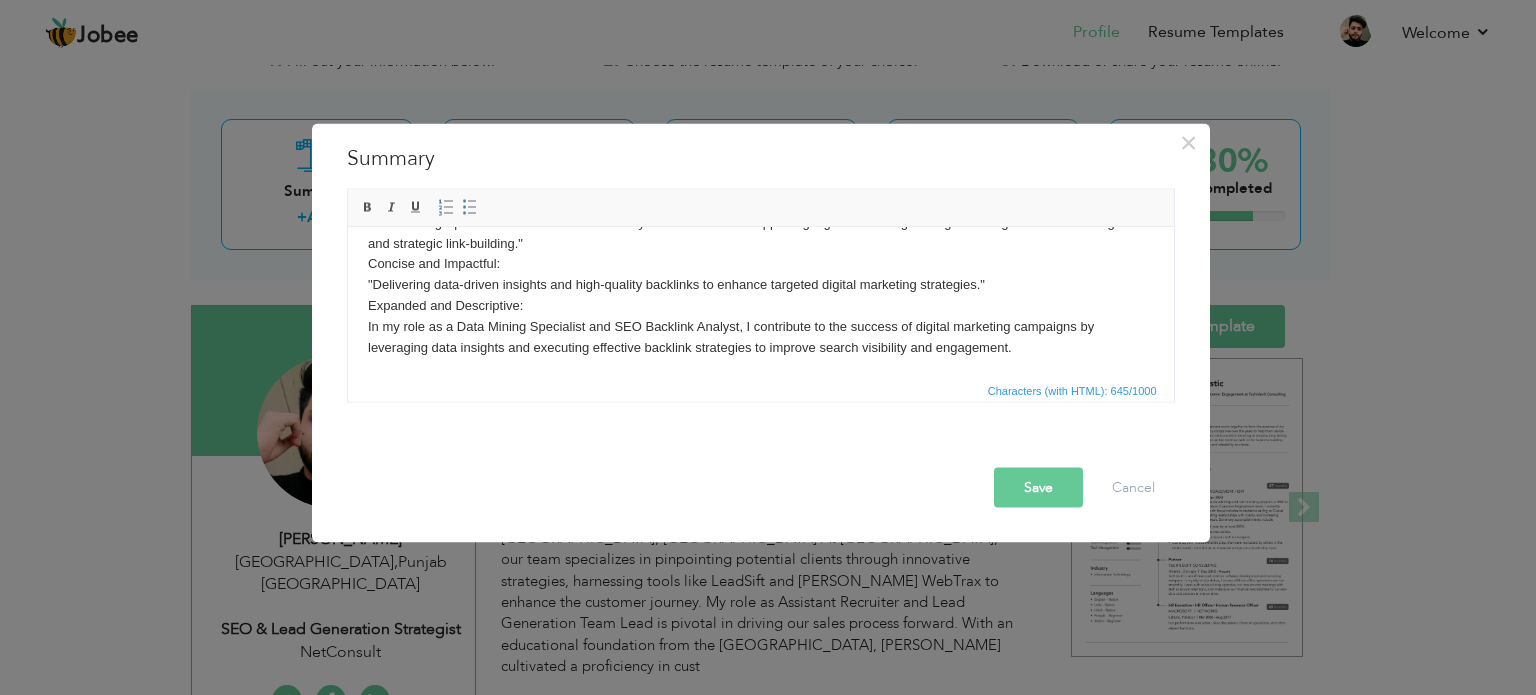 scroll, scrollTop: 38, scrollLeft: 0, axis: vertical 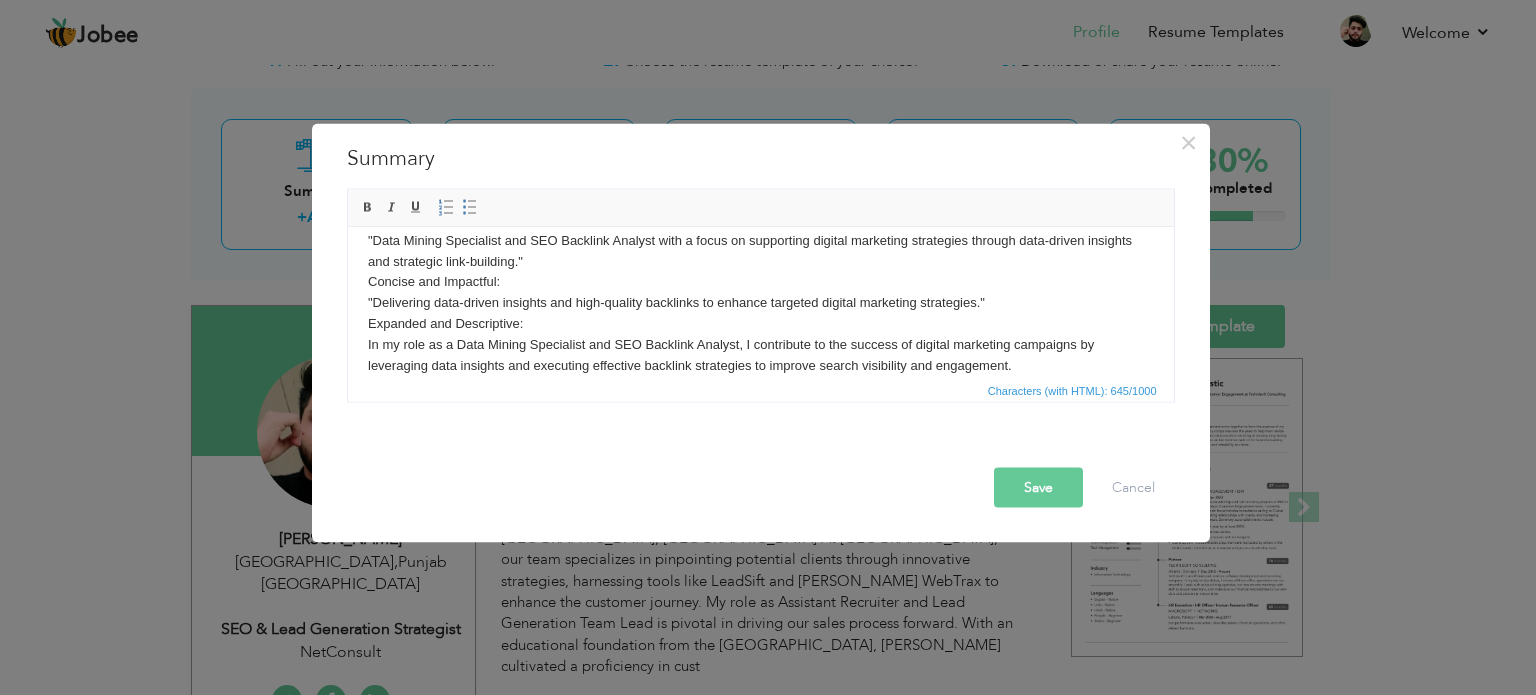 click on "Professional CV Style: "Data Mining Specialist and SEO Backlink Analyst with a focus on supporting digital marketing strategies through data-driven insights and strategic link-building." Concise and Impactful: "Delivering data-driven insights and high-quality backlinks to enhance targeted digital marketing strategies." Expanded and Descriptive: In my role as a Data Mining Specialist and SEO Backlink Analyst, I contribute to the success of digital marketing campaigns by leveraging data insights and executing effective backlink strategies to improve search visibility and engagement." at bounding box center [760, 292] 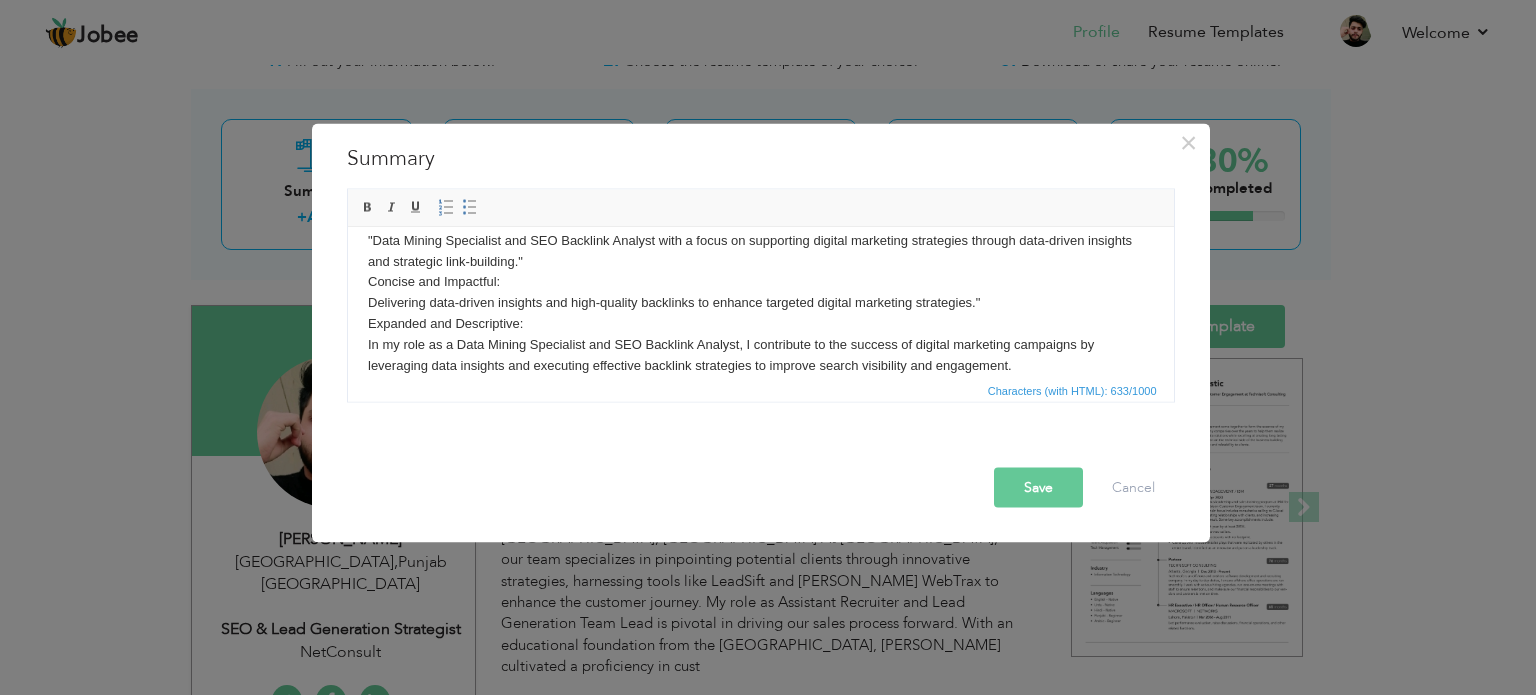 scroll, scrollTop: 0, scrollLeft: 0, axis: both 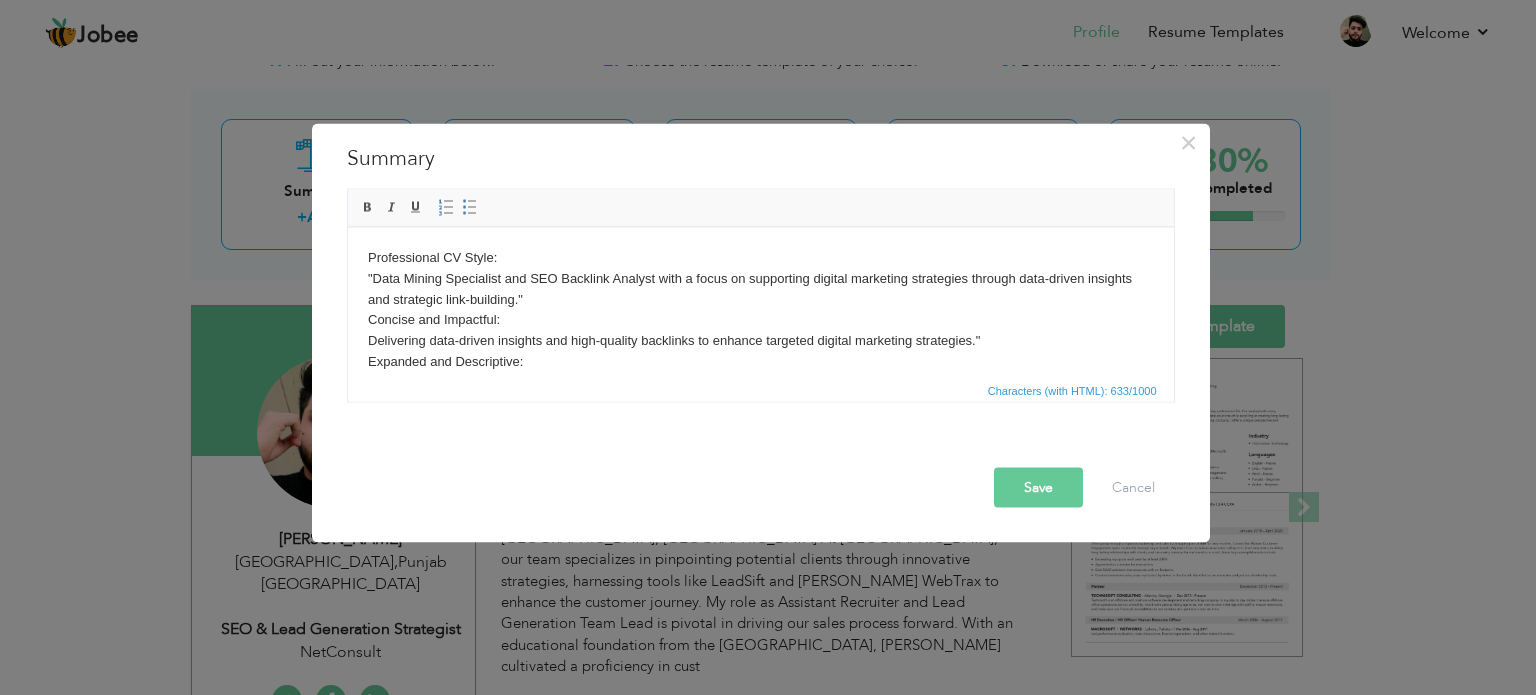 click on "Professional CV Style: "Data Mining Specialist and SEO Backlink Analyst with a focus on supporting digital marketing strategies through data-driven insights and strategic link-building." Concise and Impactful: Delivering data-driven insights and high-quality backlinks to enhance targeted digital marketing strategies." Expanded and Descriptive: In my role as a Data Mining Specialist and SEO Backlink Analyst, I contribute to the success of digital marketing campaigns by leveraging data insights and executing effective backlink strategies to improve search visibility and engagement." at bounding box center [760, 330] 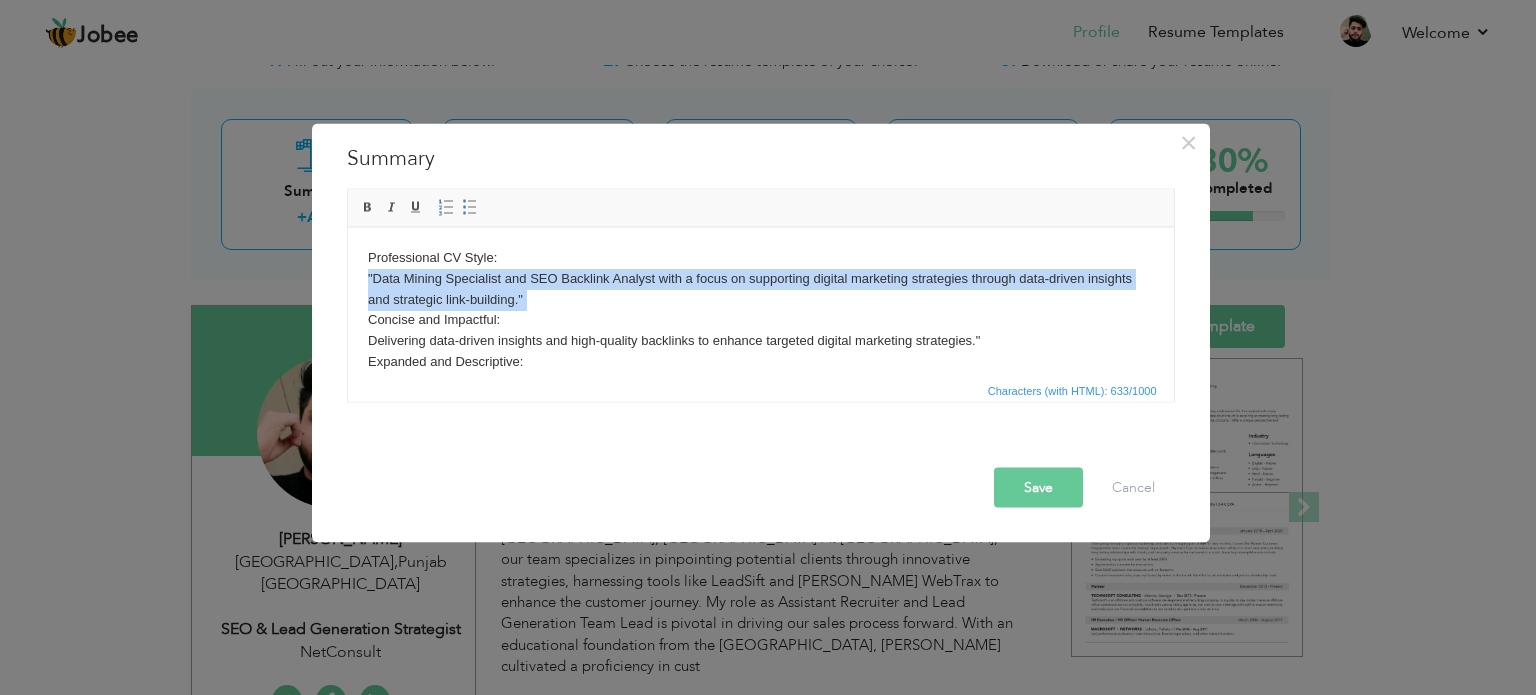 click on "Professional CV Style: "Data Mining Specialist and SEO Backlink Analyst with a focus on supporting digital marketing strategies through data-driven insights and strategic link-building." Concise and Impactful: Delivering data-driven insights and high-quality backlinks to enhance targeted digital marketing strategies." Expanded and Descriptive: In my role as a Data Mining Specialist and SEO Backlink Analyst, I contribute to the success of digital marketing campaigns by leveraging data insights and executing effective backlink strategies to improve search visibility and engagement." at bounding box center (760, 330) 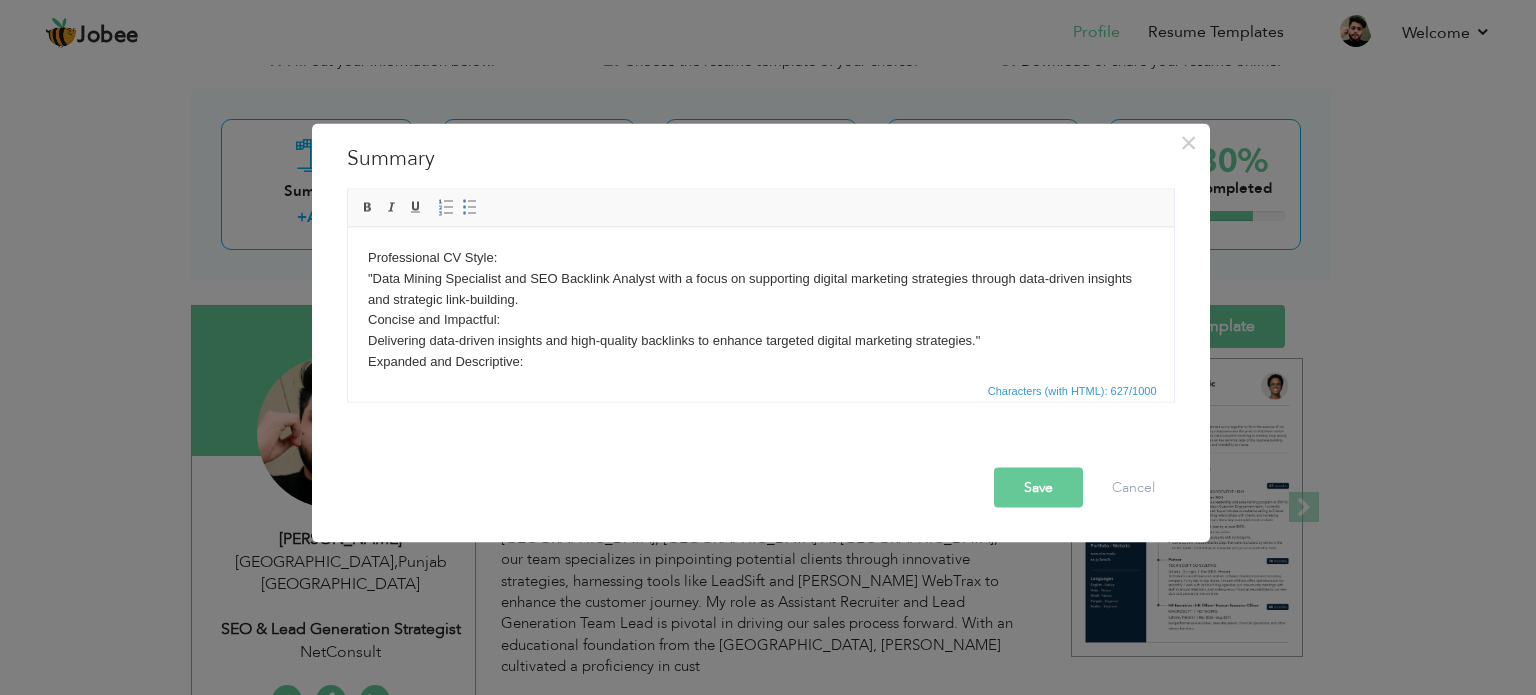click on "Professional CV Style: "Data Mining Specialist and SEO Backlink Analyst with a focus on supporting digital marketing strategies through data-driven insights and strategic link-building. Concise and Impactful: Delivering data-driven insights and high-quality backlinks to enhance targeted digital marketing strategies." Expanded and Descriptive: In my role as a Data Mining Specialist and SEO Backlink Analyst, I contribute to the success of digital marketing campaigns by leveraging data insights and executing effective backlink strategies to improve search visibility and engagement." at bounding box center [760, 330] 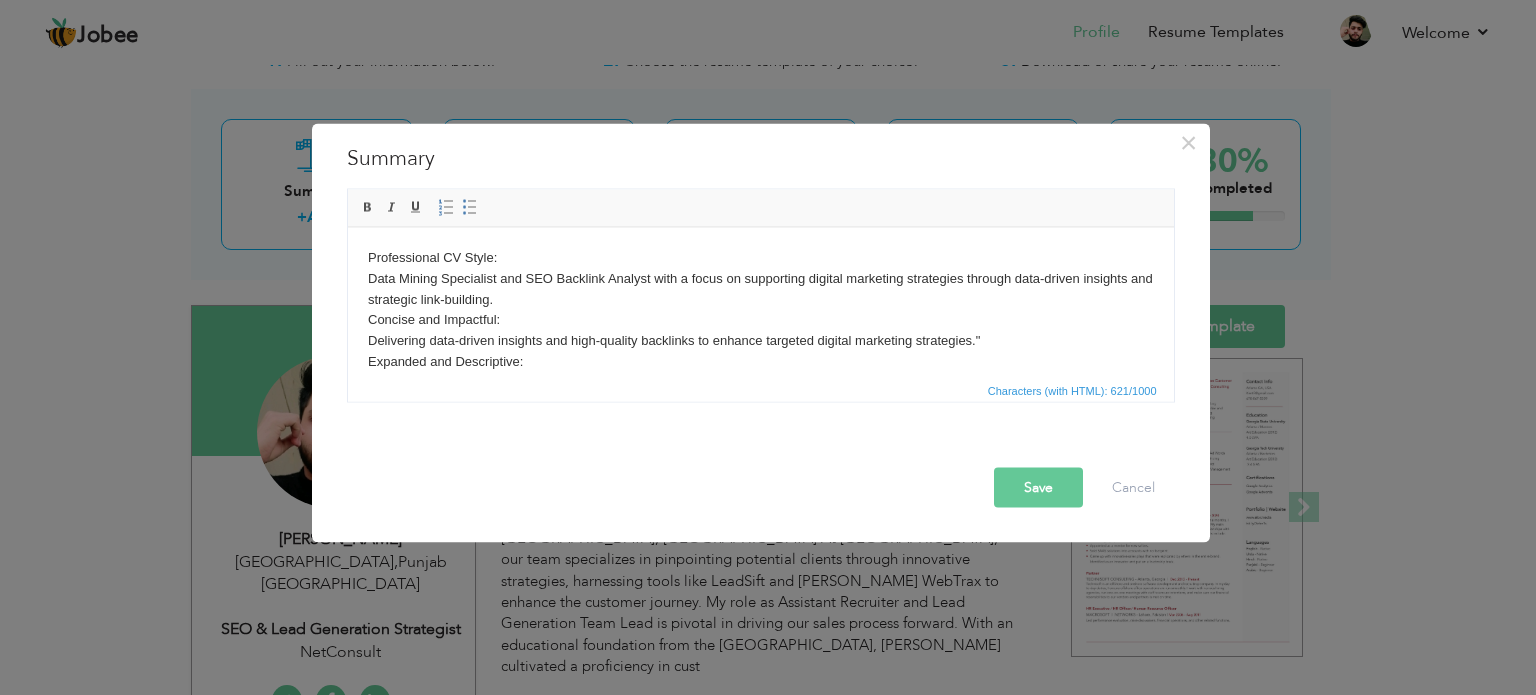 click on "Professional CV Style: Data Mining Specialist and SEO Backlink Analyst with a focus on supporting digital marketing strategies through data-driven insights and strategic link-building. Concise and Impactful: Delivering data-driven insights and high-quality backlinks to enhance targeted digital marketing strategies." Expanded and Descriptive: In my role as a Data Mining Specialist and SEO Backlink Analyst, I contribute to the success of digital marketing campaigns by leveraging data insights and executing effective backlink strategies to improve search visibility and engagement." at bounding box center [760, 330] 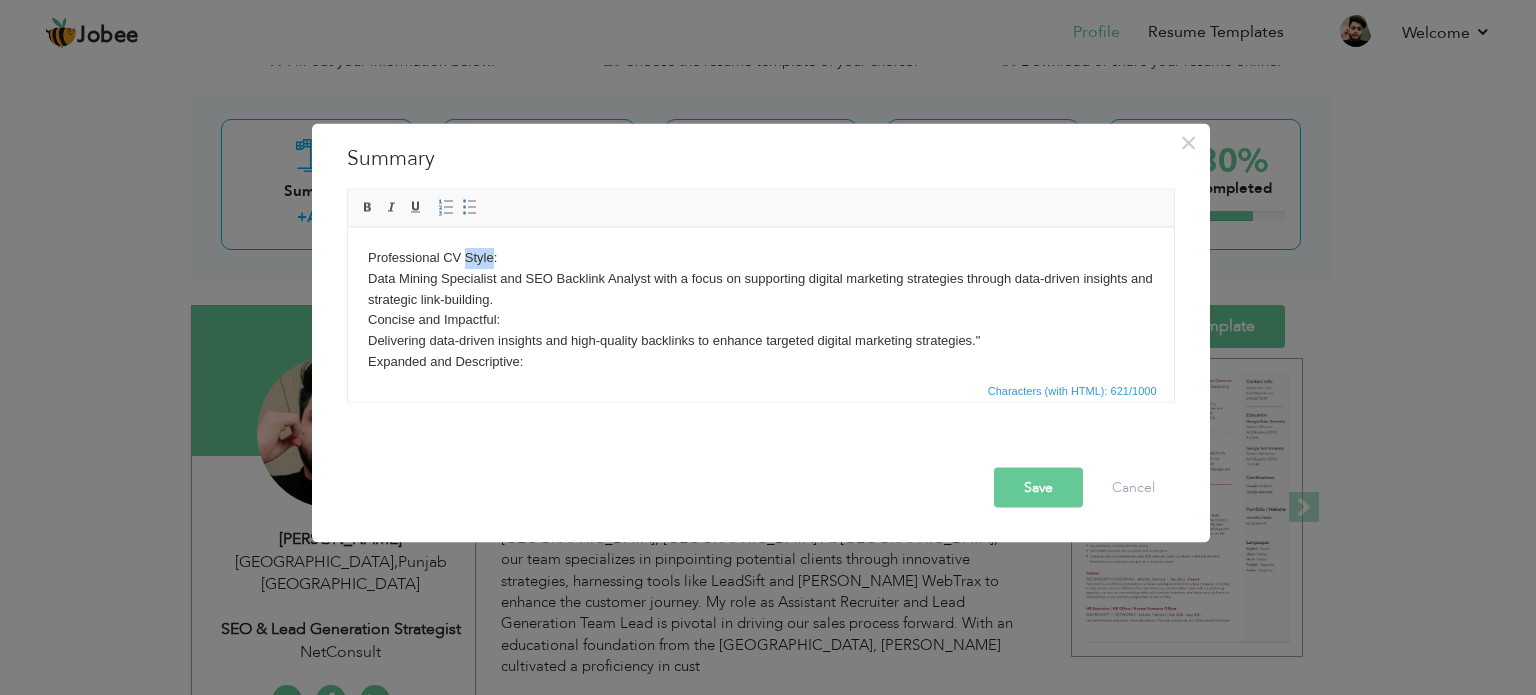 click on "Professional CV Style: Data Mining Specialist and SEO Backlink Analyst with a focus on supporting digital marketing strategies through data-driven insights and strategic link-building. Concise and Impactful: Delivering data-driven insights and high-quality backlinks to enhance targeted digital marketing strategies." Expanded and Descriptive: In my role as a Data Mining Specialist and SEO Backlink Analyst, I contribute to the success of digital marketing campaigns by leveraging data insights and executing effective backlink strategies to improve search visibility and engagement." at bounding box center (760, 330) 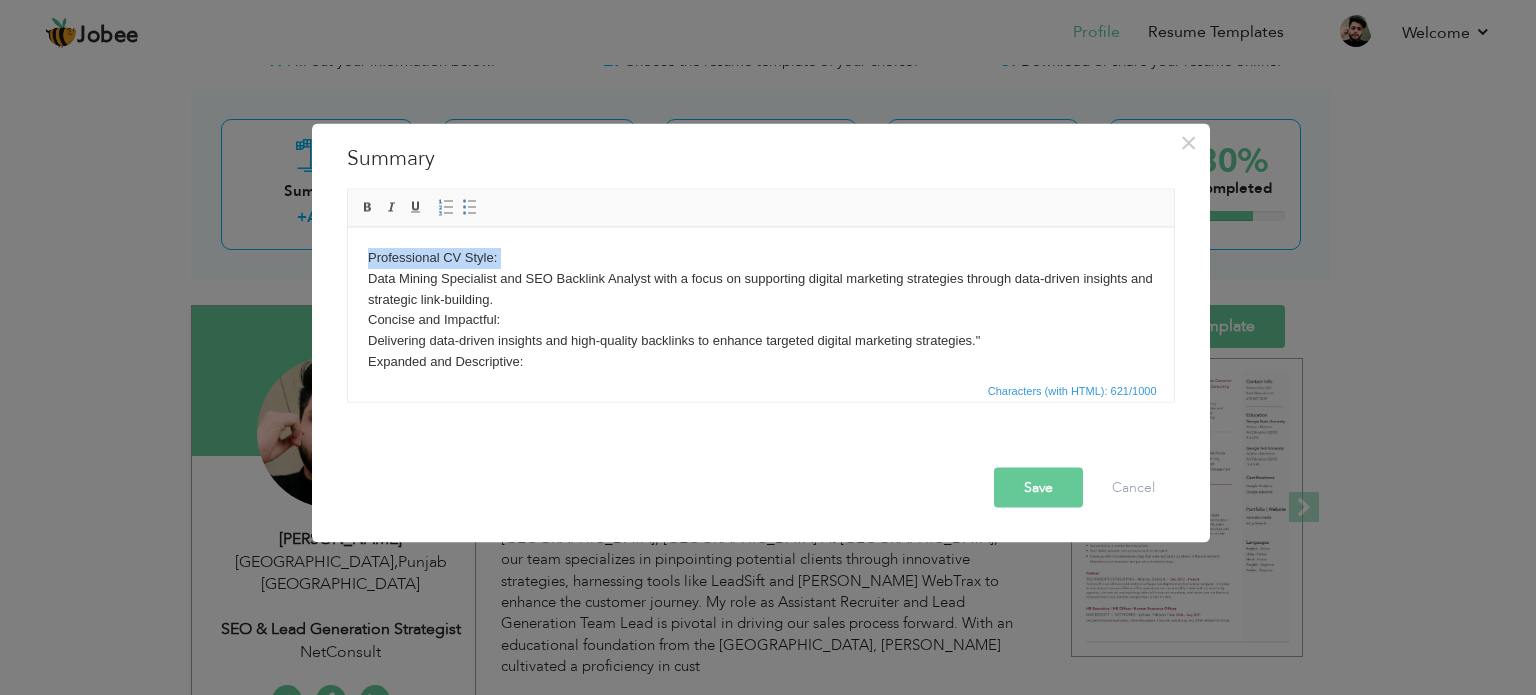 click on "Professional CV Style: Data Mining Specialist and SEO Backlink Analyst with a focus on supporting digital marketing strategies through data-driven insights and strategic link-building. Concise and Impactful: Delivering data-driven insights and high-quality backlinks to enhance targeted digital marketing strategies." Expanded and Descriptive: In my role as a Data Mining Specialist and SEO Backlink Analyst, I contribute to the success of digital marketing campaigns by leveraging data insights and executing effective backlink strategies to improve search visibility and engagement." at bounding box center [760, 330] 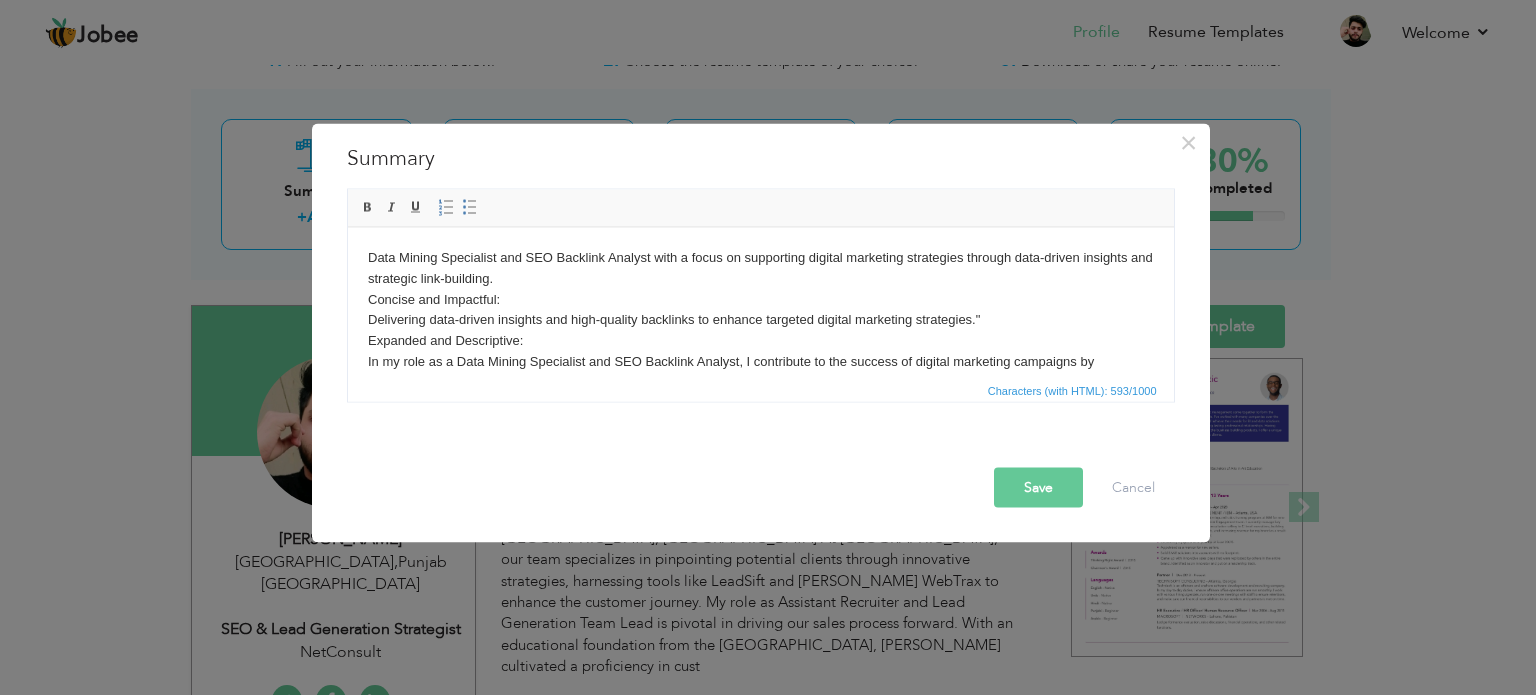 click on "Data Mining Specialist and SEO Backlink Analyst with a focus on supporting digital marketing strategies through data-driven insights and strategic link-building. Concise and Impactful: Delivering data-driven insights and high-quality backlinks to enhance targeted digital marketing strategies." Expanded and Descriptive: In my role as a Data Mining Specialist and SEO Backlink Analyst, I contribute to the success of digital marketing campaigns by leveraging data insights and executing effective backlink strategies to improve search visibility and engagement." at bounding box center (760, 320) 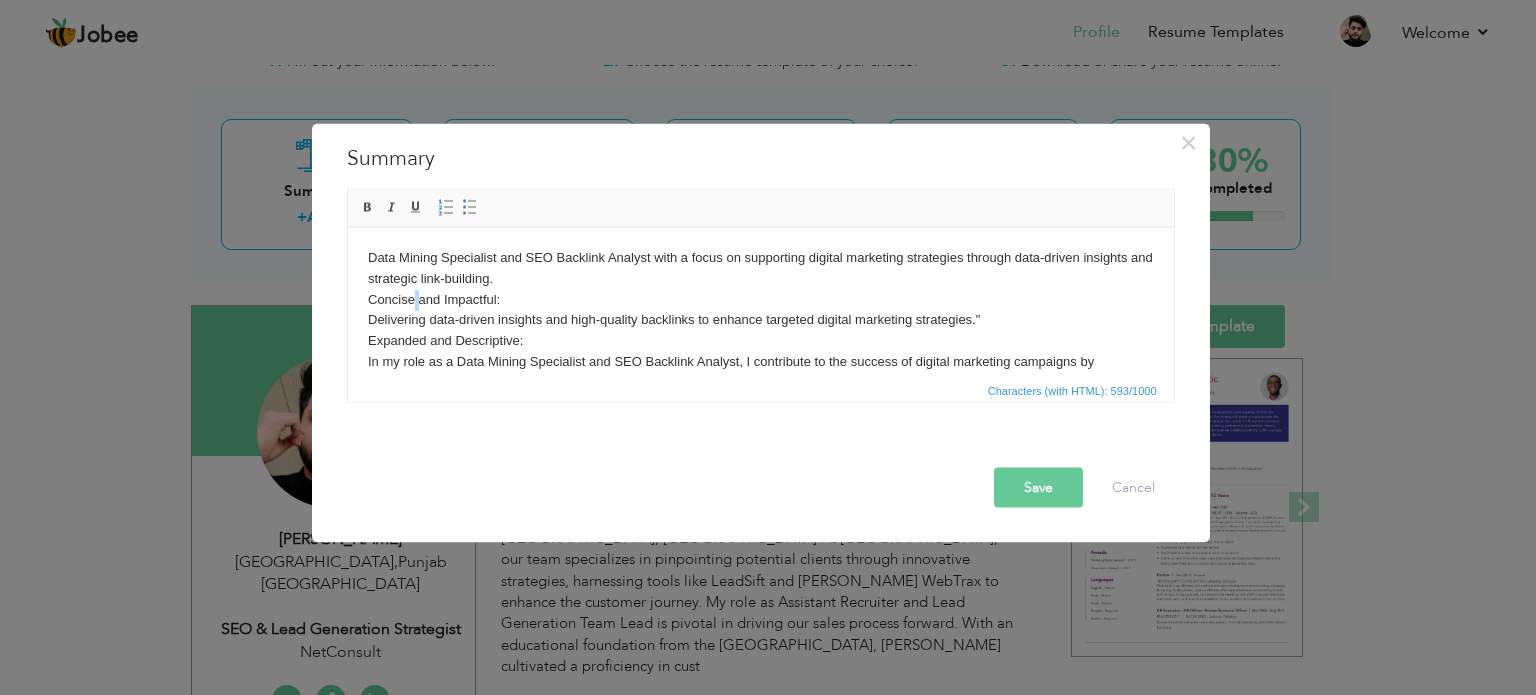click on "Data Mining Specialist and SEO Backlink Analyst with a focus on supporting digital marketing strategies through data-driven insights and strategic link-building. Concise and Impactful: Delivering data-driven insights and high-quality backlinks to enhance targeted digital marketing strategies." Expanded and Descriptive: In my role as a Data Mining Specialist and SEO Backlink Analyst, I contribute to the success of digital marketing campaigns by leveraging data insights and executing effective backlink strategies to improve search visibility and engagement." at bounding box center (760, 320) 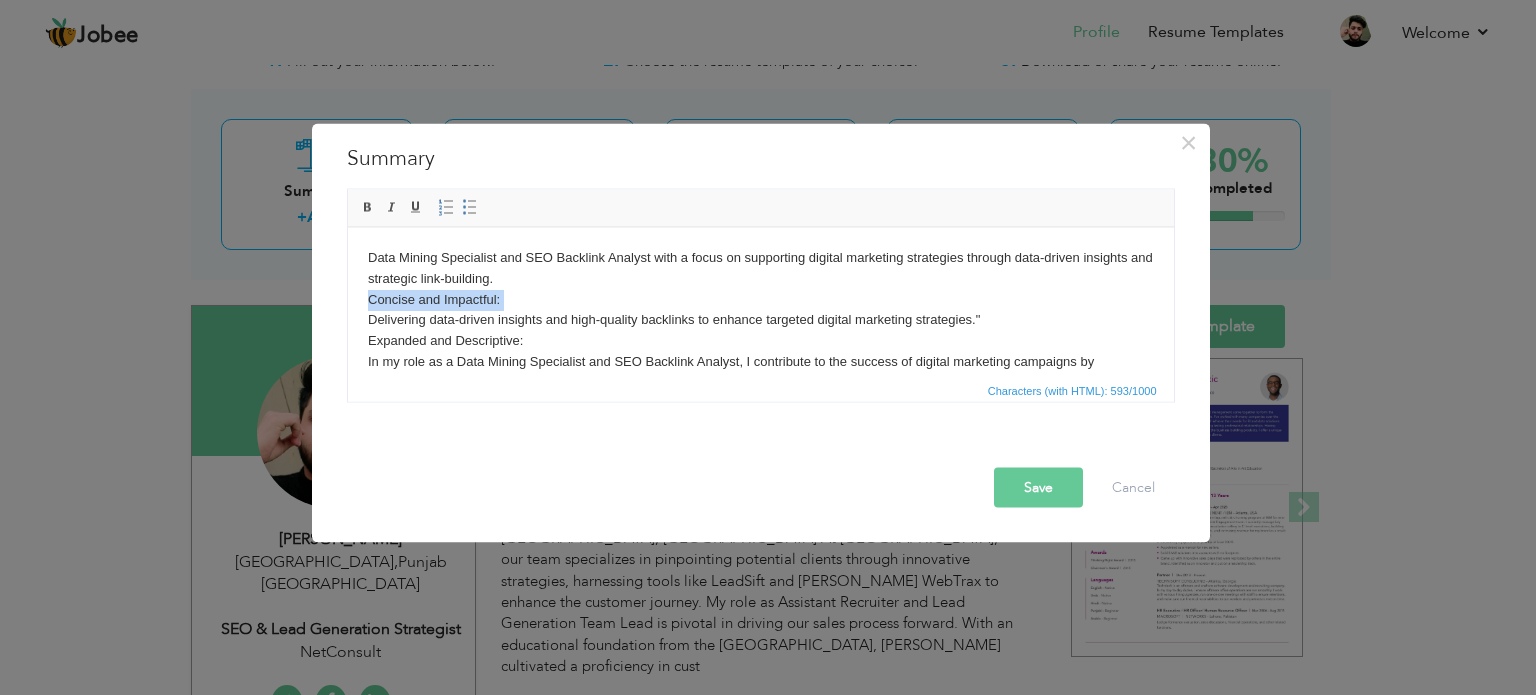 click on "Data Mining Specialist and SEO Backlink Analyst with a focus on supporting digital marketing strategies through data-driven insights and strategic link-building. Concise and Impactful: Delivering data-driven insights and high-quality backlinks to enhance targeted digital marketing strategies." Expanded and Descriptive: In my role as a Data Mining Specialist and SEO Backlink Analyst, I contribute to the success of digital marketing campaigns by leveraging data insights and executing effective backlink strategies to improve search visibility and engagement." at bounding box center [760, 320] 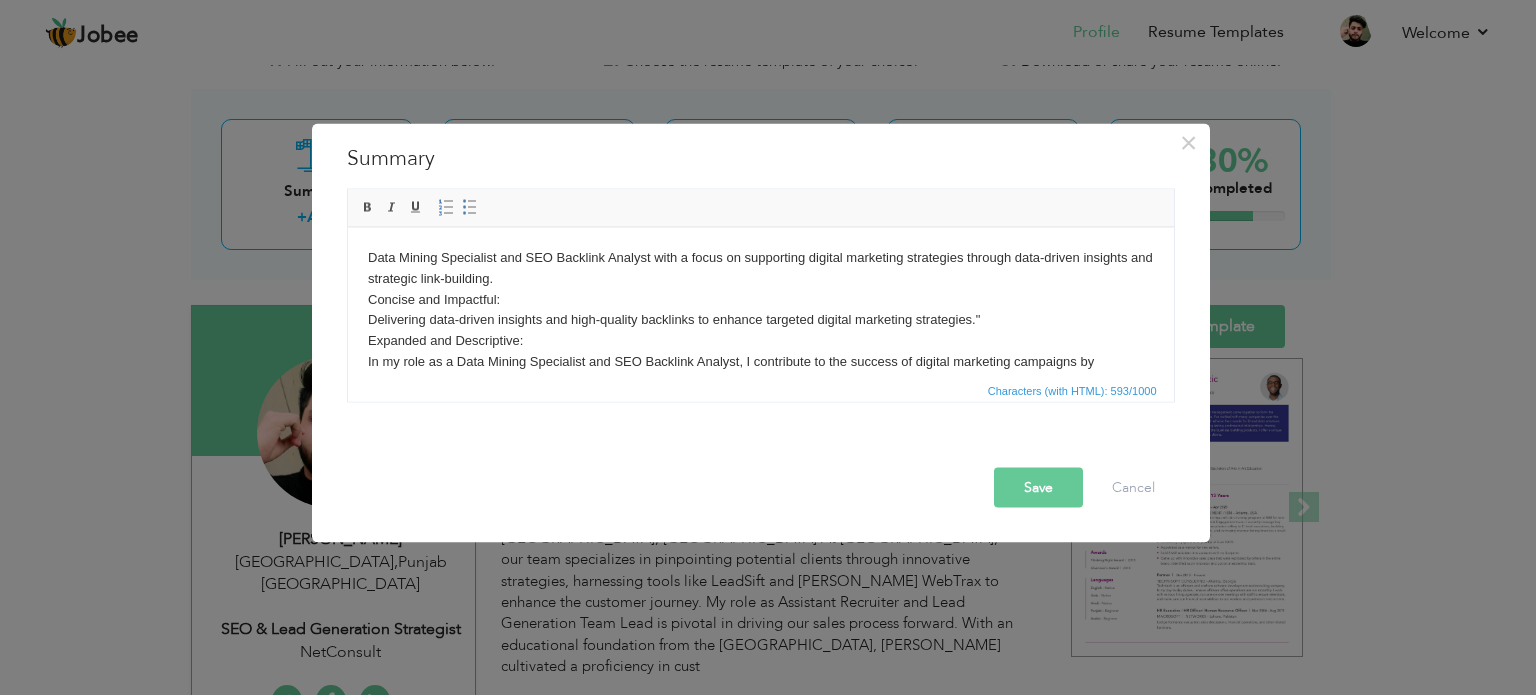 click on "Data Mining Specialist and SEO Backlink Analyst with a focus on supporting digital marketing strategies through data-driven insights and strategic link-building. Concise and Impactful: Delivering data-driven insights and high-quality backlinks to enhance targeted digital marketing strategies." Expanded and Descriptive: In my role as a Data Mining Specialist and SEO Backlink Analyst, I contribute to the success of digital marketing campaigns by leveraging data insights and executing effective backlink strategies to improve search visibility and engagement." at bounding box center (760, 320) 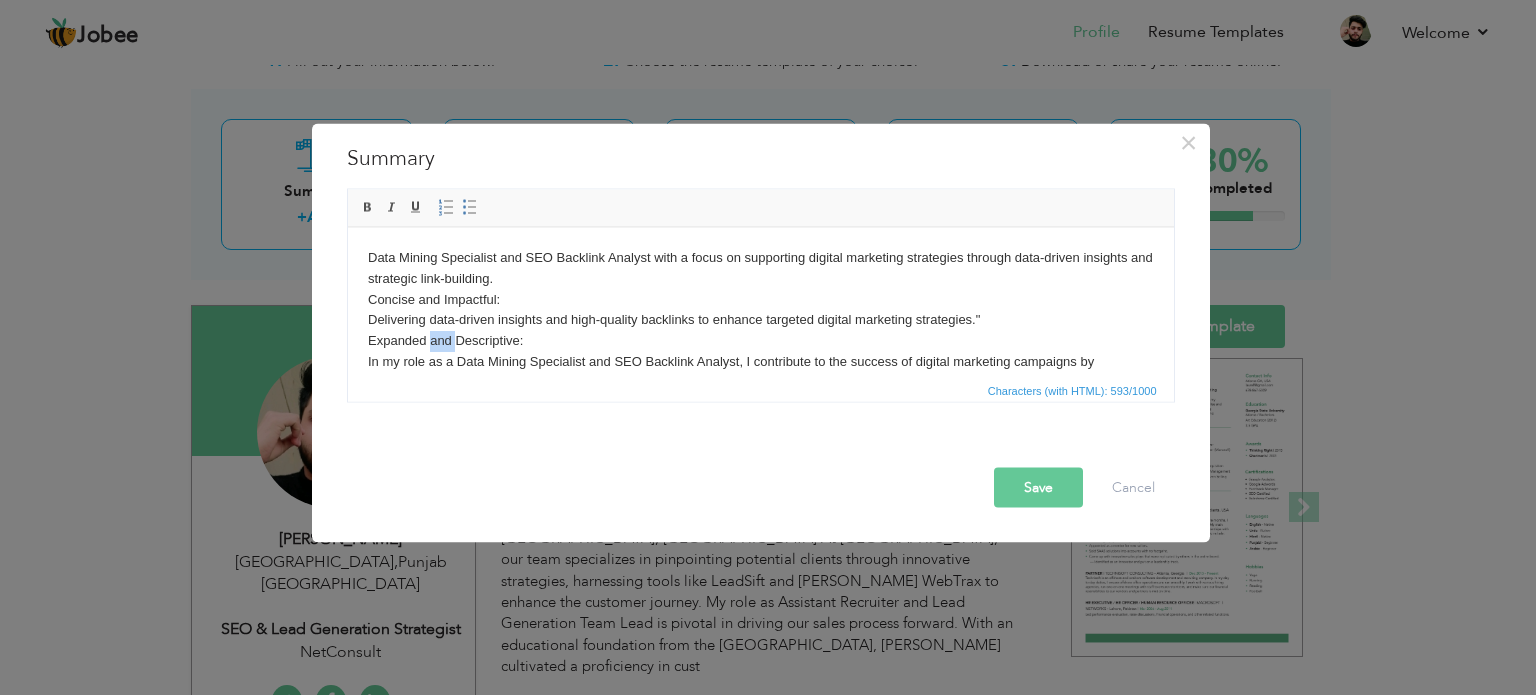 click on "Data Mining Specialist and SEO Backlink Analyst with a focus on supporting digital marketing strategies through data-driven insights and strategic link-building. Concise and Impactful: Delivering data-driven insights and high-quality backlinks to enhance targeted digital marketing strategies." Expanded and Descriptive: In my role as a Data Mining Specialist and SEO Backlink Analyst, I contribute to the success of digital marketing campaigns by leveraging data insights and executing effective backlink strategies to improve search visibility and engagement." at bounding box center (760, 320) 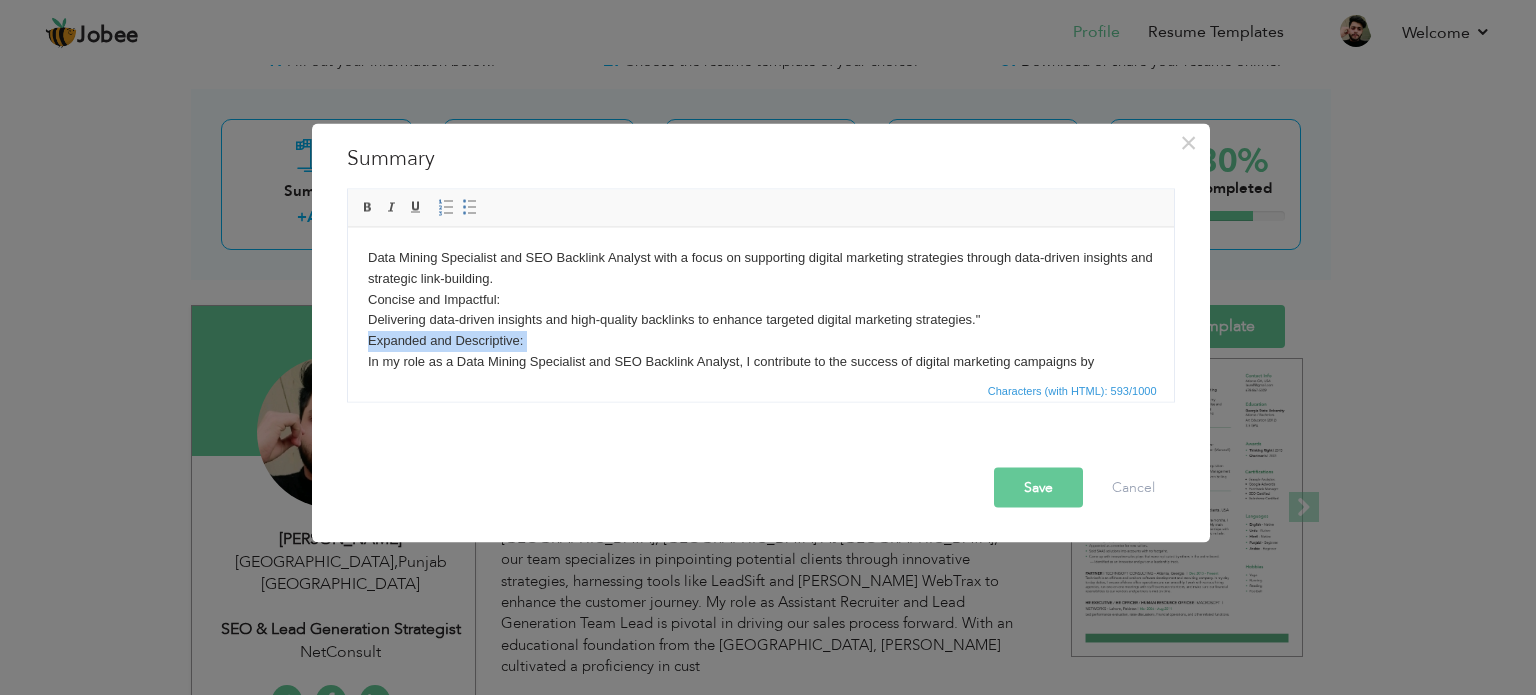 click on "Data Mining Specialist and SEO Backlink Analyst with a focus on supporting digital marketing strategies through data-driven insights and strategic link-building. Concise and Impactful: Delivering data-driven insights and high-quality backlinks to enhance targeted digital marketing strategies." Expanded and Descriptive: In my role as a Data Mining Specialist and SEO Backlink Analyst, I contribute to the success of digital marketing campaigns by leveraging data insights and executing effective backlink strategies to improve search visibility and engagement." at bounding box center (760, 320) 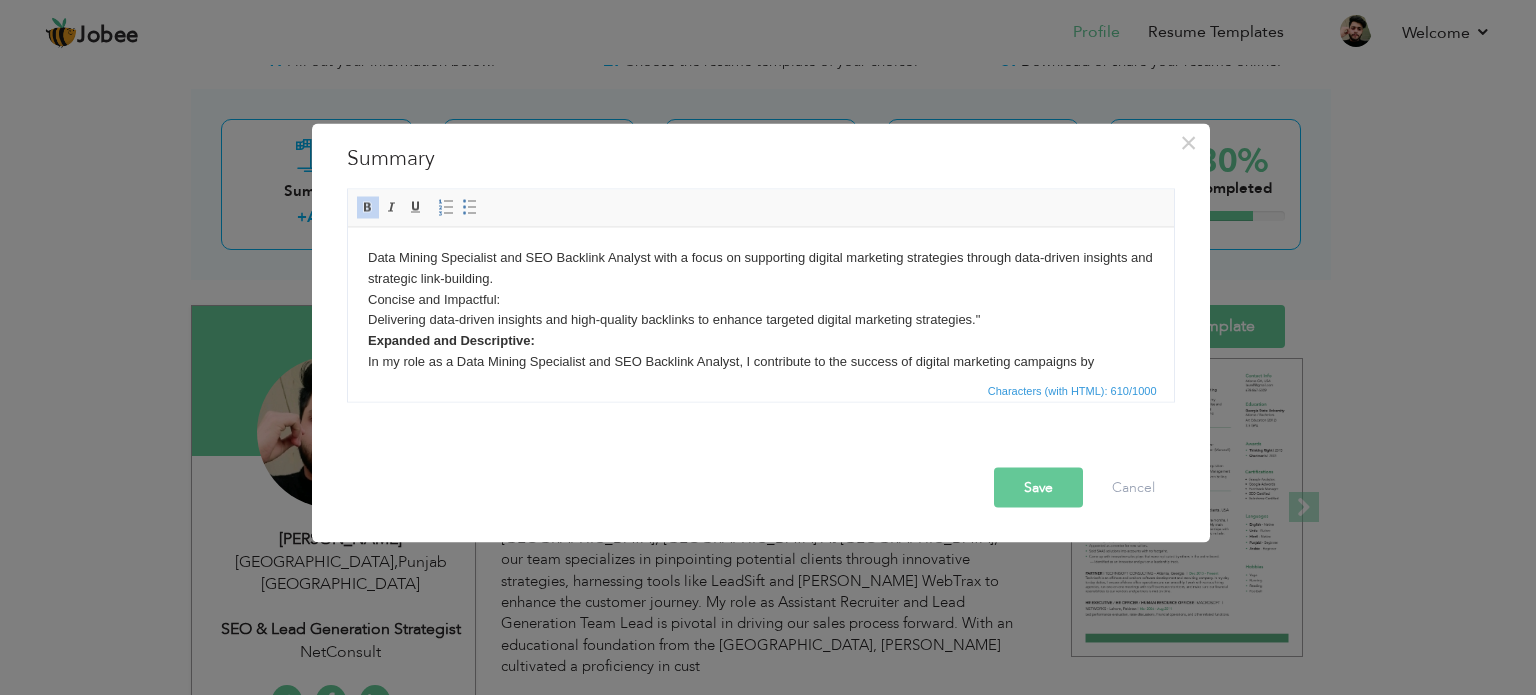click on "Data Mining Specialist and SEO Backlink Analyst with a focus on supporting digital marketing strategies through data-driven insights and strategic link-building. Concise and Impactful: Delivering data-driven insights and high-quality backlinks to enhance targeted digital marketing strategies." Expanded and Descriptive: In my role as a Data Mining Specialist and SEO Backlink Analyst, I contribute to the success of digital marketing campaigns by leveraging data insights and executing effective backlink strategies to improve search visibility and engagement." at bounding box center (760, 320) 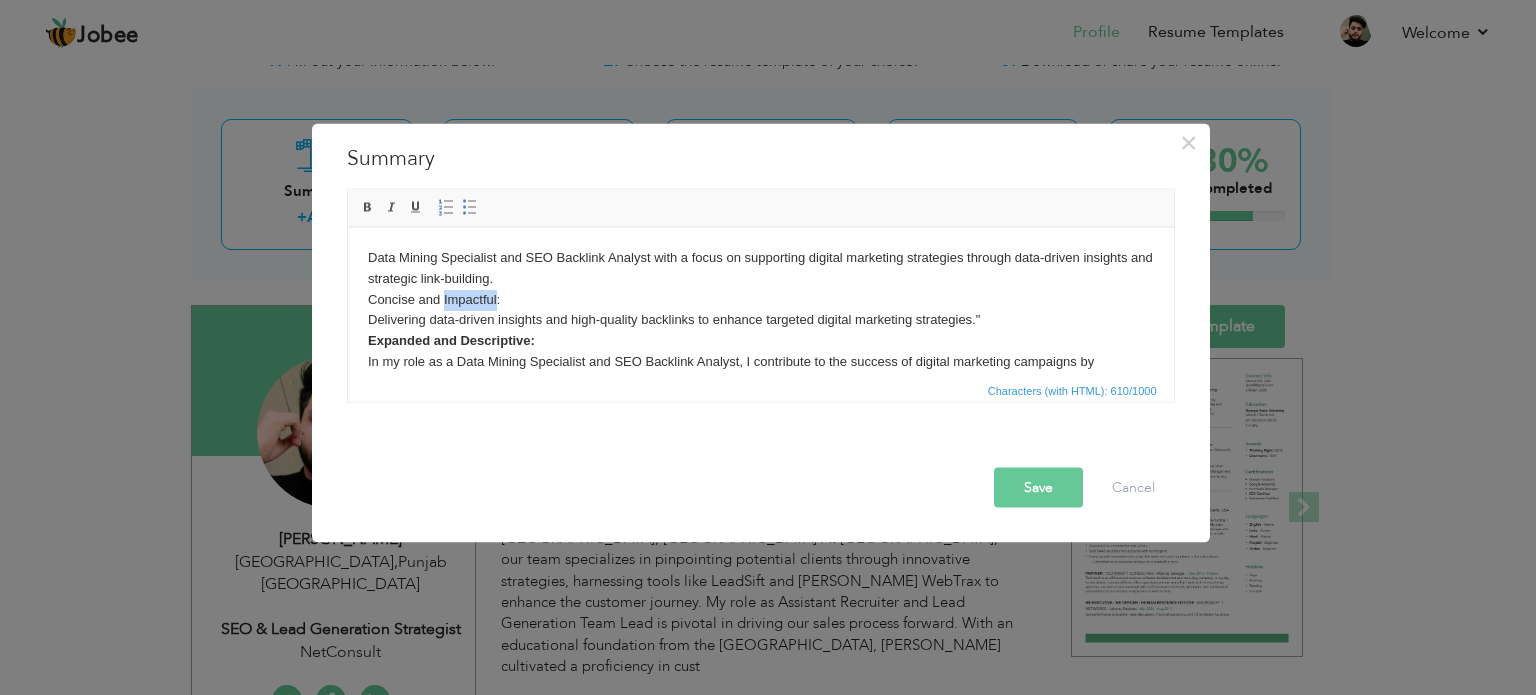 click on "Data Mining Specialist and SEO Backlink Analyst with a focus on supporting digital marketing strategies through data-driven insights and strategic link-building. Concise and Impactful: Delivering data-driven insights and high-quality backlinks to enhance targeted digital marketing strategies." Expanded and Descriptive: In my role as a Data Mining Specialist and SEO Backlink Analyst, I contribute to the success of digital marketing campaigns by leveraging data insights and executing effective backlink strategies to improve search visibility and engagement." at bounding box center (760, 320) 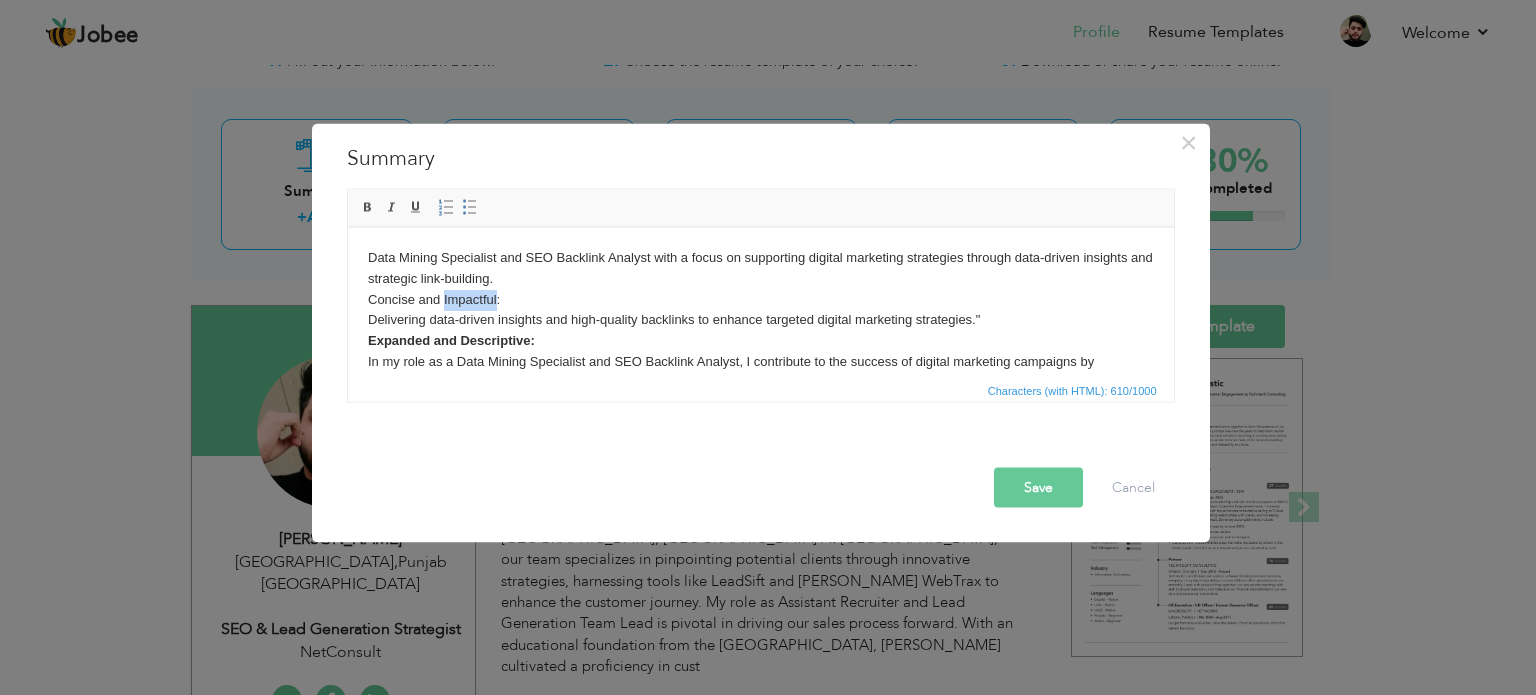 click on "Data Mining Specialist and SEO Backlink Analyst with a focus on supporting digital marketing strategies through data-driven insights and strategic link-building. Concise and Impactful: Delivering data-driven insights and high-quality backlinks to enhance targeted digital marketing strategies." Expanded and Descriptive: In my role as a Data Mining Specialist and SEO Backlink Analyst, I contribute to the success of digital marketing campaigns by leveraging data insights and executing effective backlink strategies to improve search visibility and engagement." at bounding box center [760, 320] 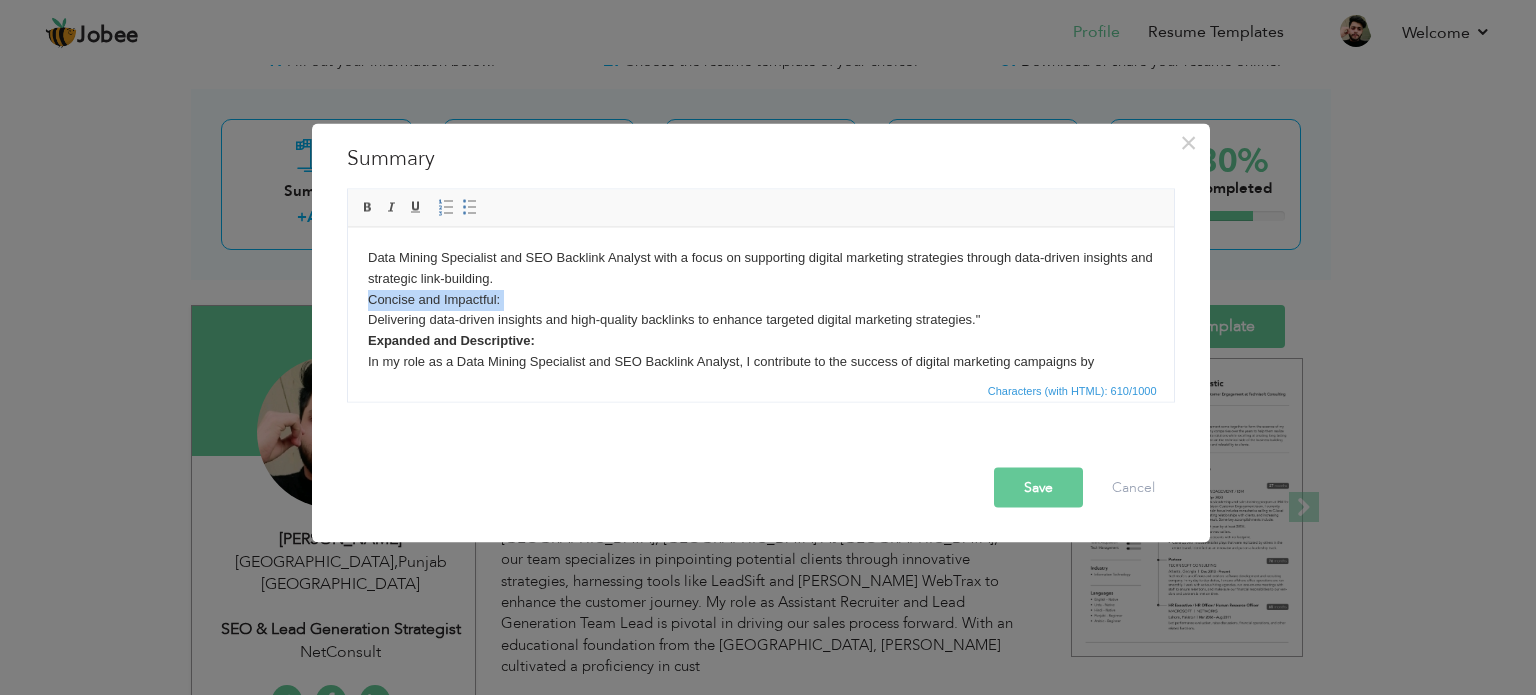 click on "Data Mining Specialist and SEO Backlink Analyst with a focus on supporting digital marketing strategies through data-driven insights and strategic link-building. Concise and Impactful: Delivering data-driven insights and high-quality backlinks to enhance targeted digital marketing strategies." Expanded and Descriptive: In my role as a Data Mining Specialist and SEO Backlink Analyst, I contribute to the success of digital marketing campaigns by leveraging data insights and executing effective backlink strategies to improve search visibility and engagement." at bounding box center (760, 320) 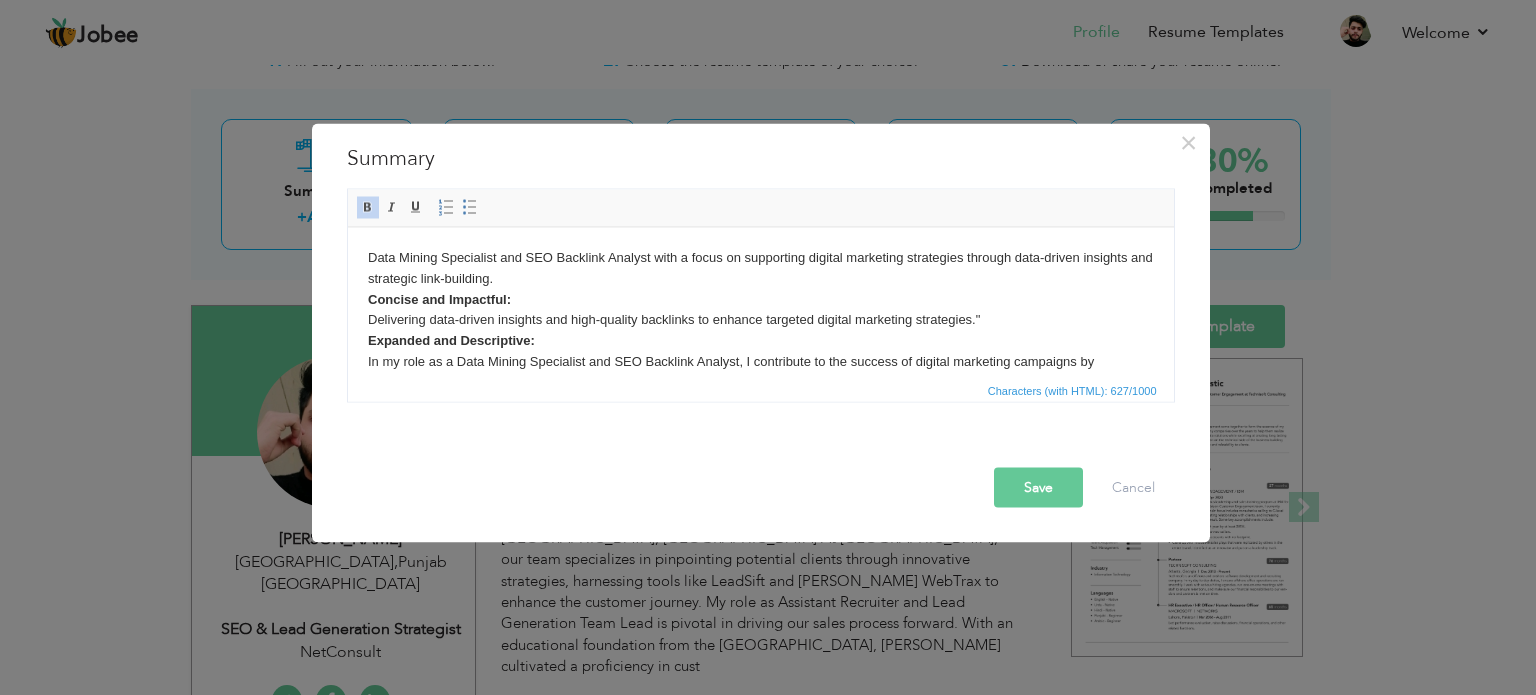 click on "Data Mining Specialist and SEO Backlink Analyst with a focus on supporting digital marketing strategies through data-driven insights and strategic link-building. Concise and Impactful: Delivering data-driven insights and high-quality backlinks to enhance targeted digital marketing strategies." Expanded and Descriptive: In my role as a Data Mining Specialist and SEO Backlink Analyst, I contribute to the success of digital marketing campaigns by leveraging data insights and executing effective backlink strategies to improve search visibility and engagement." at bounding box center (760, 320) 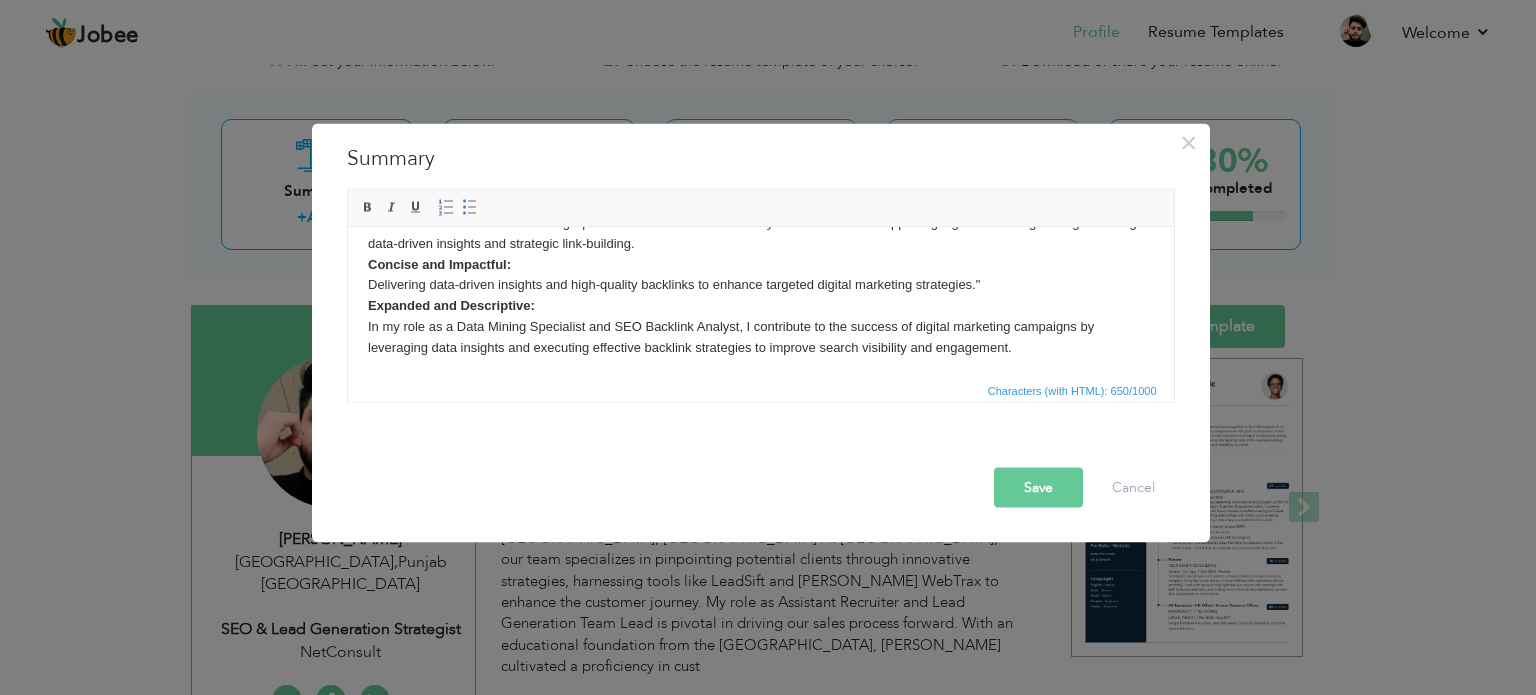 scroll, scrollTop: 0, scrollLeft: 0, axis: both 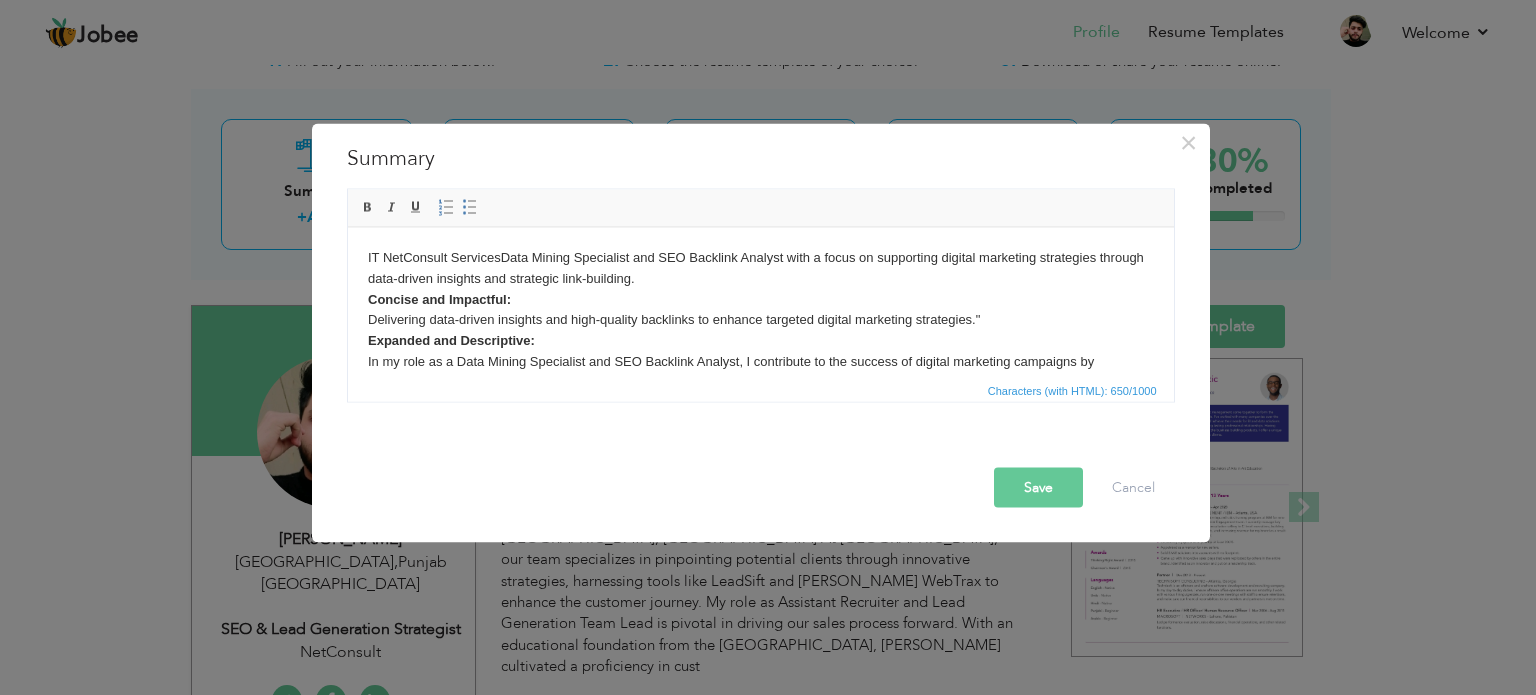 click on "IT Net Consult Services  Data Mining Specialist and SEO Backlink Analyst with a focus on supporting digital marketing strategies through data-driven insights and strategic link-building. Concise and Impactful: Delivering data-driven insights and high-quality backlinks to enhance targeted digital marketing strategies." Expanded and Descriptive: In my role as a Data Mining Specialist and SEO Backlink Analyst, I contribute to the success of digital marketing campaigns by leveraging data insights and executing effective backlink strategies to improve search visibility and engagement." at bounding box center [760, 320] 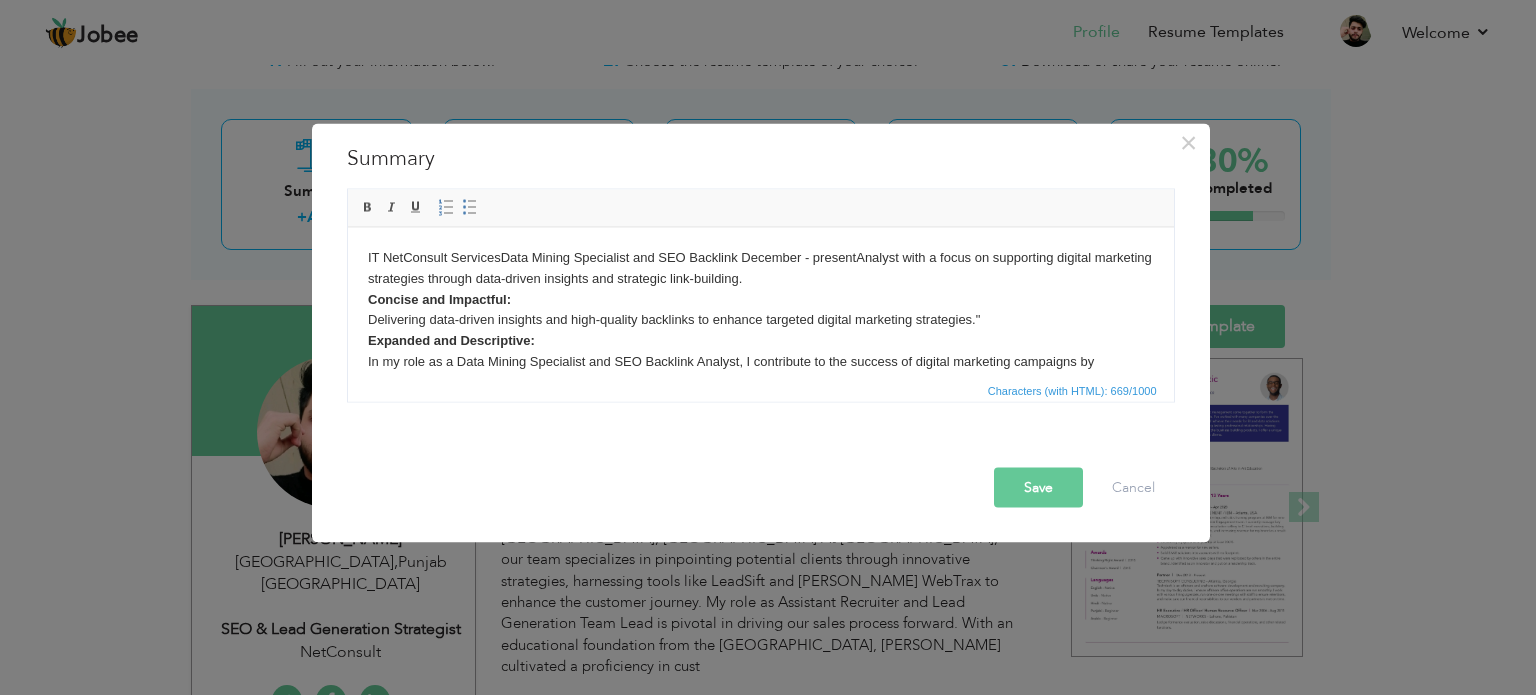 click on "IT Net Consult Services  Data Mining Specialist and SEO Backlink December - present  Analyst with a focus on supporting digital marketing strategies through data-driven insights and strategic link-building. Concise and Impactful: Delivering data-driven insights and high-quality backlinks to enhance targeted digital marketing strategies." Expanded and Descriptive: In my role as a Data Mining Specialist and SEO Backlink Analyst, I contribute to the success of digital marketing campaigns by leveraging data insights and executing effective backlink strategies to improve search visibility and engagement." at bounding box center [760, 320] 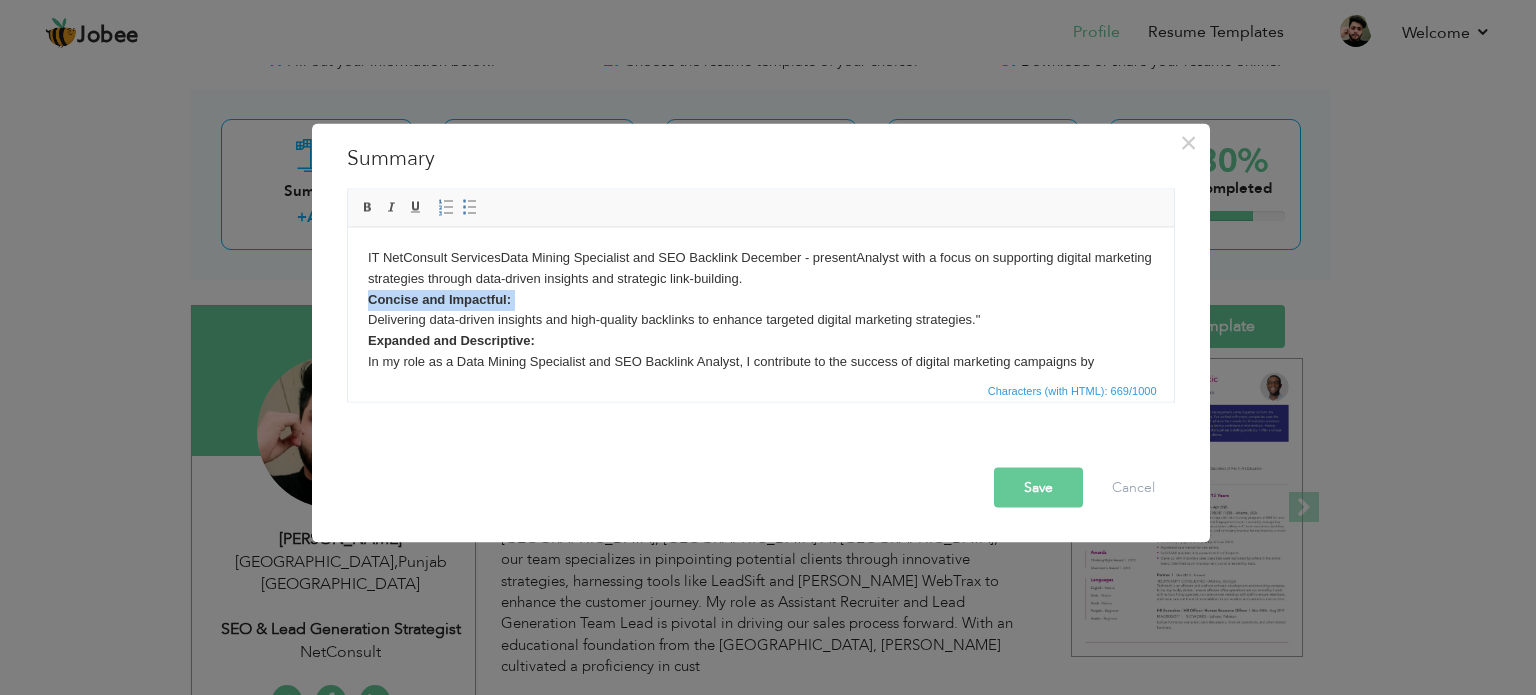 click on "IT Net Consult Services  Data Mining Specialist and SEO Backlink December - present  Analyst with a focus on supporting digital marketing strategies through data-driven insights and strategic link-building. Concise and Impactful: Delivering data-driven insights and high-quality backlinks to enhance targeted digital marketing strategies." Expanded and Descriptive: In my role as a Data Mining Specialist and SEO Backlink Analyst, I contribute to the success of digital marketing campaigns by leveraging data insights and executing effective backlink strategies to improve search visibility and engagement." at bounding box center [760, 320] 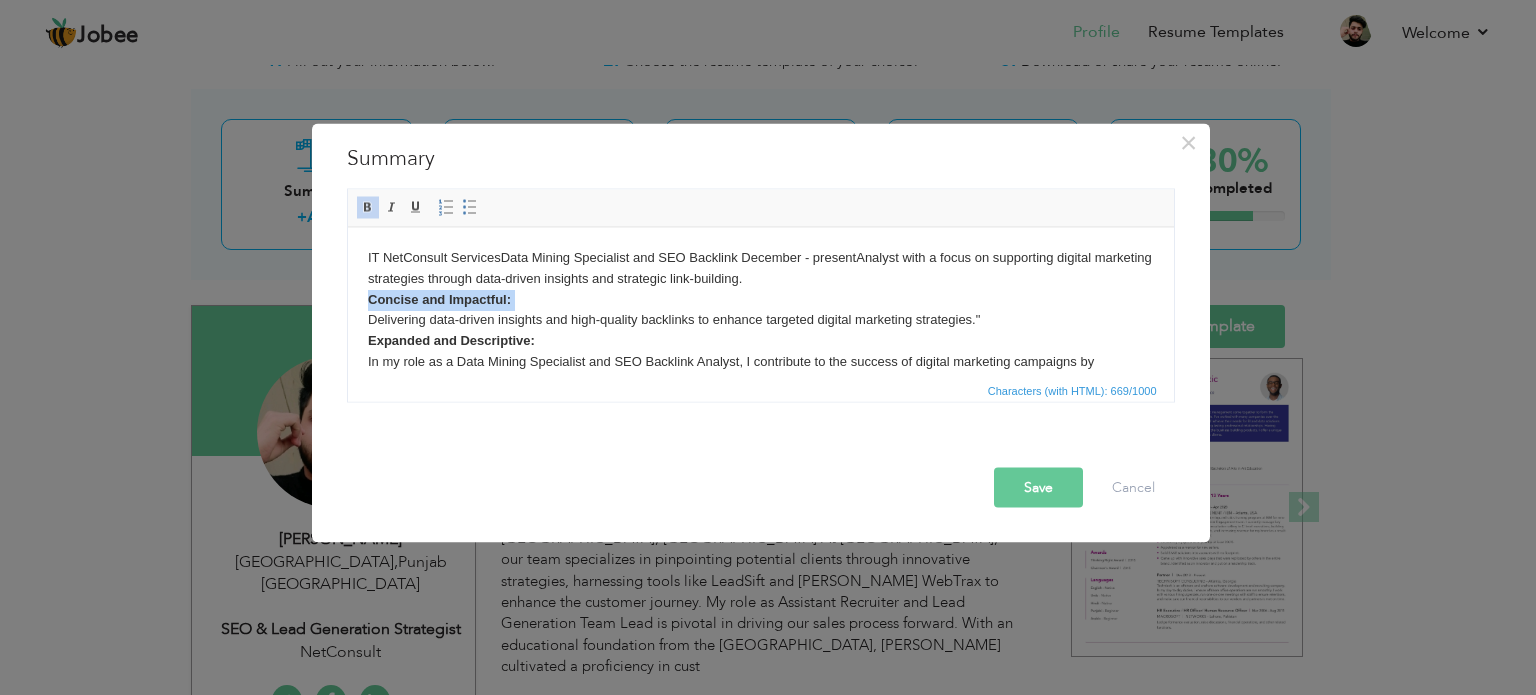 click on "IT Net Consult Services  Data Mining Specialist and SEO Backlink December - present  Analyst with a focus on supporting digital marketing strategies through data-driven insights and strategic link-building. Concise and Impactful: Delivering data-driven insights and high-quality backlinks to enhance targeted digital marketing strategies." Expanded and Descriptive: In my role as a Data Mining Specialist and SEO Backlink Analyst, I contribute to the success of digital marketing campaigns by leveraging data insights and executing effective backlink strategies to improve search visibility and engagement." at bounding box center [760, 320] 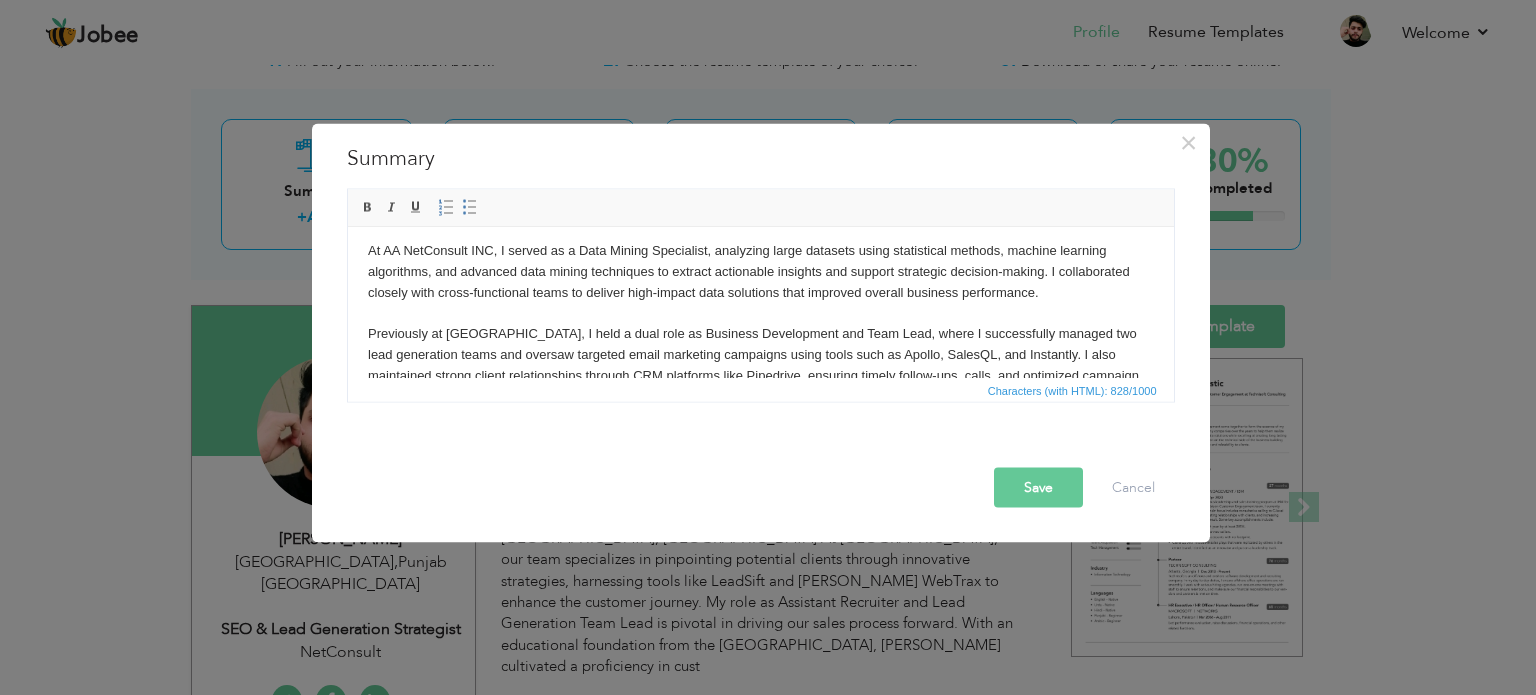 scroll, scrollTop: 6, scrollLeft: 0, axis: vertical 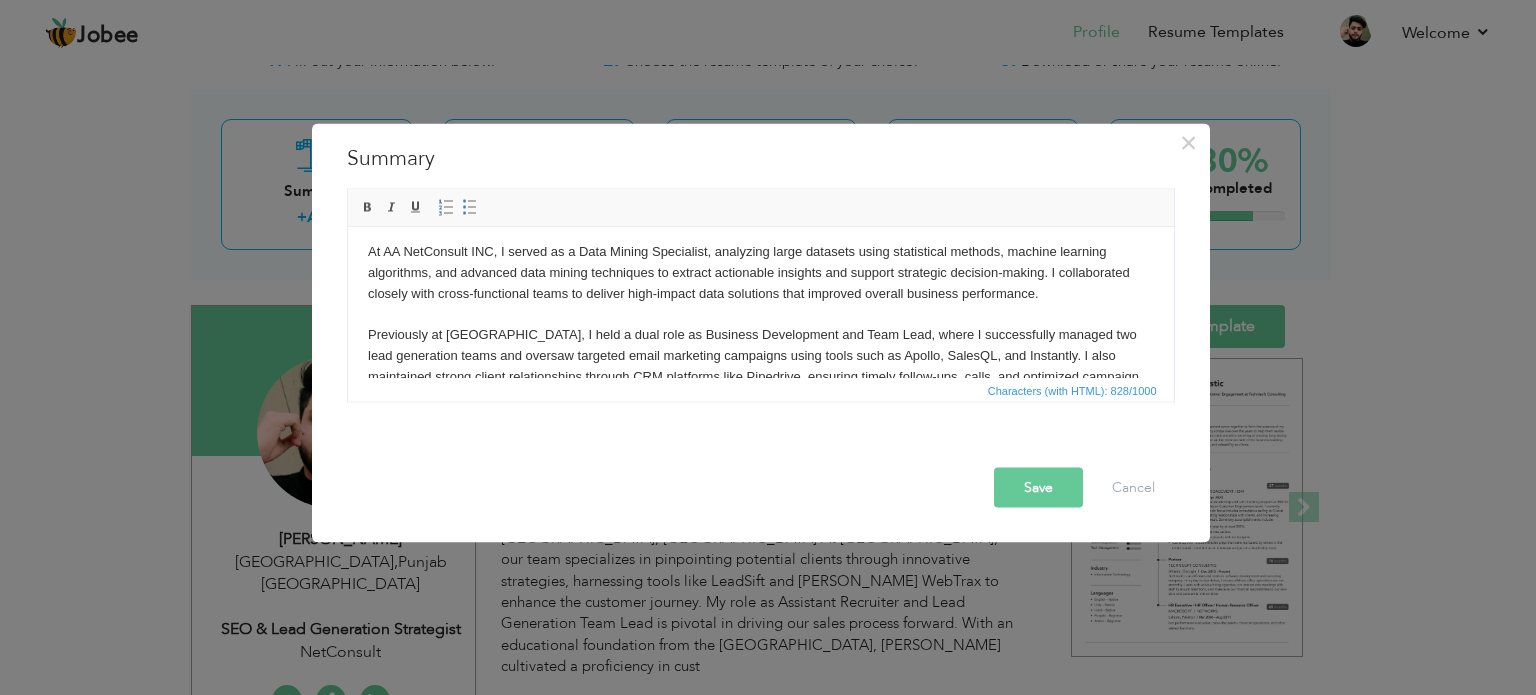 click on "At AA NetConsult INC, I served as a Data Mining Specialist, analyzing large datasets using statistical methods, machine learning algorithms, and advanced data mining techniques to extract actionable insights and support strategic decision-making. I collaborated closely with cross-functional teams to deliver high-impact data solutions that improved overall business performance. Previously at East Hire, I held a dual role as Business Development and Team Lead, where I successfully managed two lead generation teams and oversaw targeted email marketing campaigns using tools such as Apollo, SalesQL, and Instantly. I also maintained strong client relationships through CRM platforms like Pipedrive, ensuring timely follow-ups, calls, and optimized campaign performance via A/B testing and sequence management." at bounding box center [760, 324] 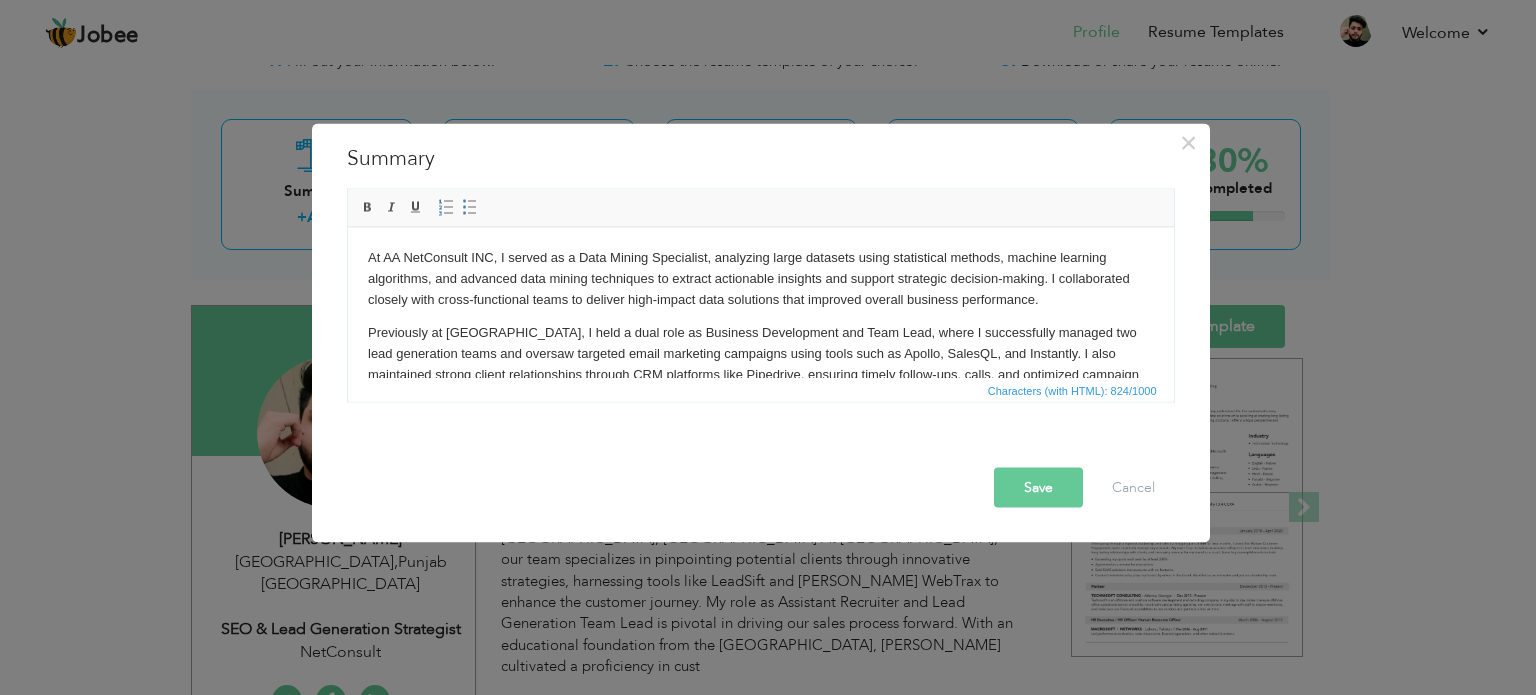 scroll, scrollTop: 48, scrollLeft: 0, axis: vertical 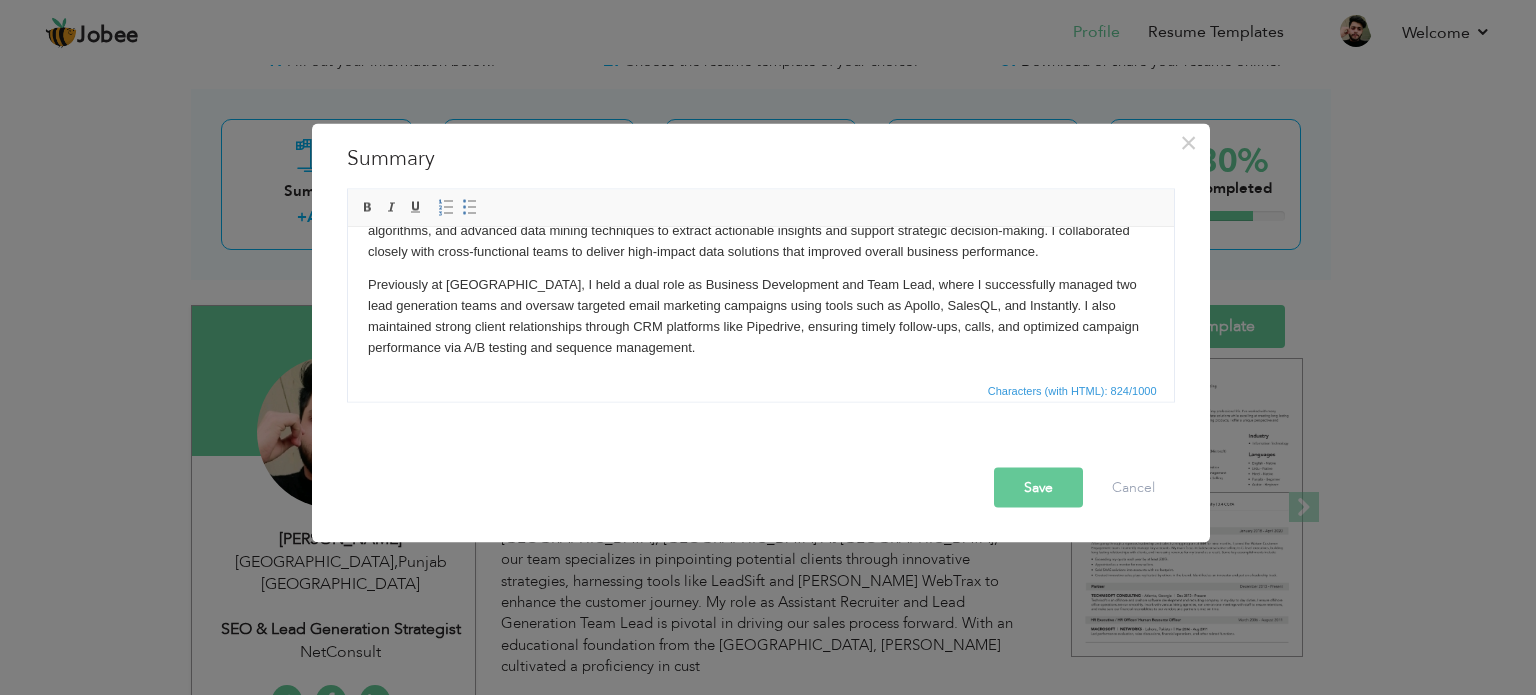 click on "Previously at [GEOGRAPHIC_DATA], I held a dual role as Business Development and Team Lead, where I successfully managed two lead generation teams and oversaw targeted email marketing campaigns using tools such as Apollo, SalesQL, and Instantly. I also maintained strong client relationships through CRM platforms like Pipedrive, ensuring timely follow-ups, calls, and optimized campaign performance via A/B testing and sequence management." at bounding box center (760, 315) 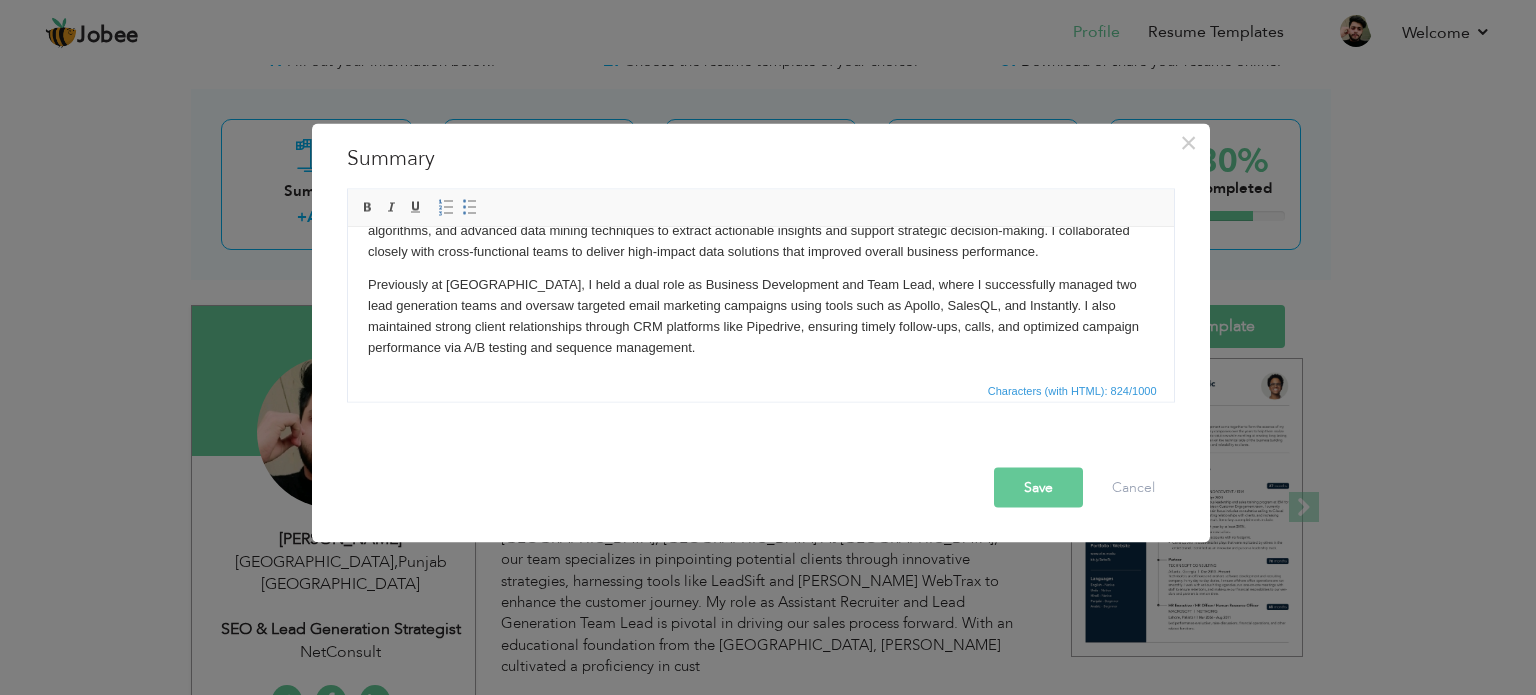 scroll, scrollTop: 59, scrollLeft: 0, axis: vertical 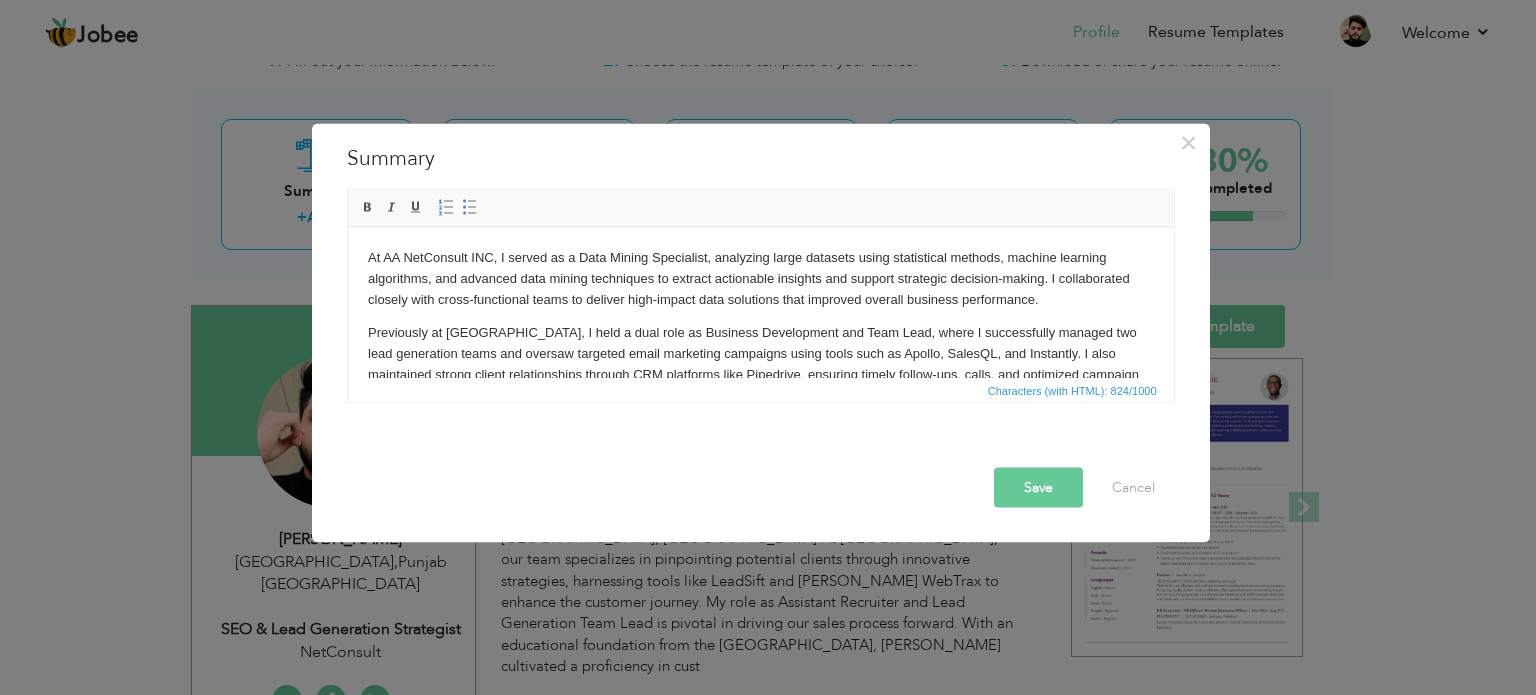 click on "Save" at bounding box center (1038, 487) 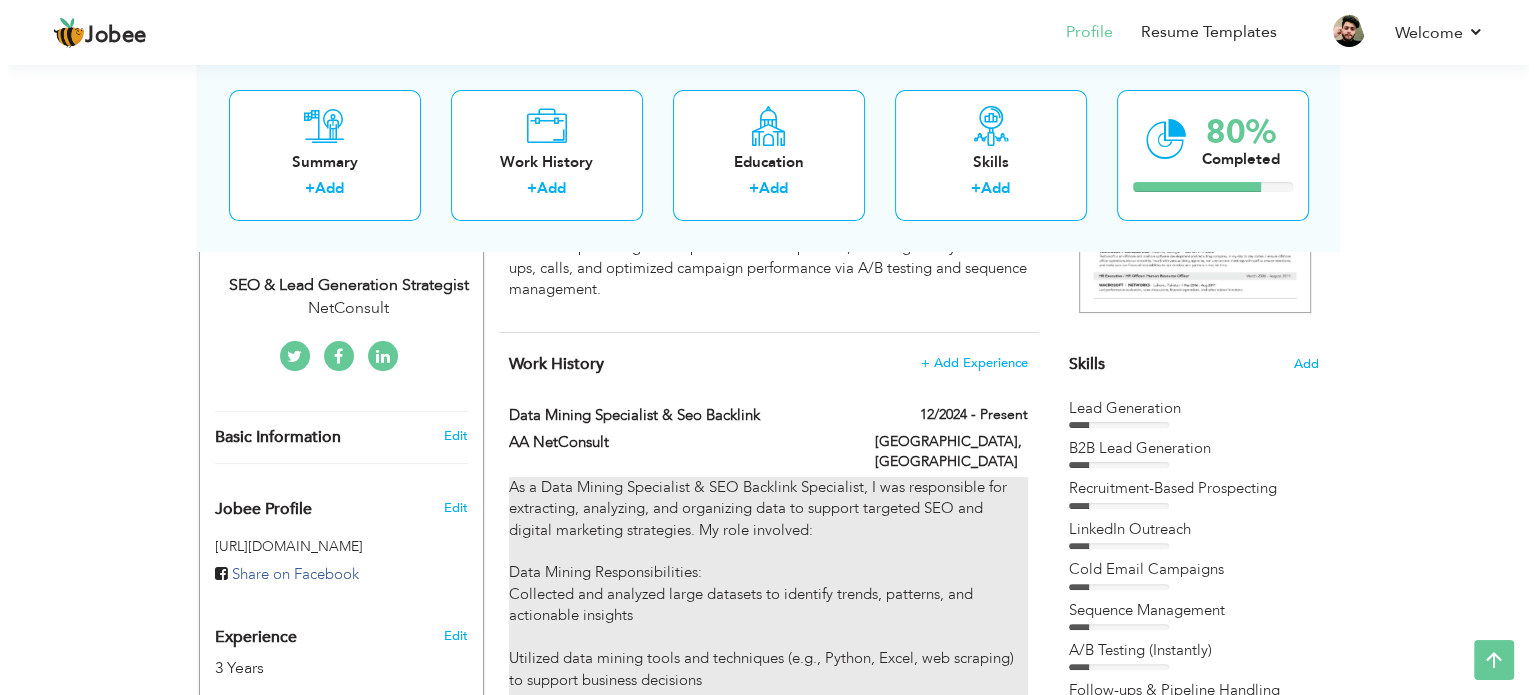 scroll, scrollTop: 415, scrollLeft: 0, axis: vertical 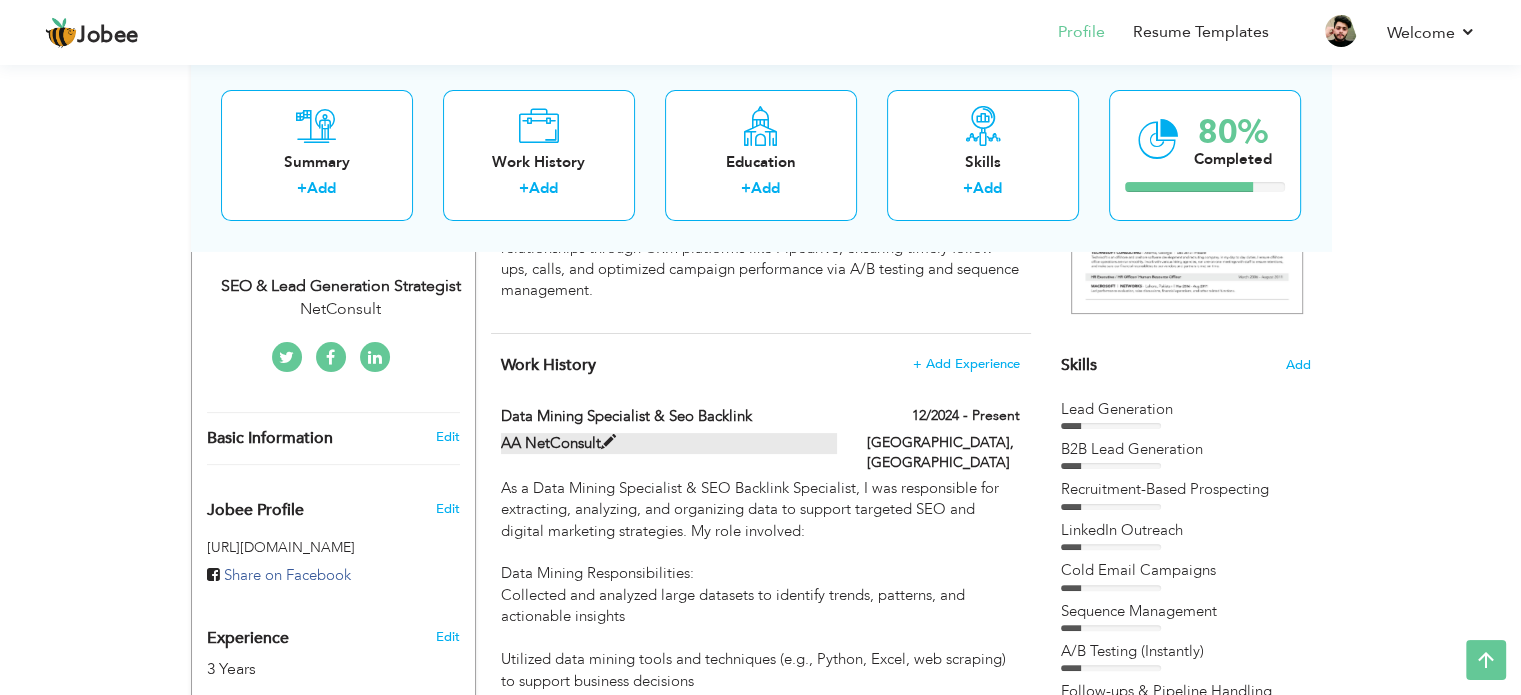 click on "AA NetConsult" at bounding box center [669, 443] 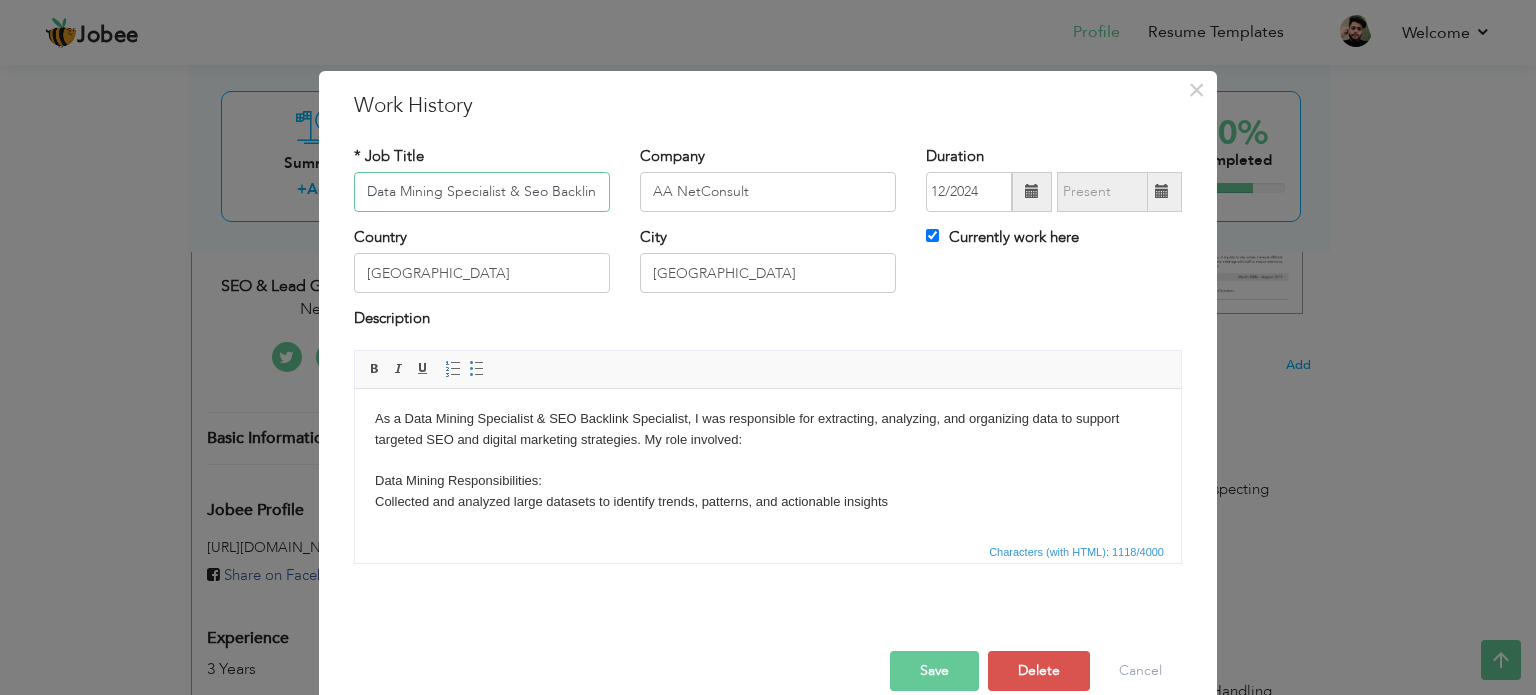 scroll, scrollTop: 0, scrollLeft: 4, axis: horizontal 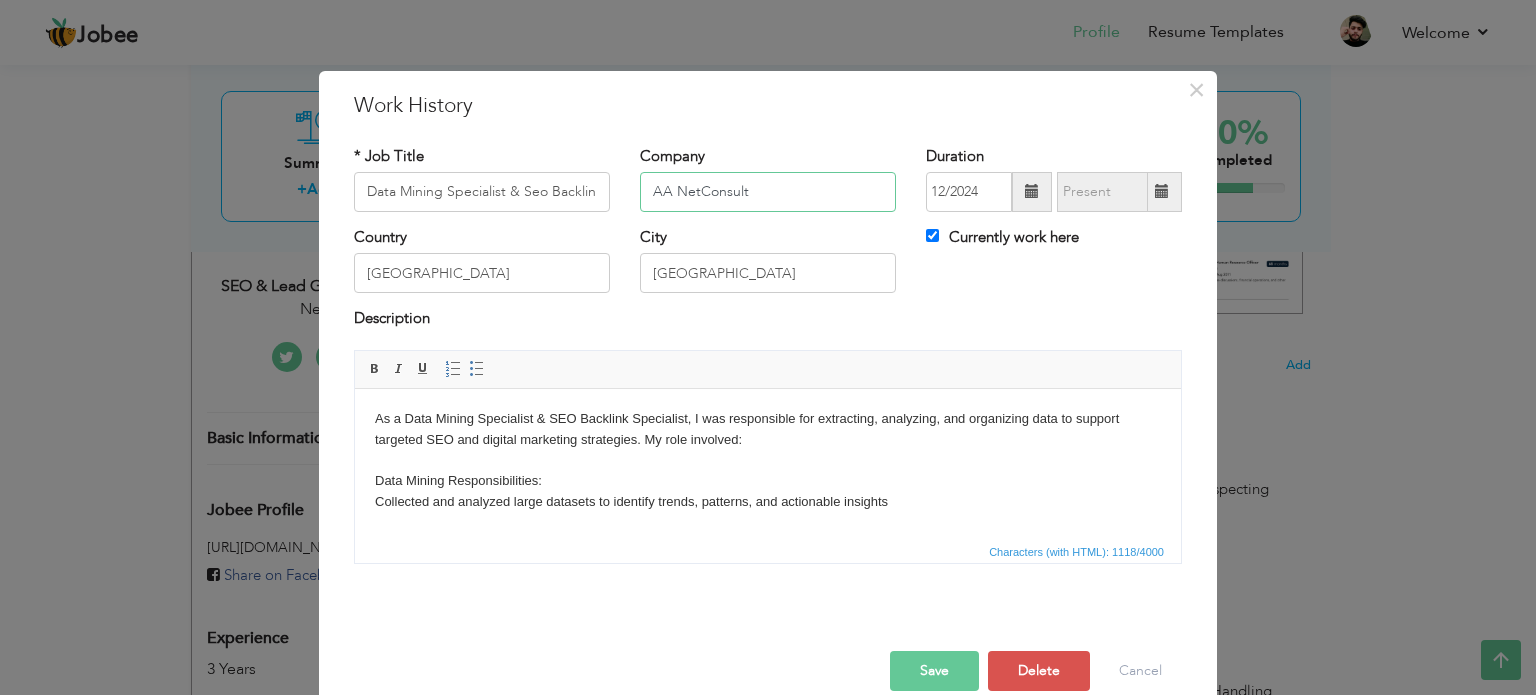 click on "AA NetConsult" at bounding box center [768, 192] 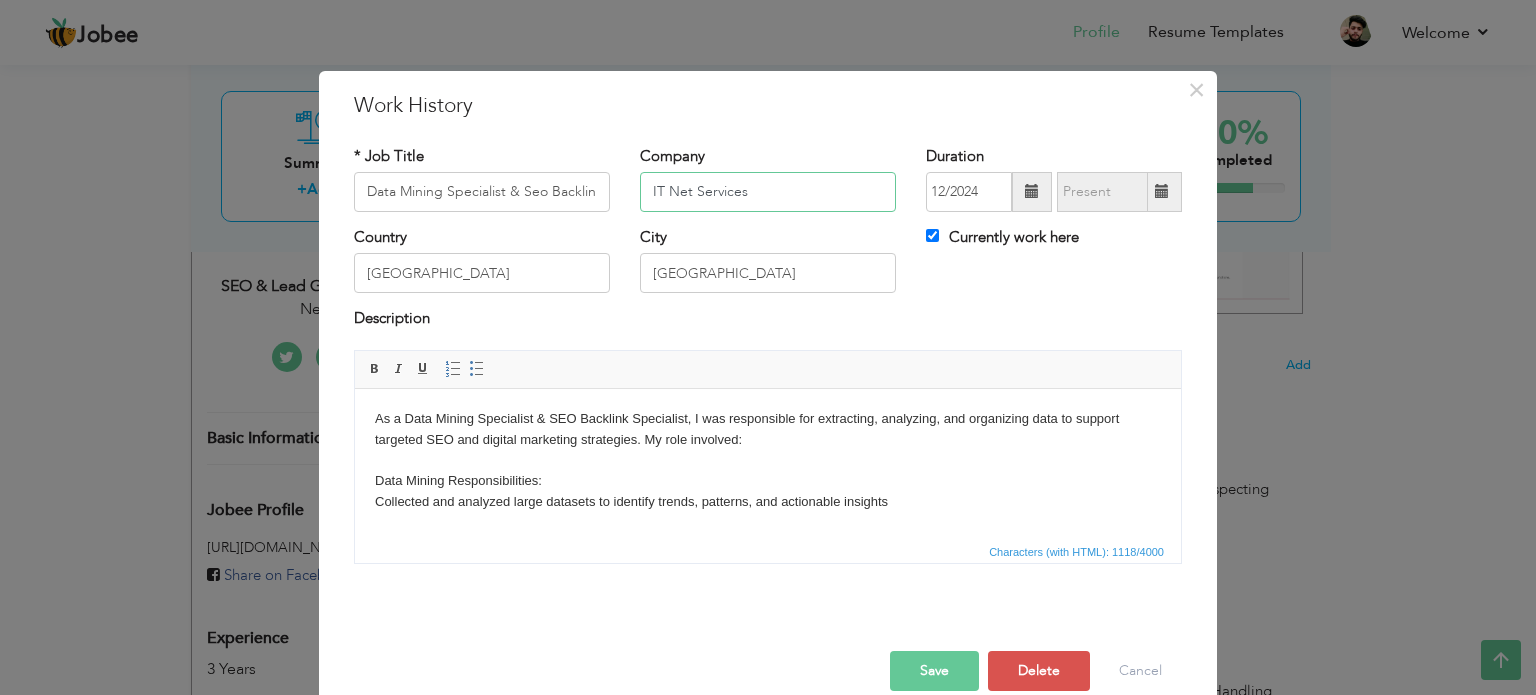 type on "IT Net Services" 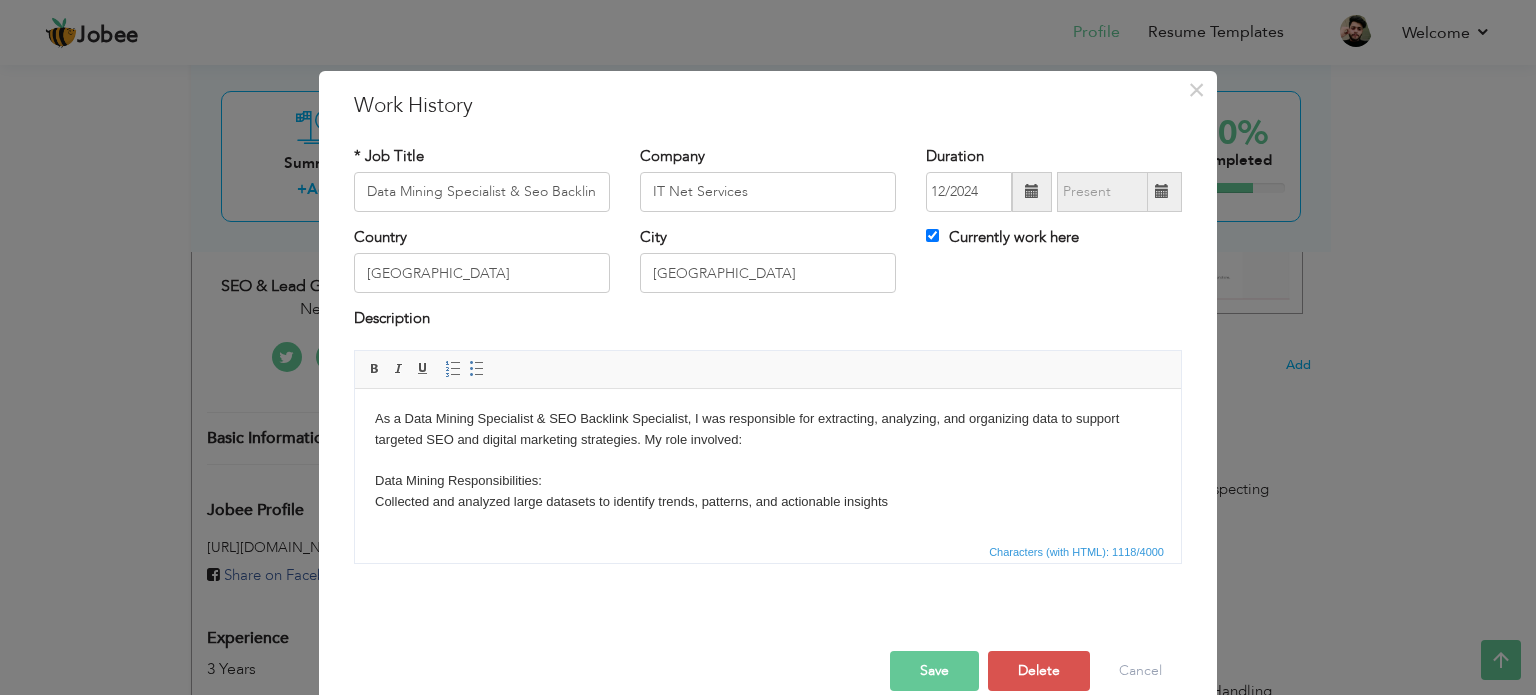 click on "Save" at bounding box center (934, 671) 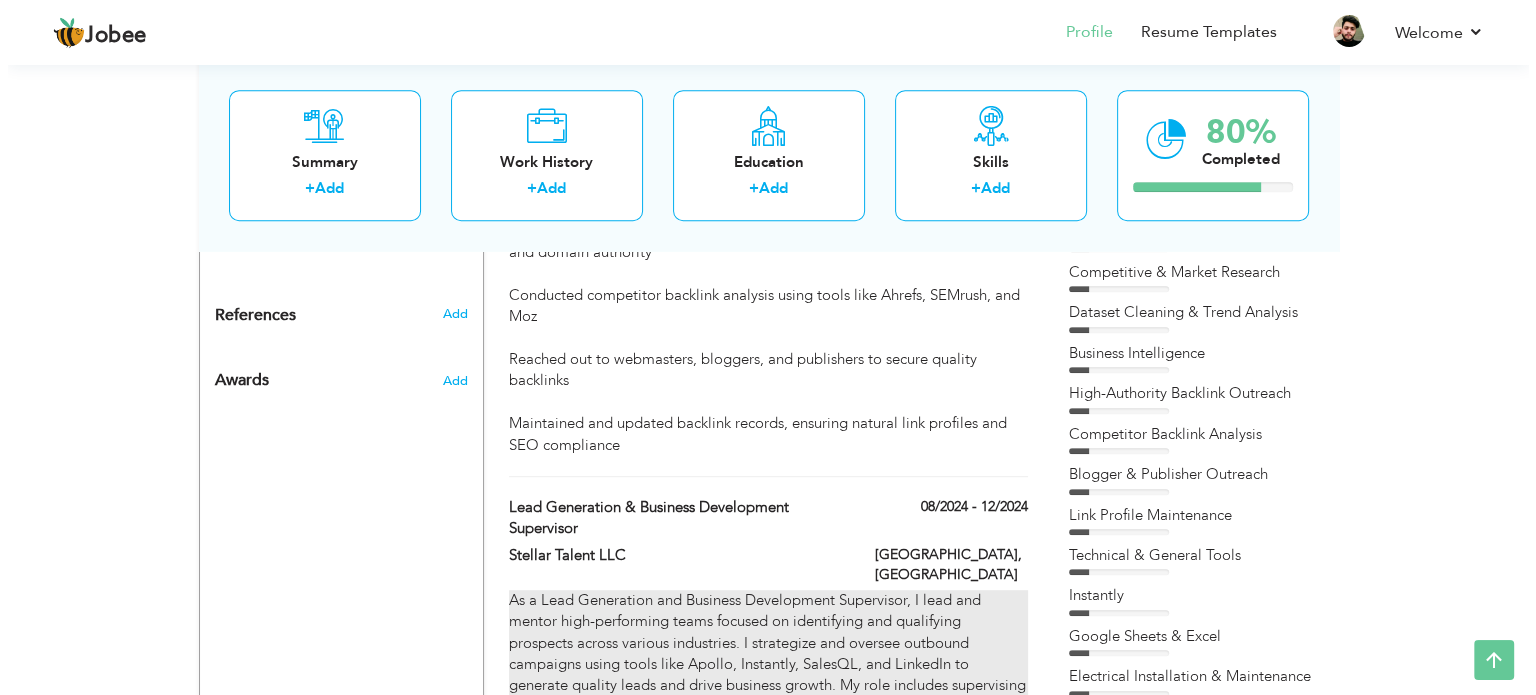 scroll, scrollTop: 1064, scrollLeft: 0, axis: vertical 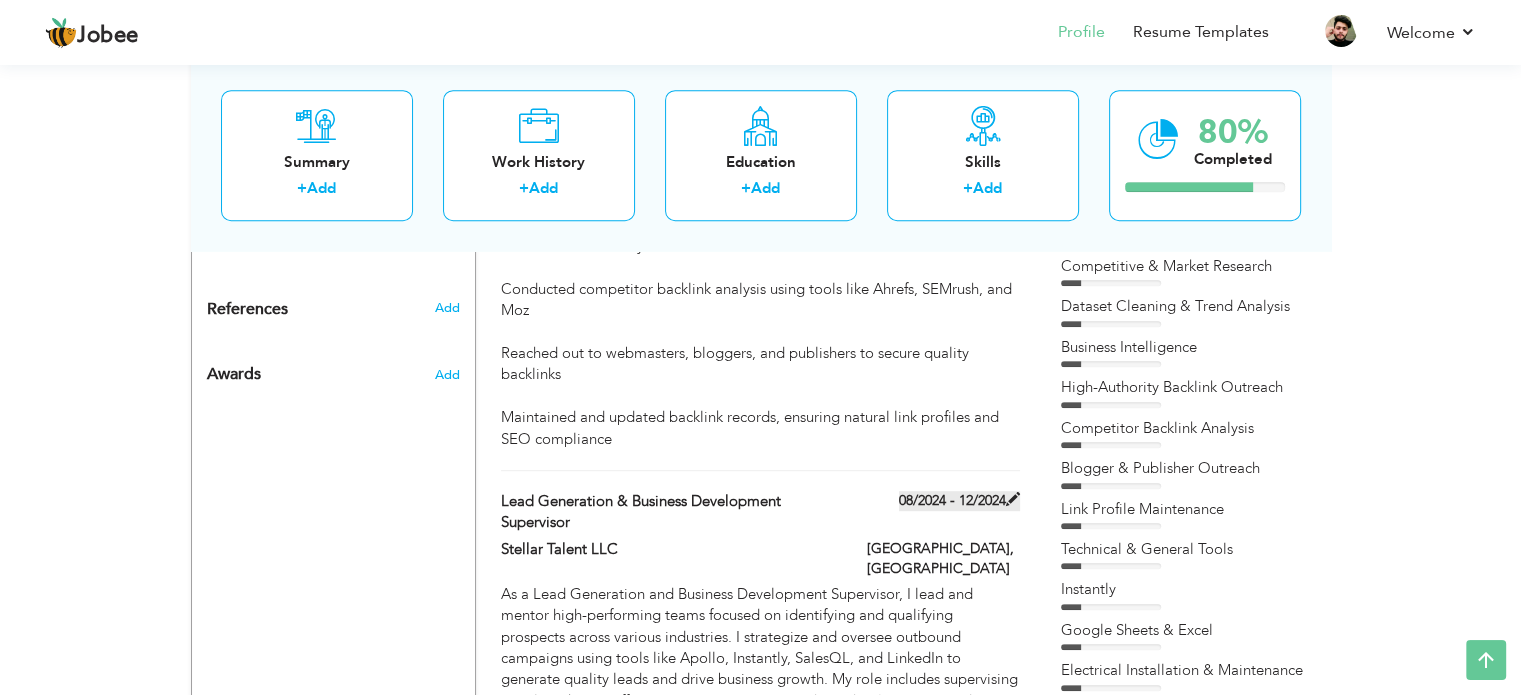 click on "08/2024 - 12/2024" at bounding box center [959, 501] 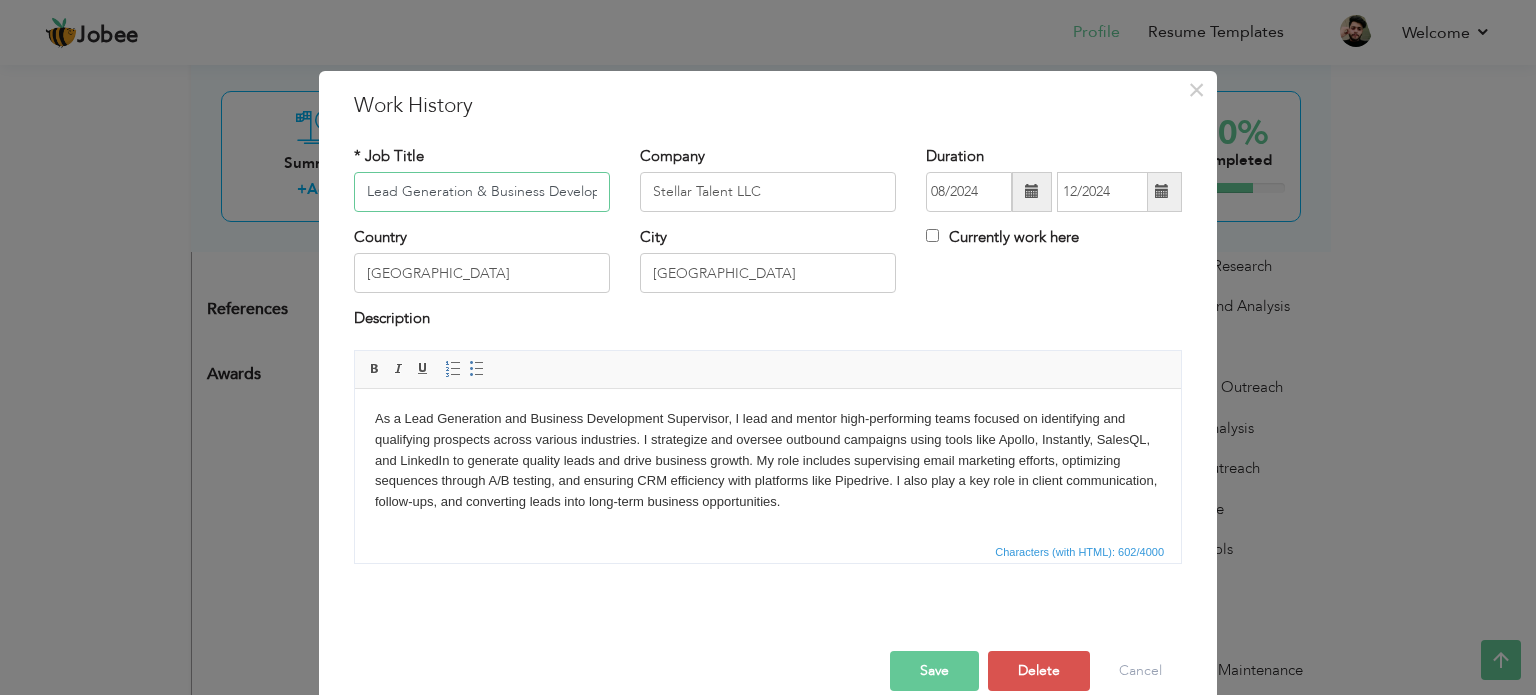scroll, scrollTop: 0, scrollLeft: 102, axis: horizontal 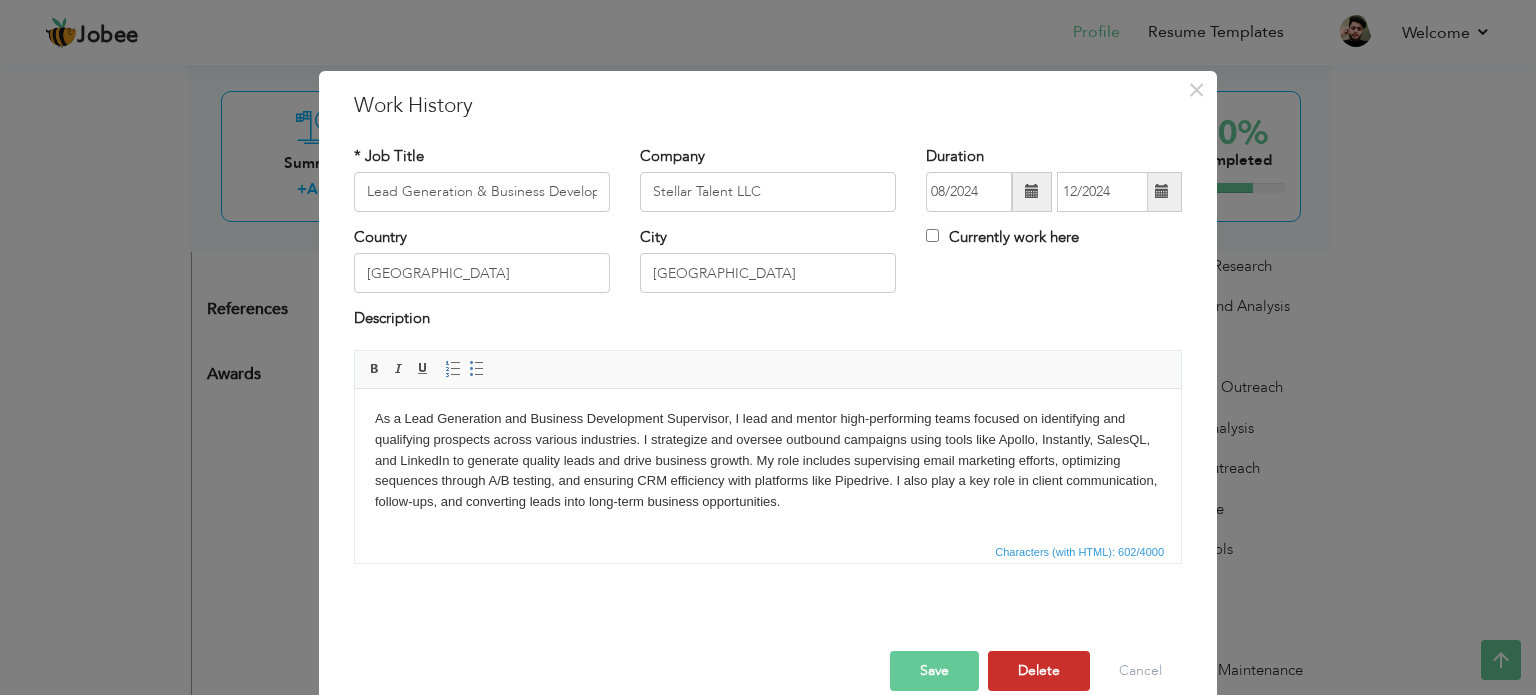 click on "Delete" at bounding box center (1039, 671) 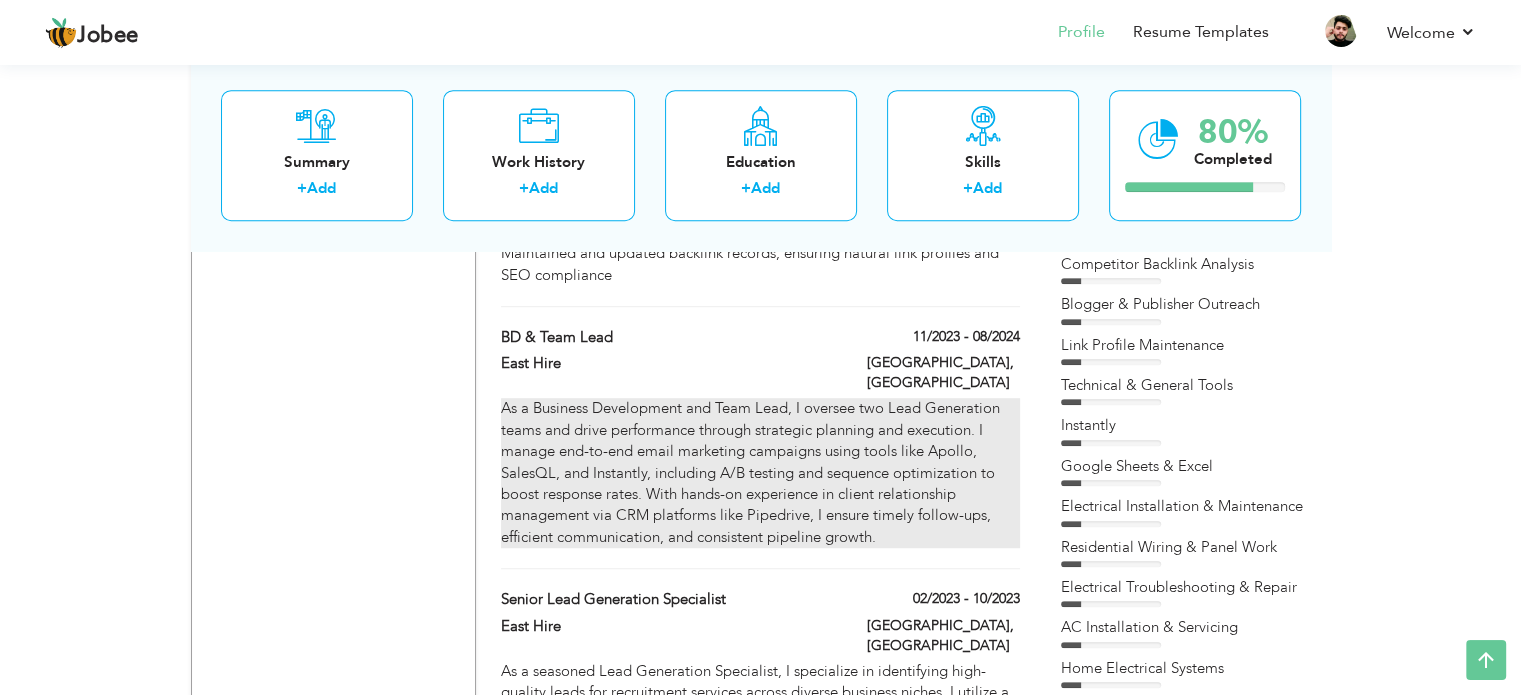 scroll, scrollTop: 1227, scrollLeft: 0, axis: vertical 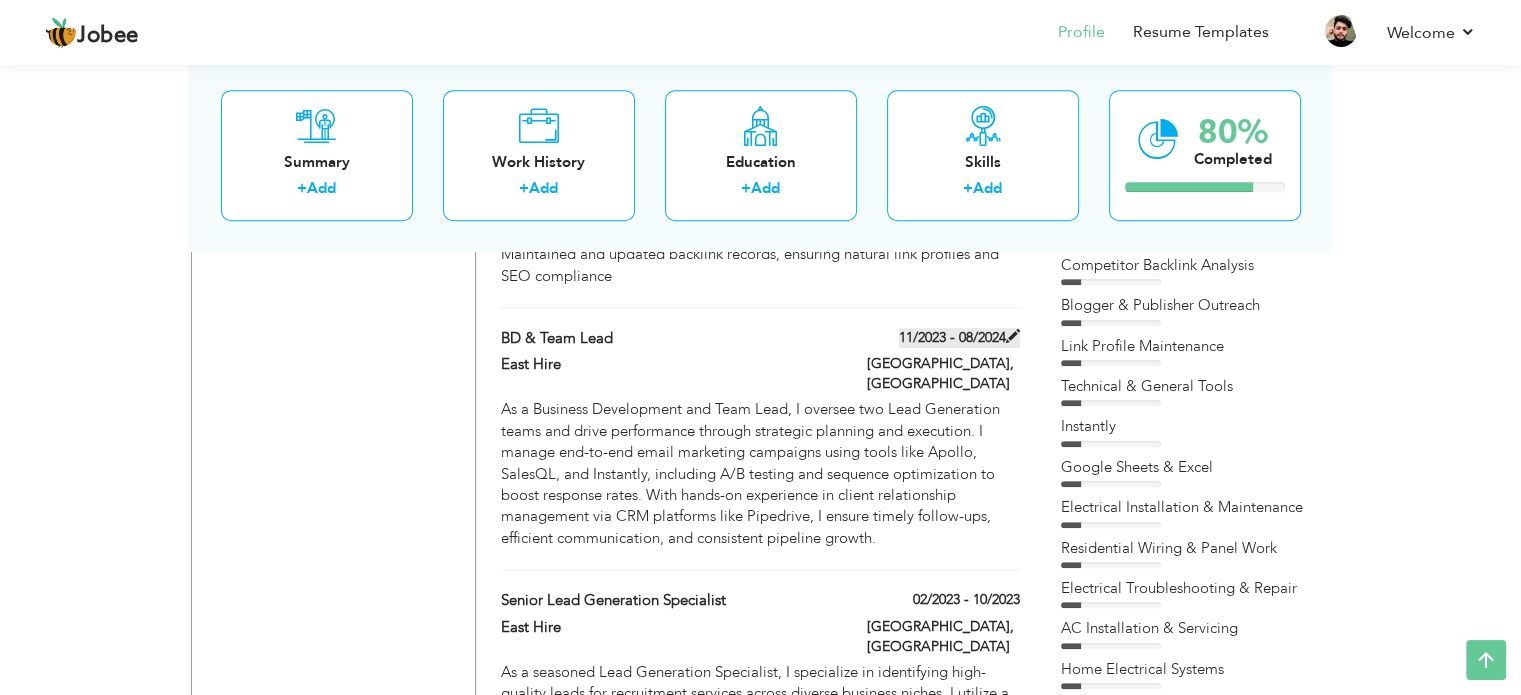 click at bounding box center (1013, 336) 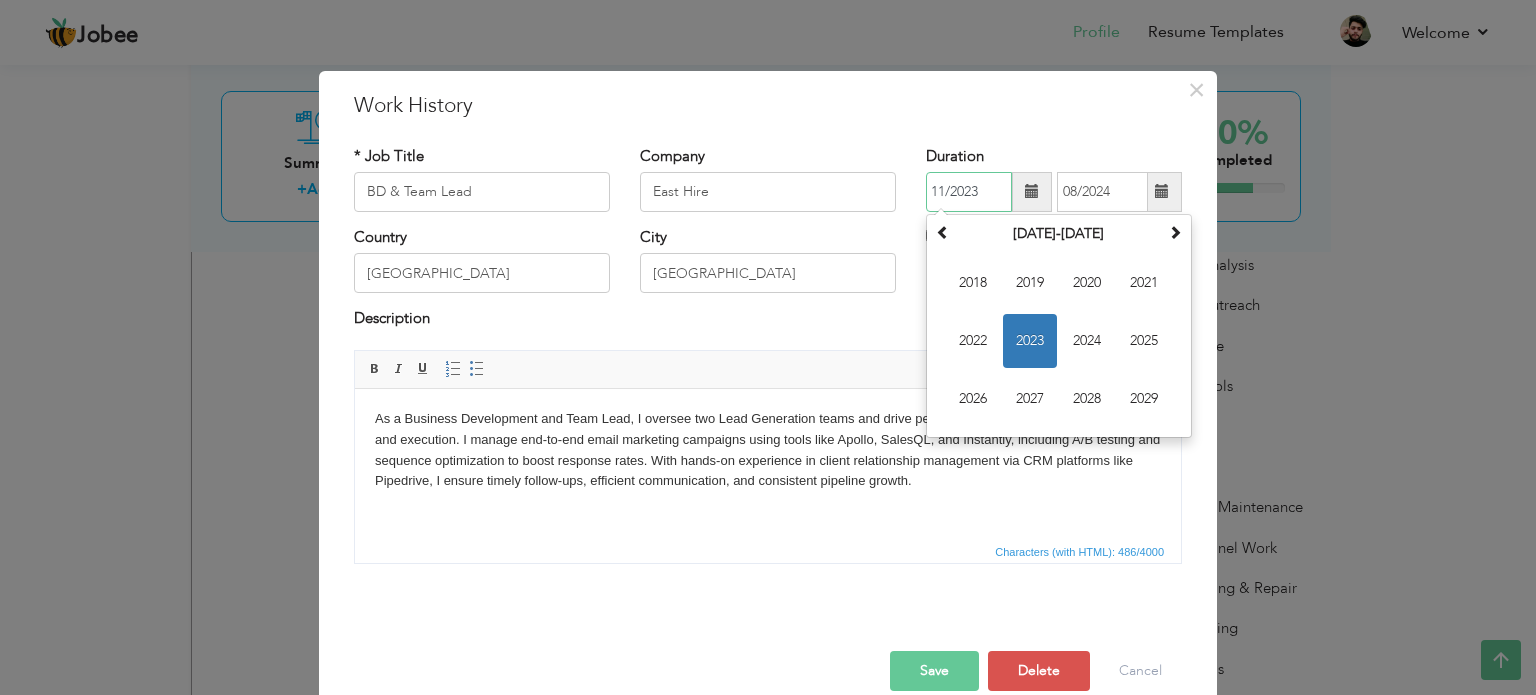 click on "11/2023" at bounding box center (969, 192) 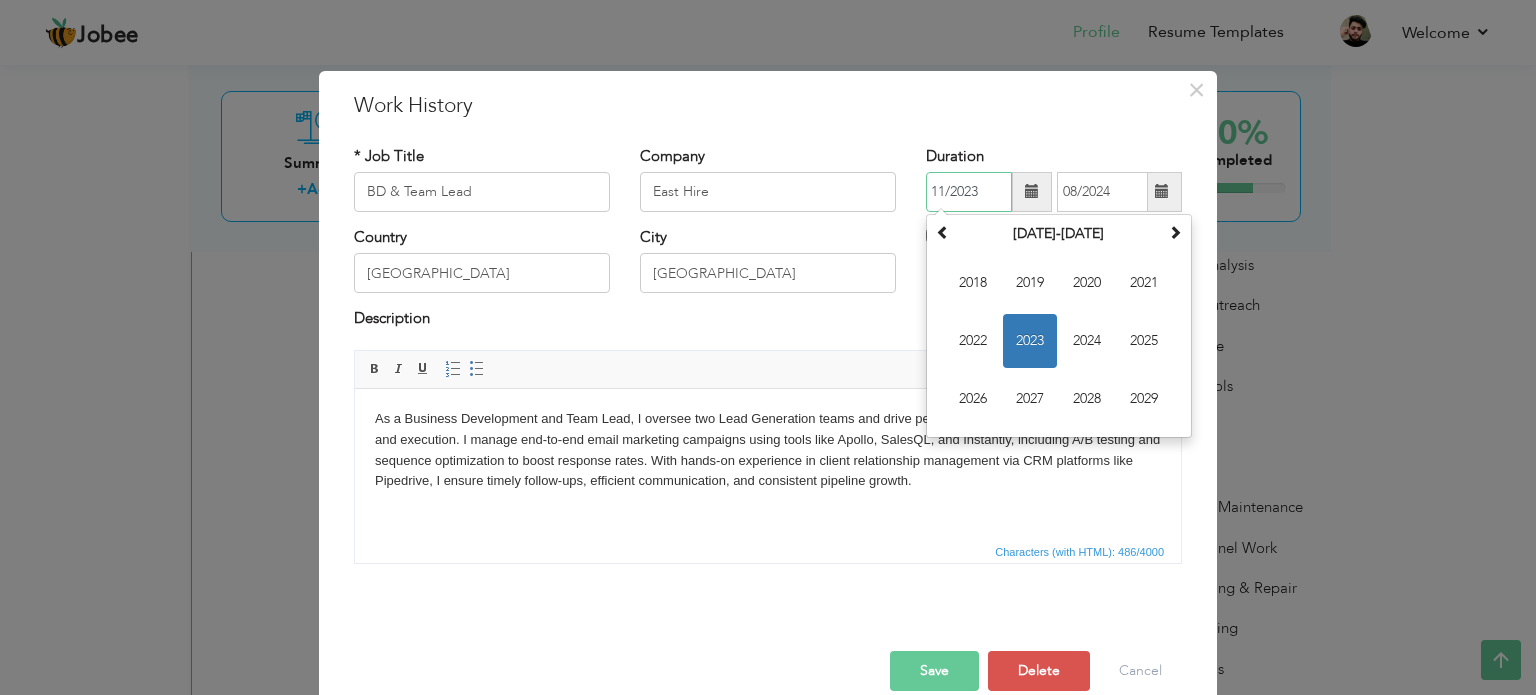 click on "11/2023" at bounding box center [969, 192] 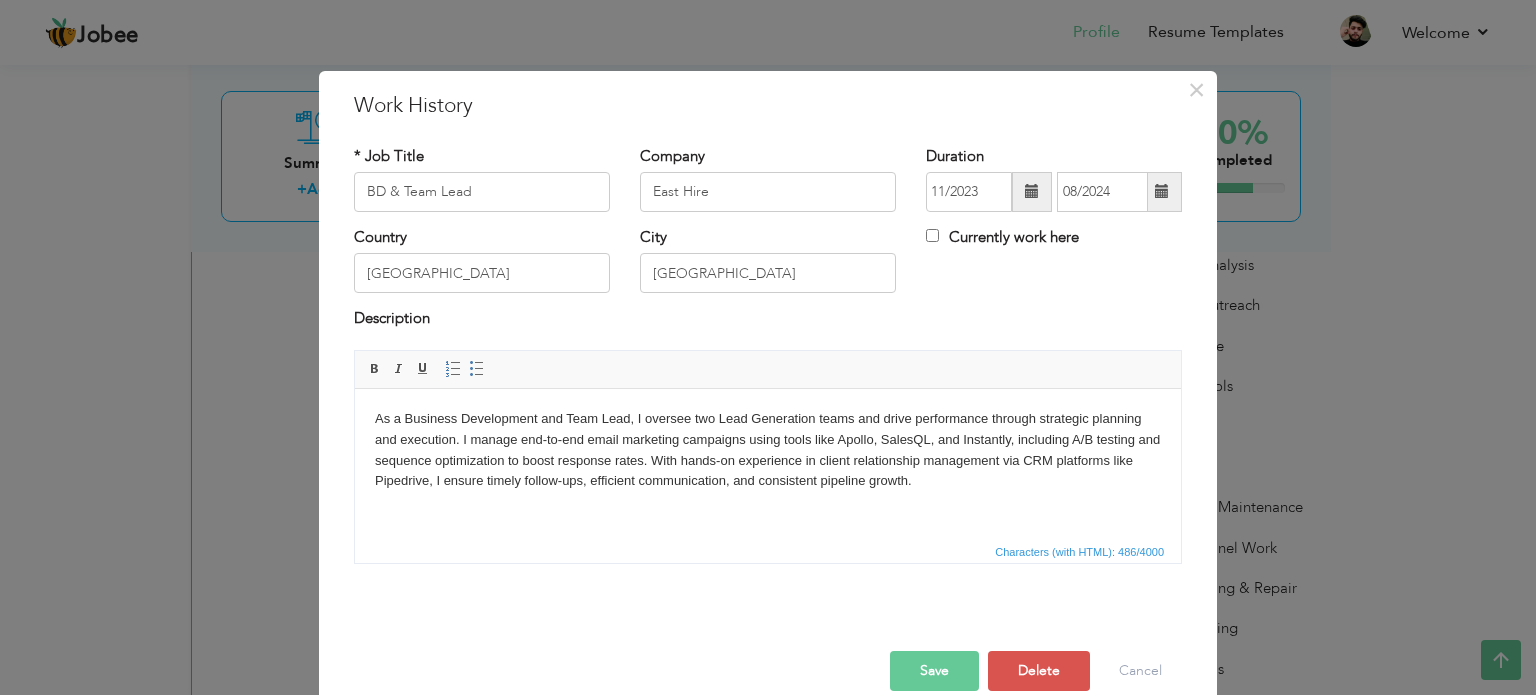 click on "×
Work History
* Job Title
BD & Team Lead
Company
East Hire
Duration City" at bounding box center (768, 347) 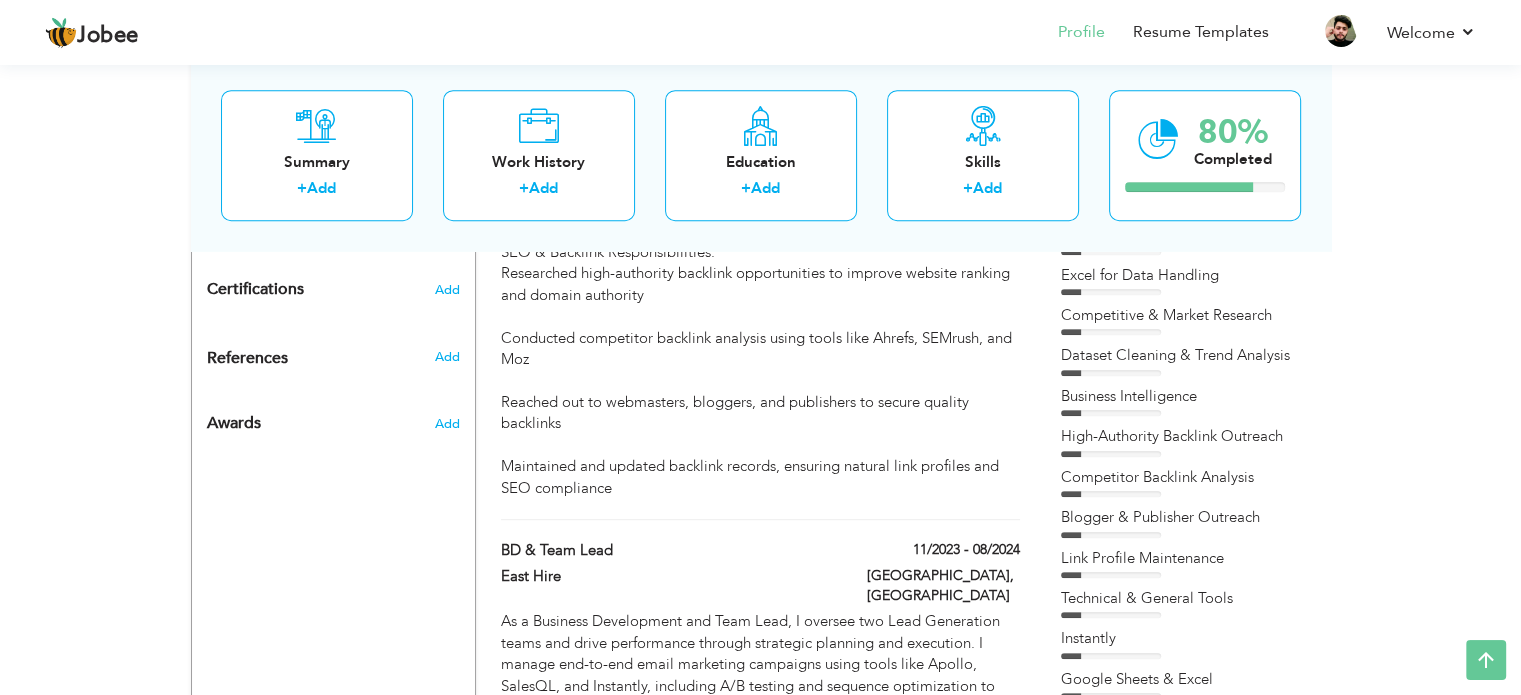 scroll, scrollTop: 1019, scrollLeft: 0, axis: vertical 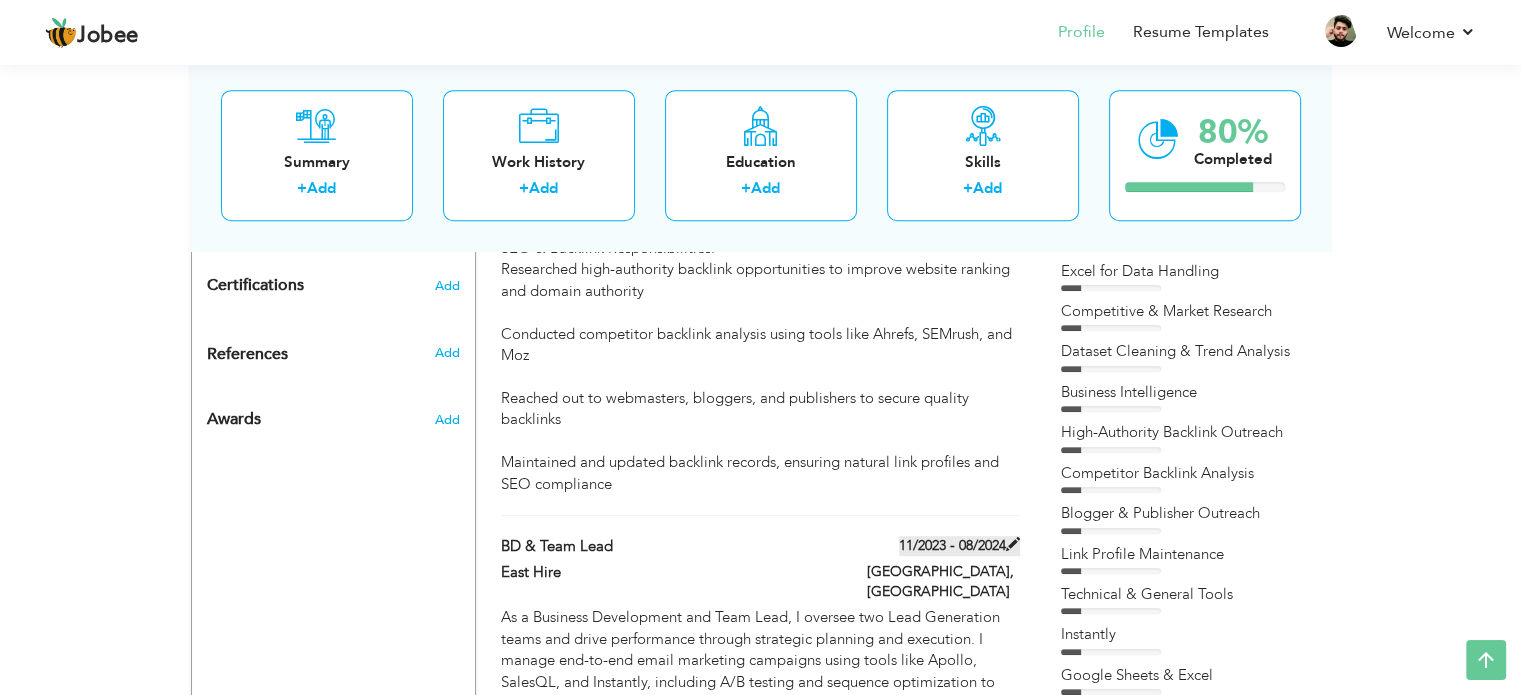 click at bounding box center (1013, 544) 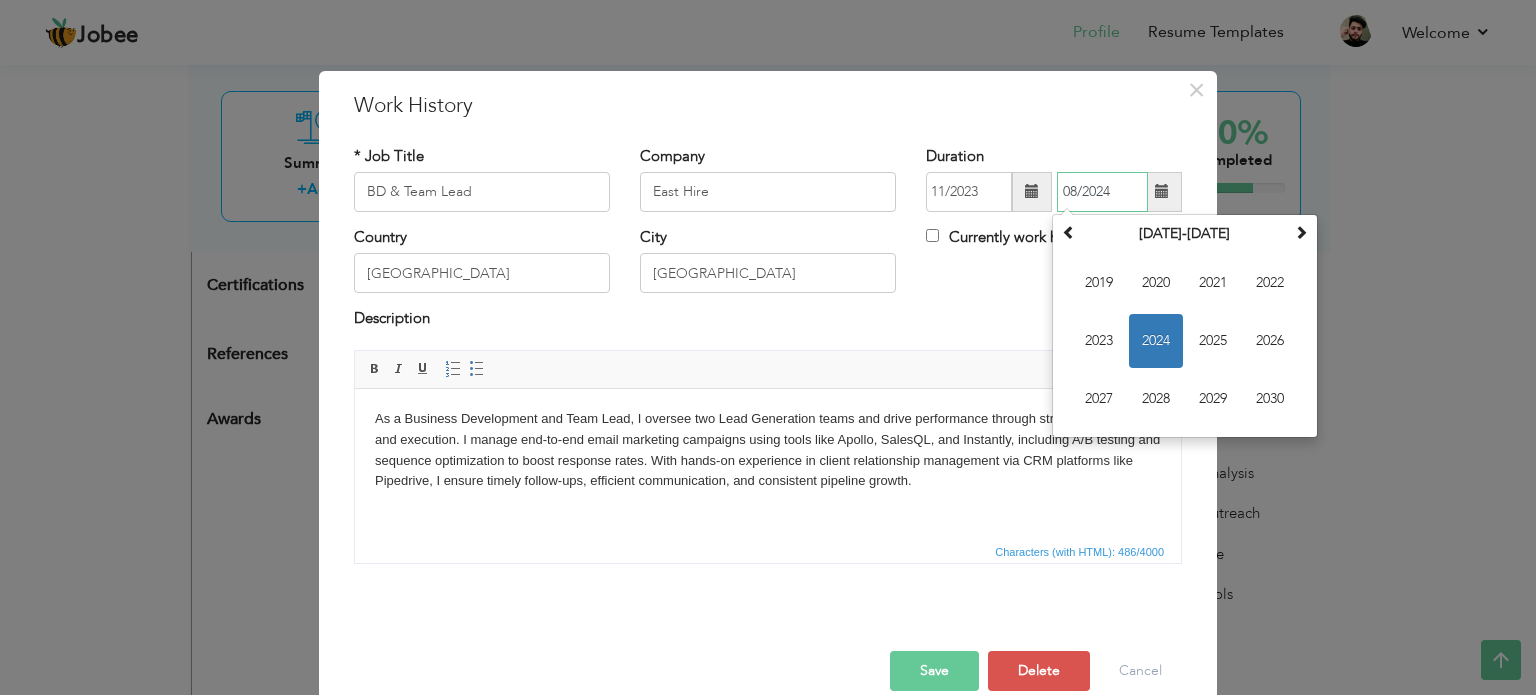 click on "08/2024" at bounding box center (1102, 192) 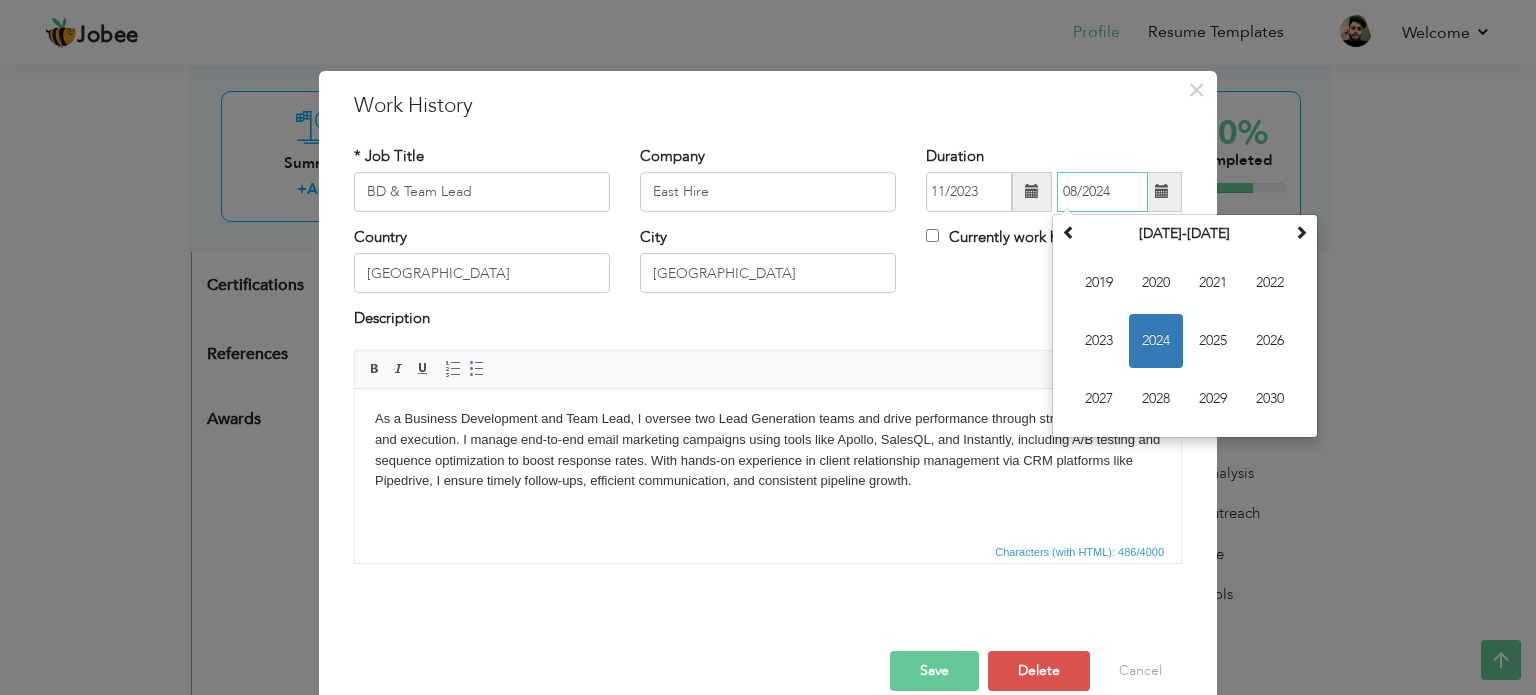 click on "08/2024" at bounding box center [1102, 192] 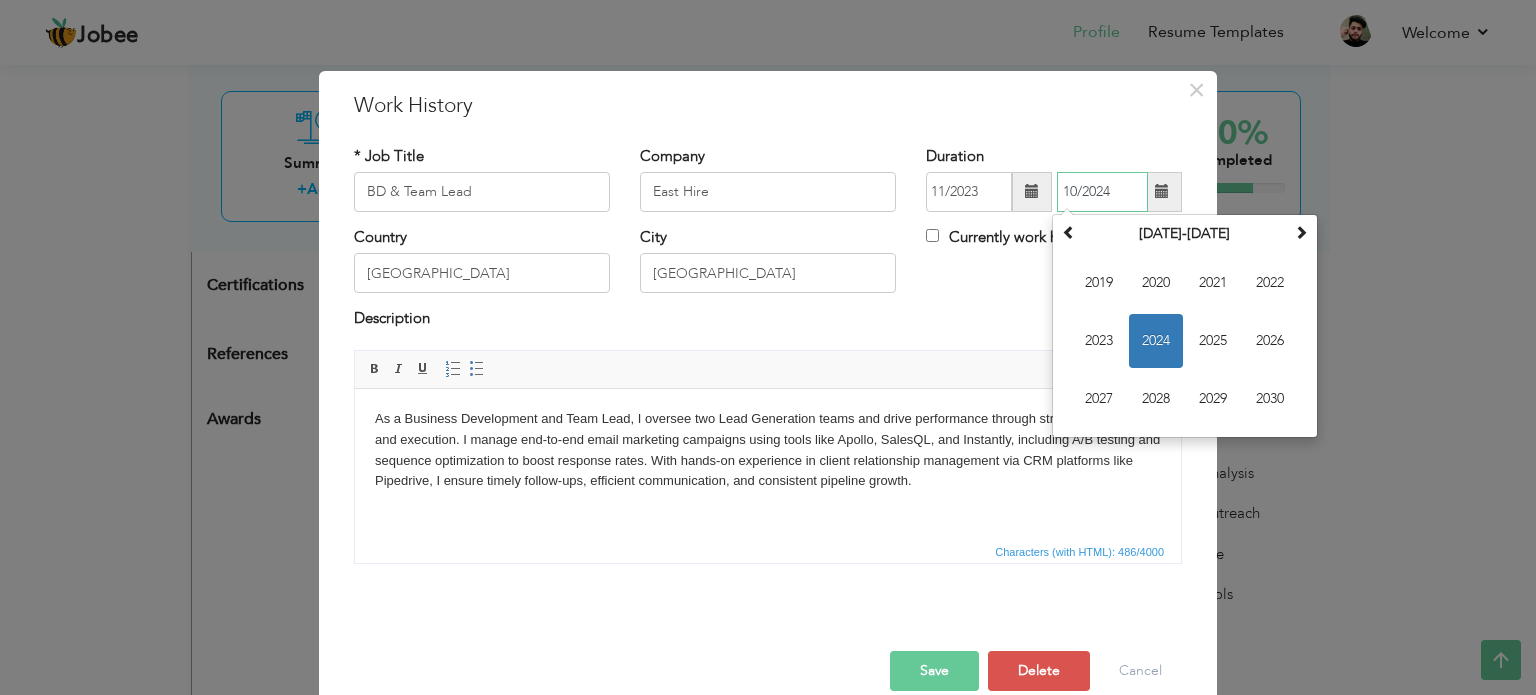 click on "2024" at bounding box center [1156, 341] 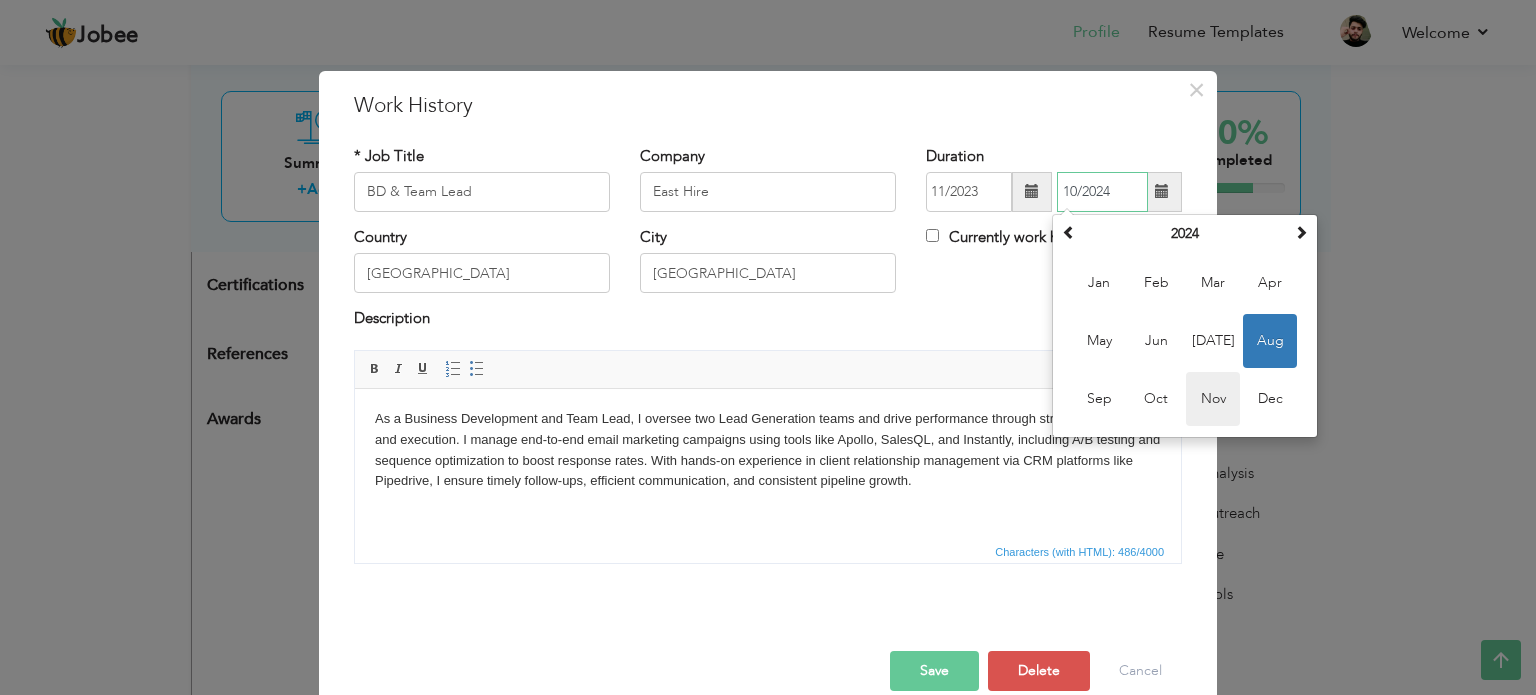 click on "Nov" at bounding box center (1213, 399) 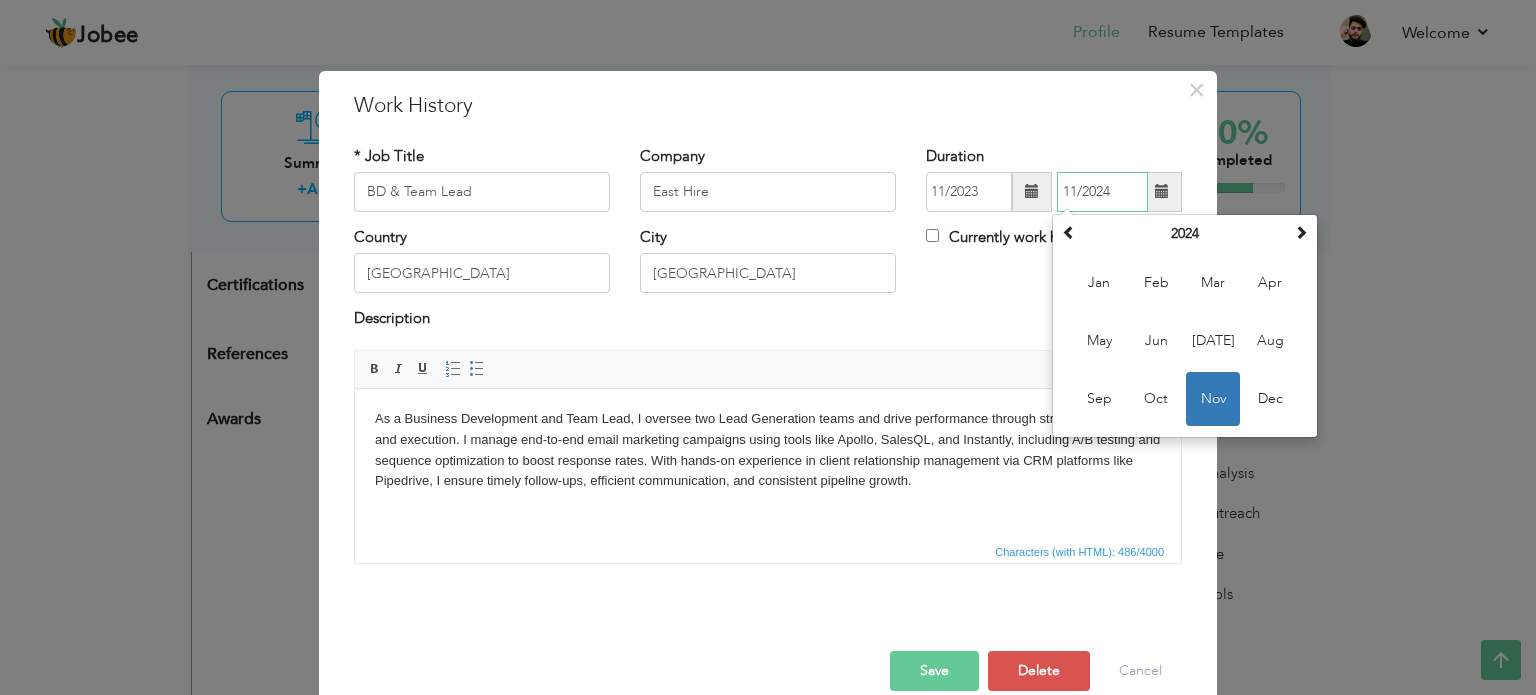 click on "11/2024" at bounding box center (1102, 192) 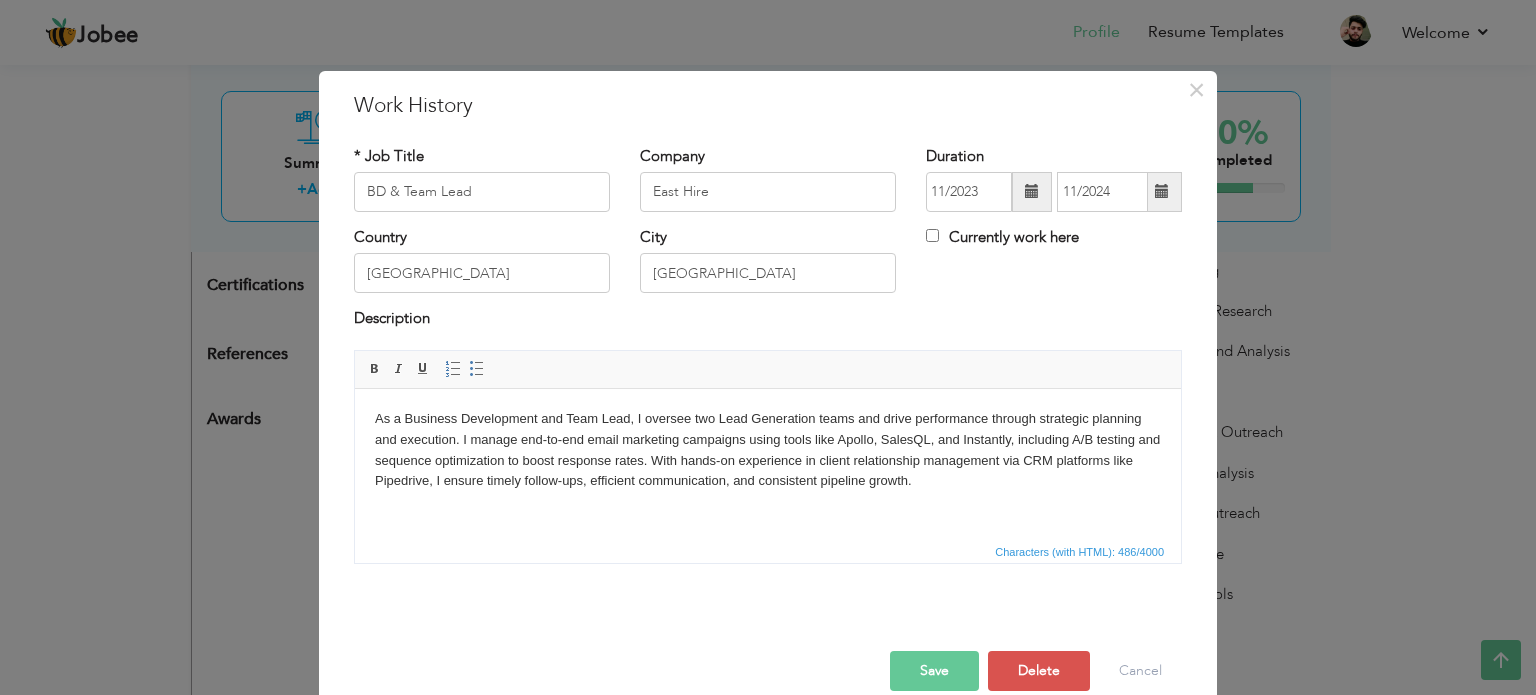 click on "Save" at bounding box center (934, 671) 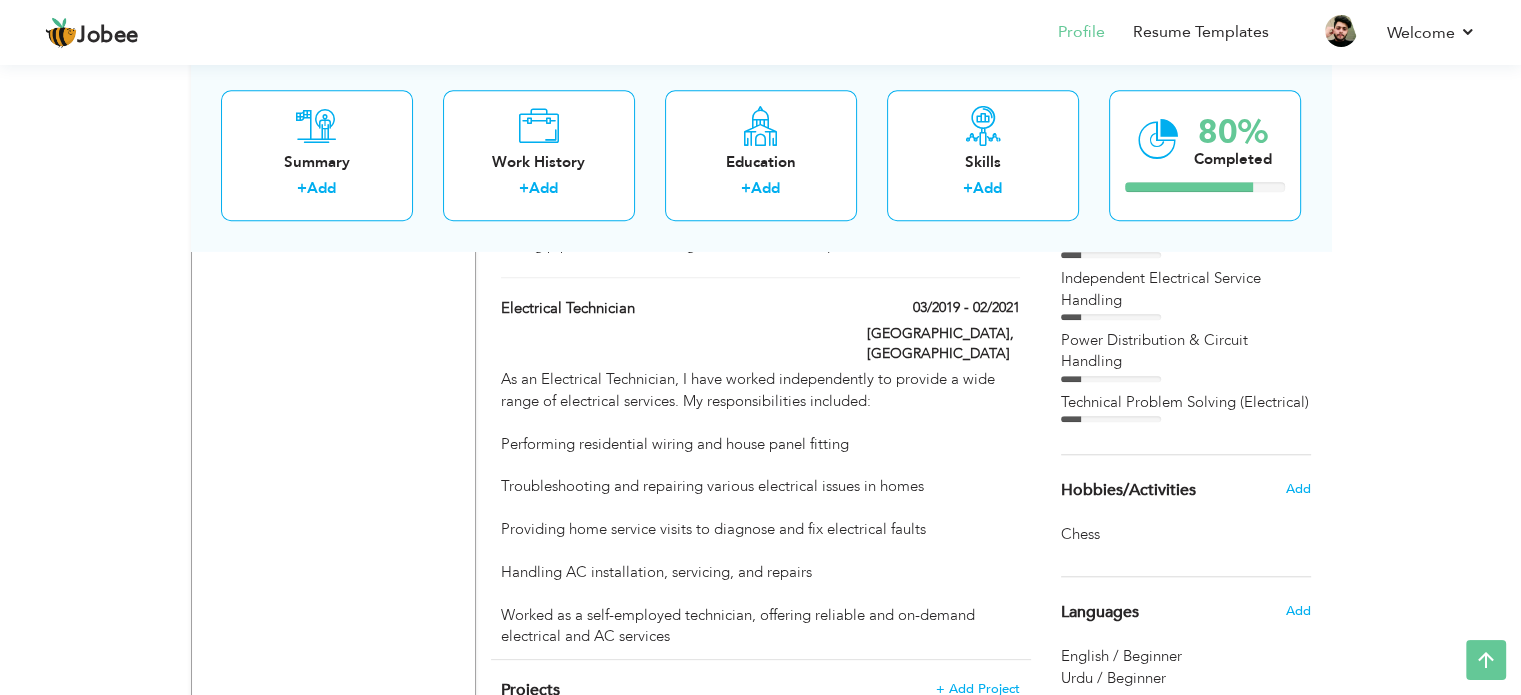 scroll, scrollTop: 1738, scrollLeft: 0, axis: vertical 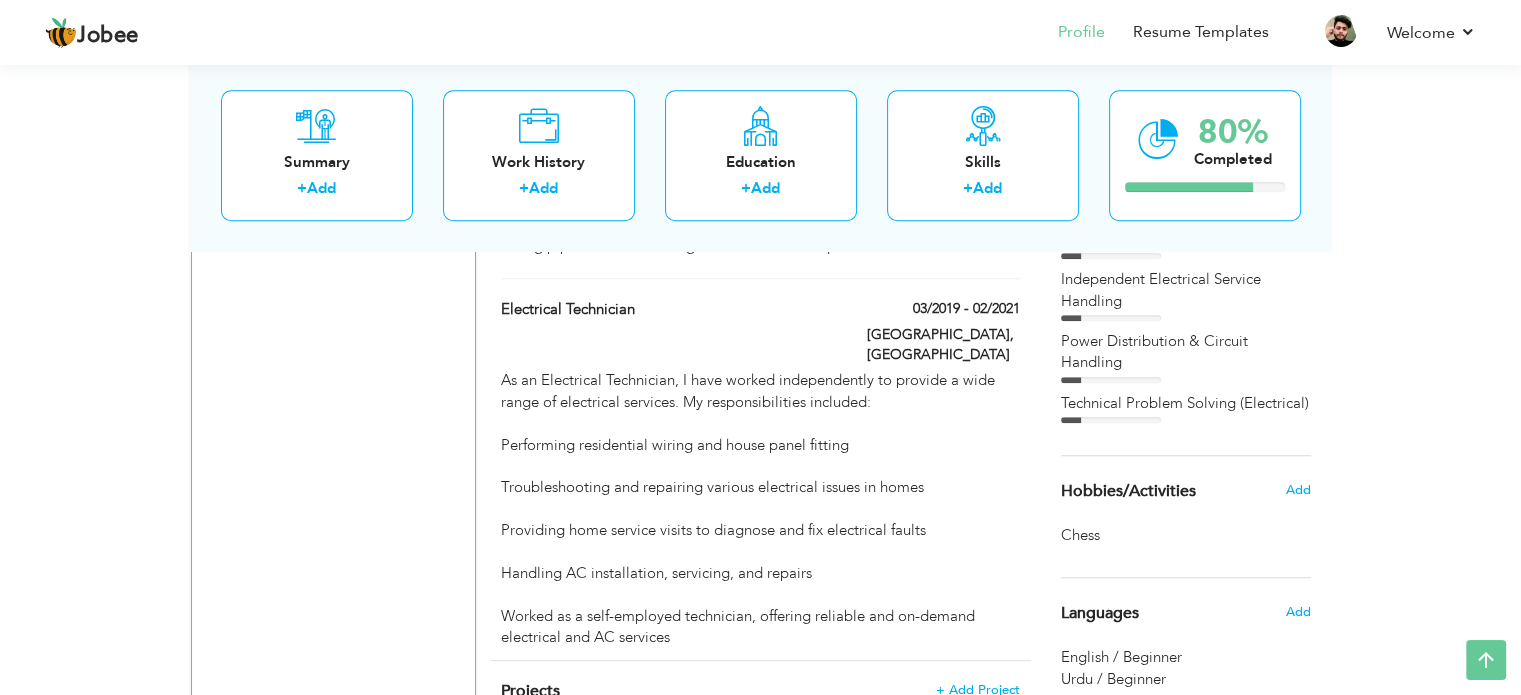 click on "Change
Remove
Sufyan Ishtiaq
Lahore ,  Punjab Pakistan
SEO & Lead Generation Strategist NetConsult × Adjust Photo" at bounding box center (333, -192) 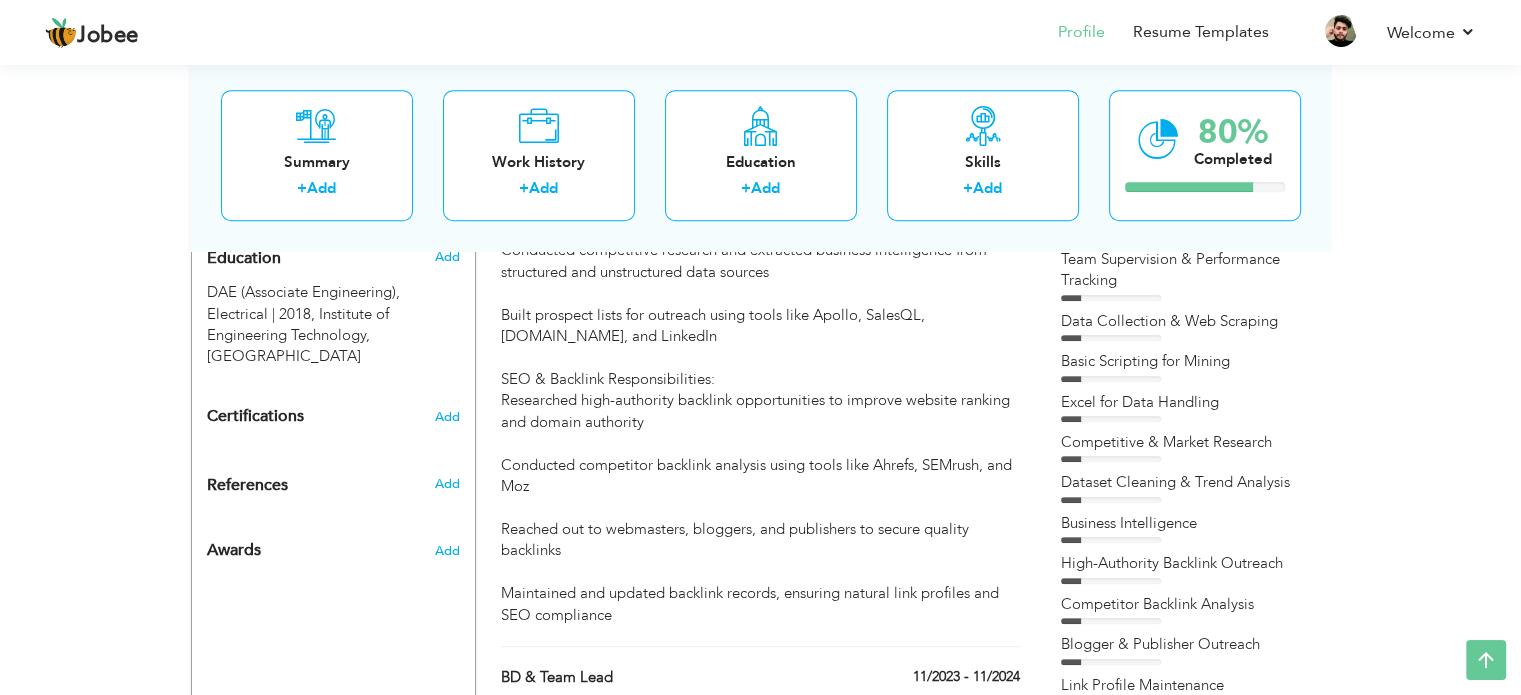 scroll, scrollTop: 885, scrollLeft: 0, axis: vertical 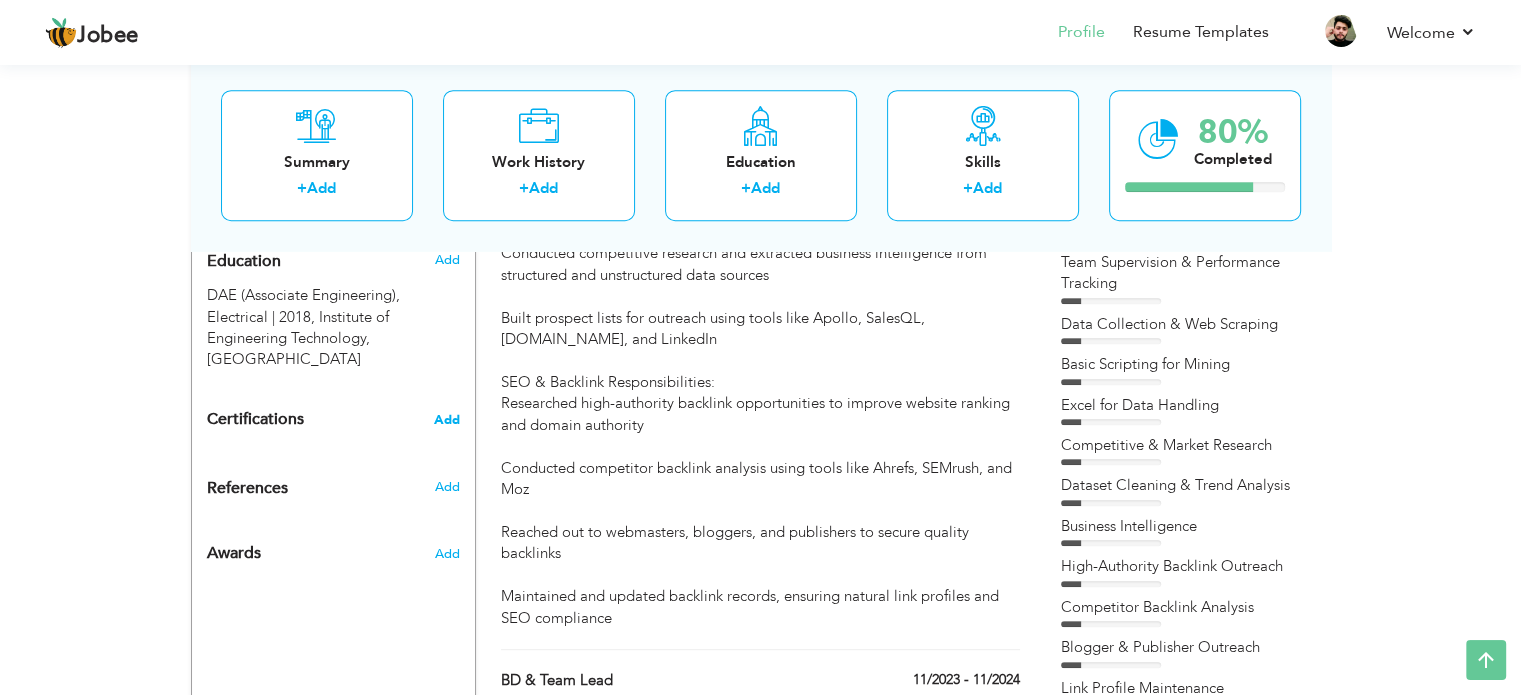 click on "Add" at bounding box center [447, 420] 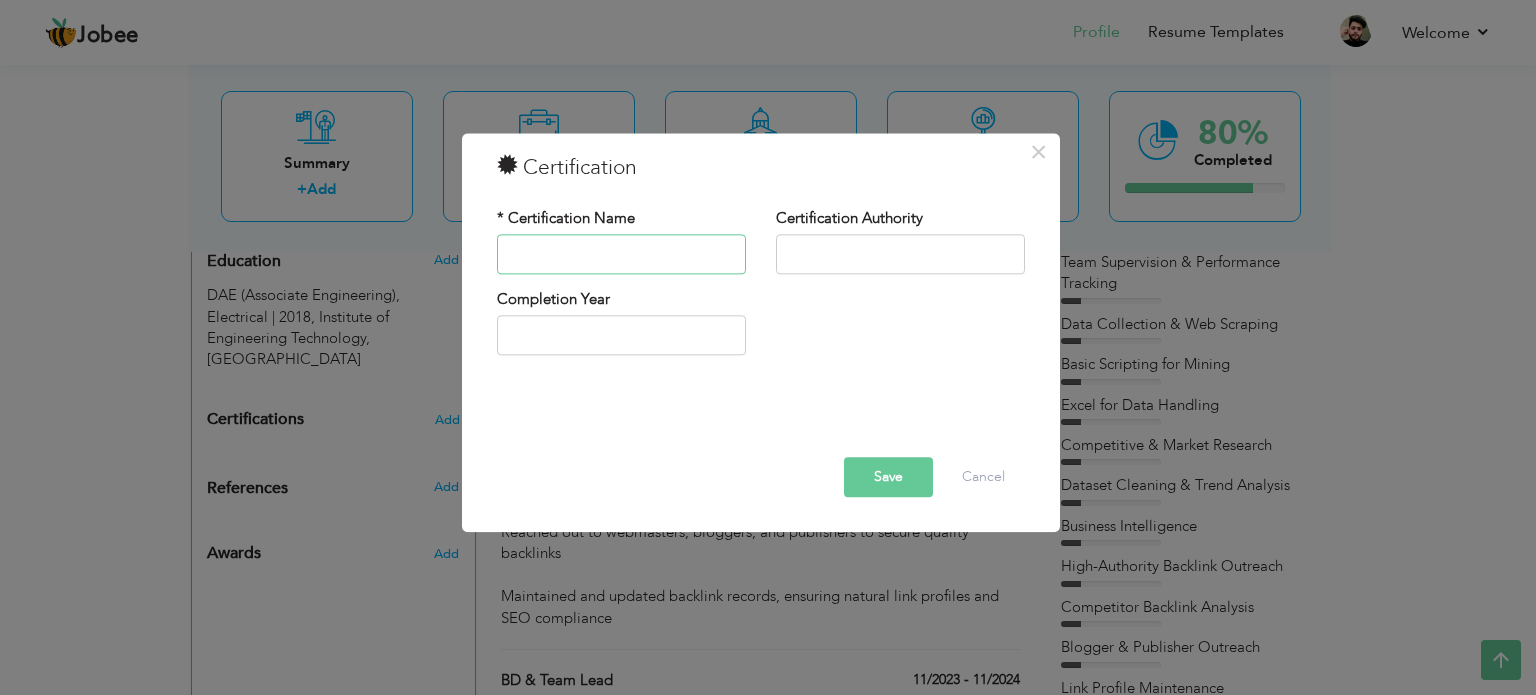 click at bounding box center [621, 254] 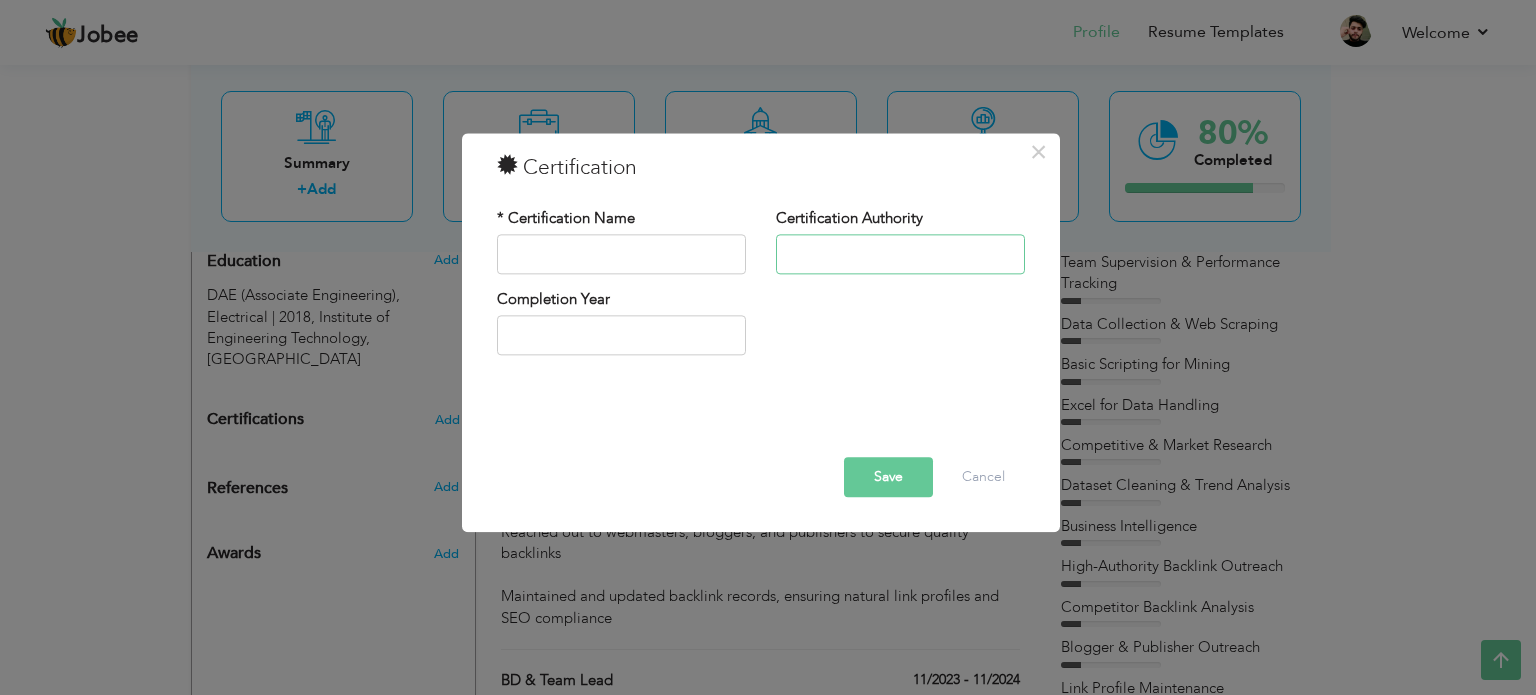click at bounding box center (900, 254) 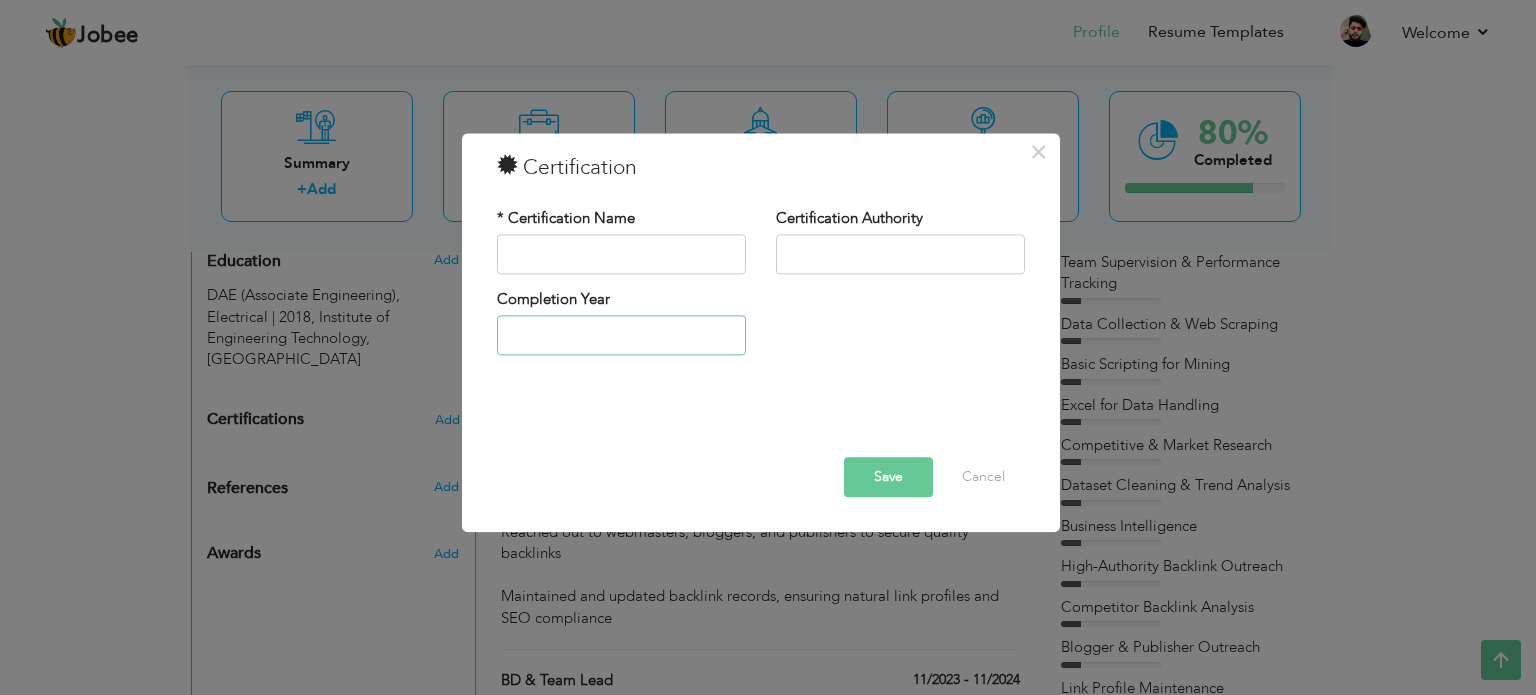 type on "2025" 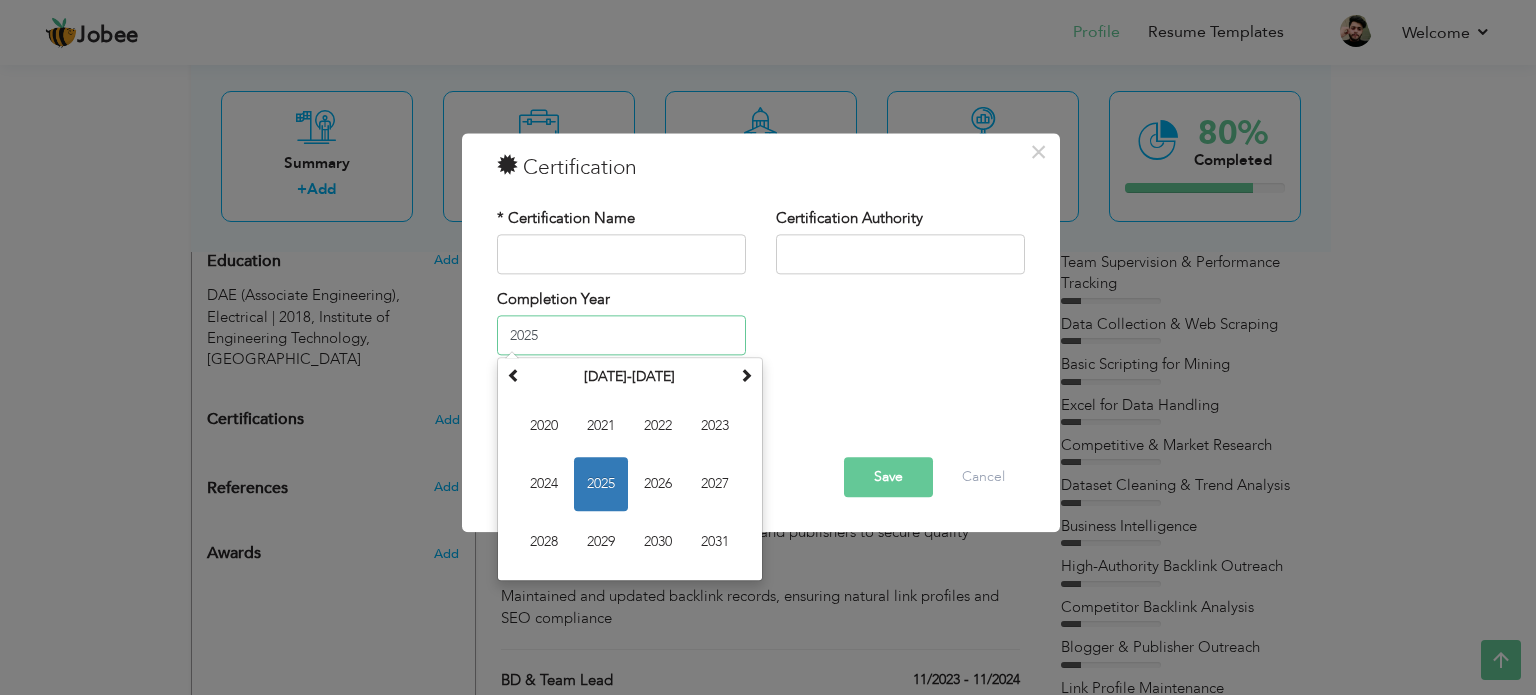 click on "2025" at bounding box center [621, 336] 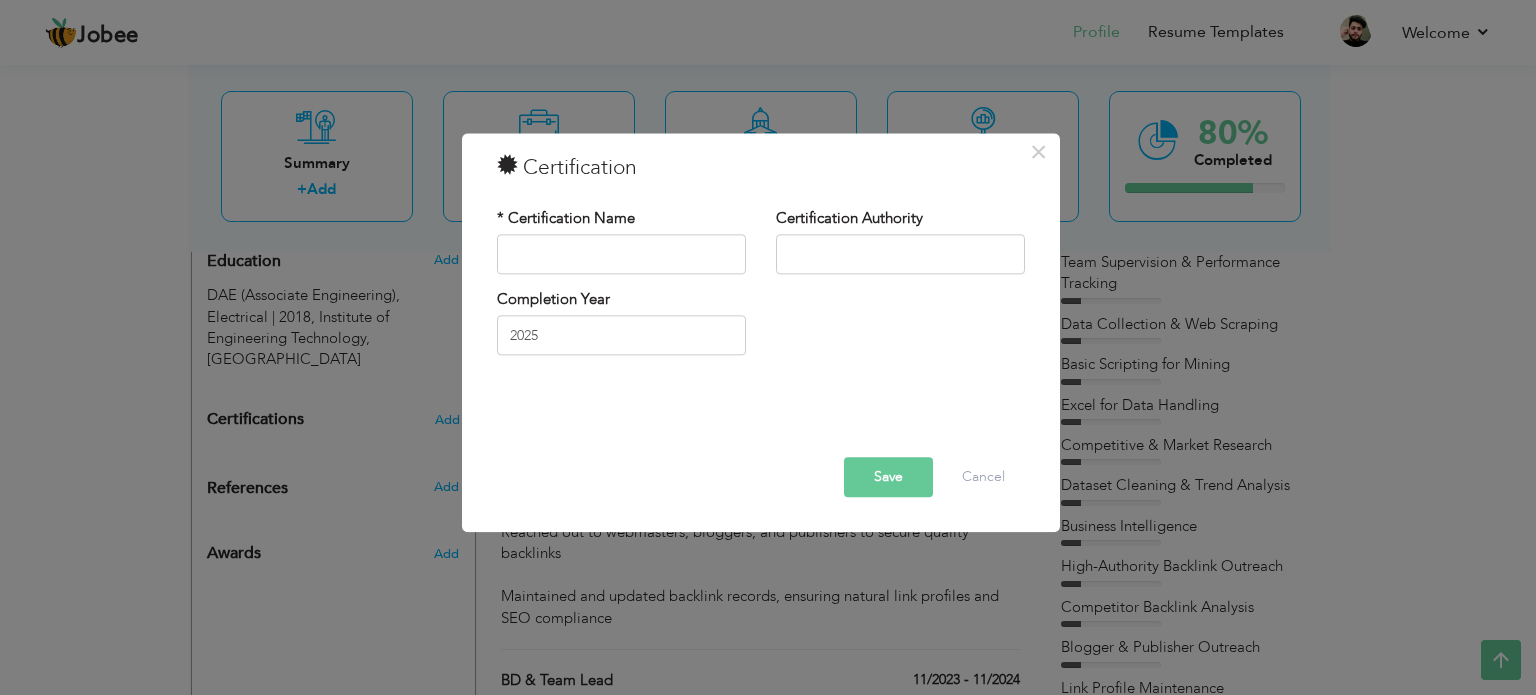 click on "Completion Year
2025" at bounding box center [761, 329] 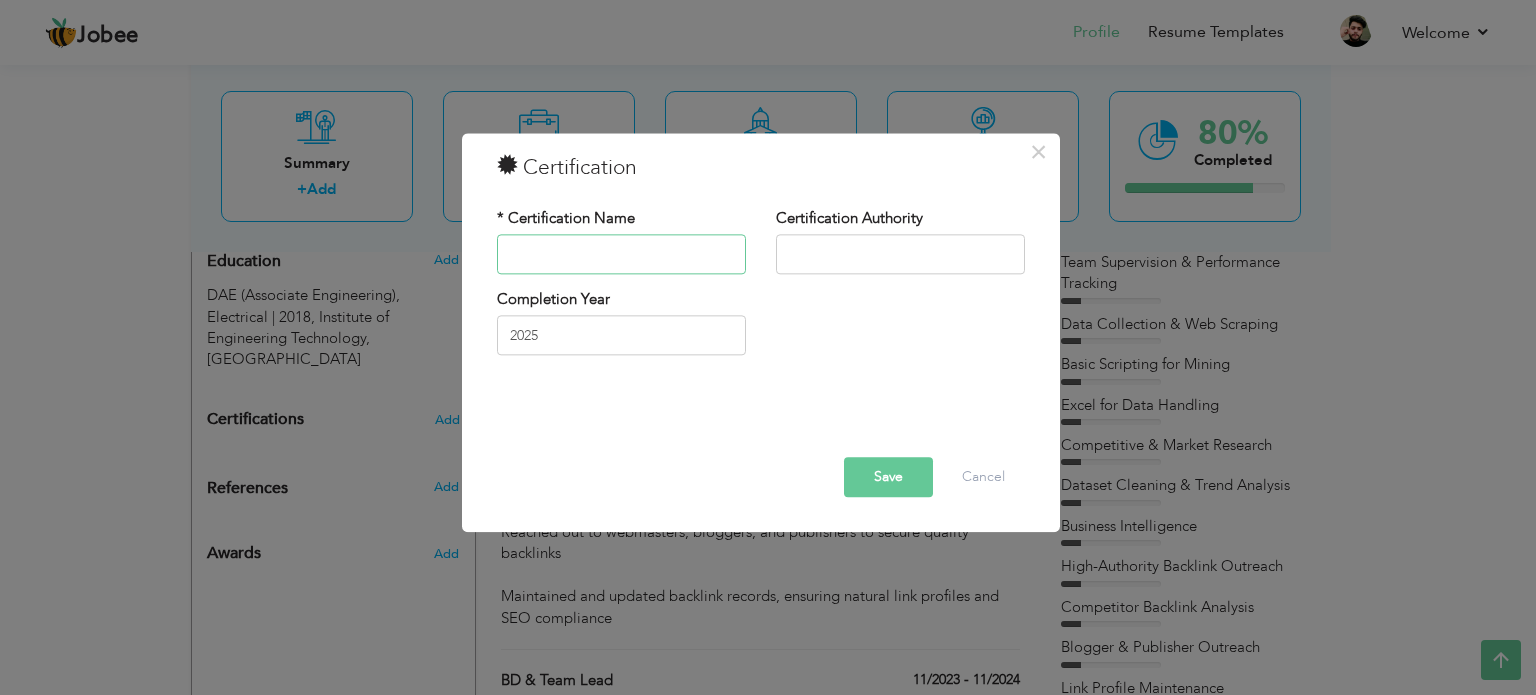 click at bounding box center [621, 254] 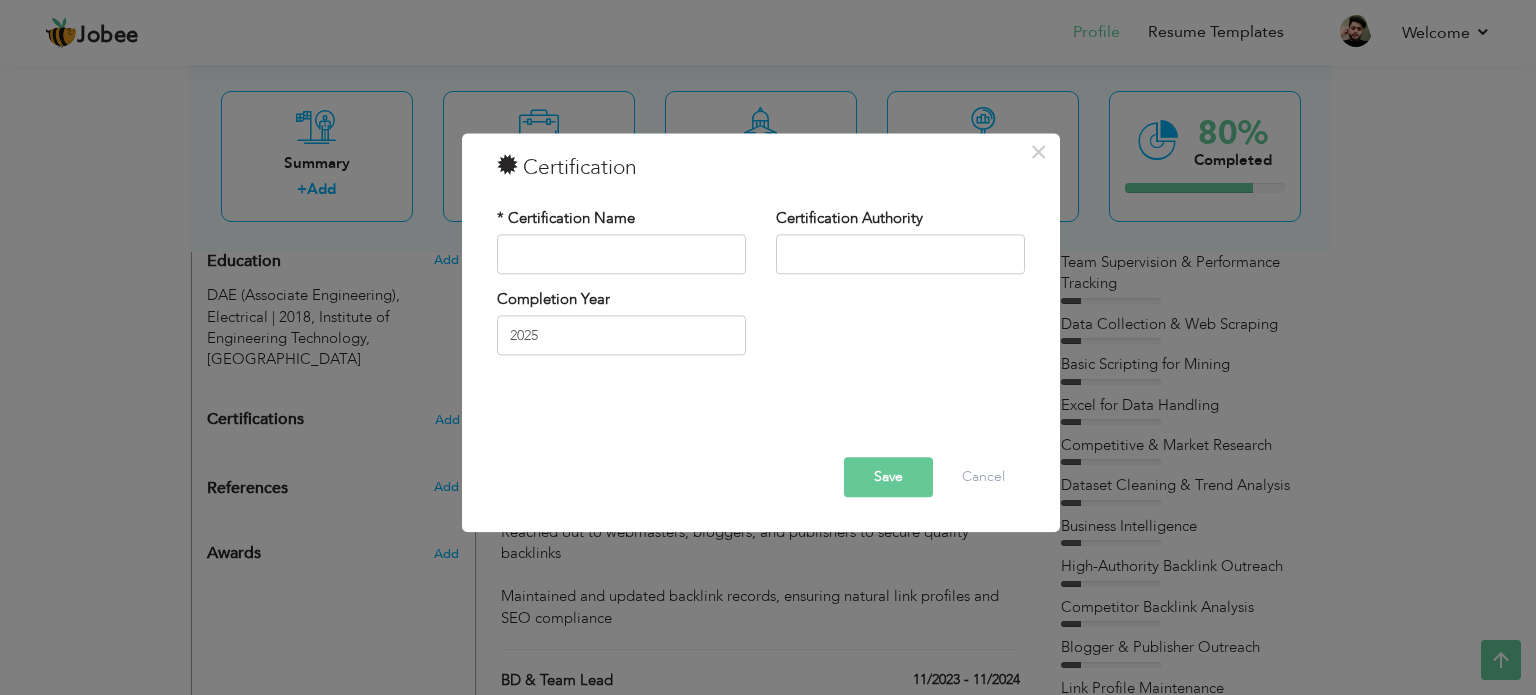 click on "×
Certification
* Certification Name
Certification Authority
2025   Save" at bounding box center (768, 347) 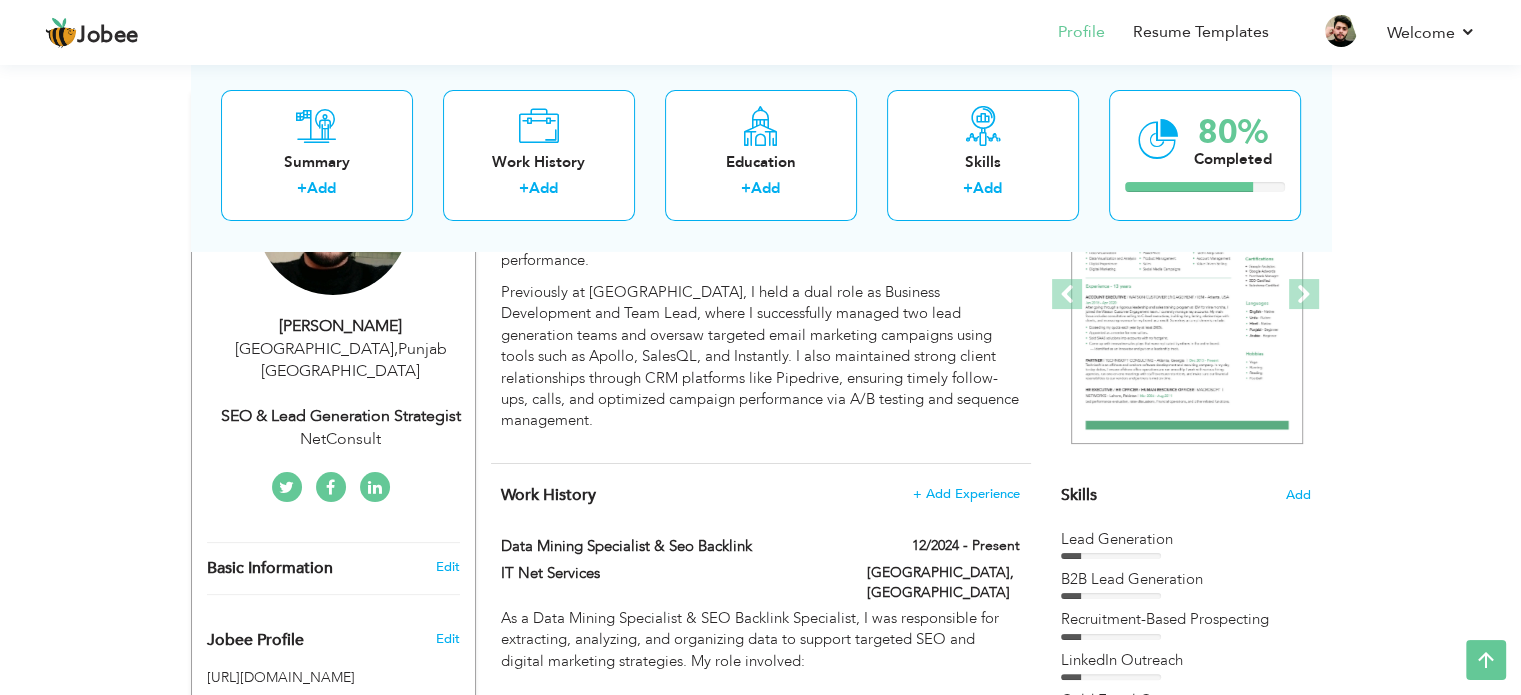 scroll, scrollTop: 0, scrollLeft: 0, axis: both 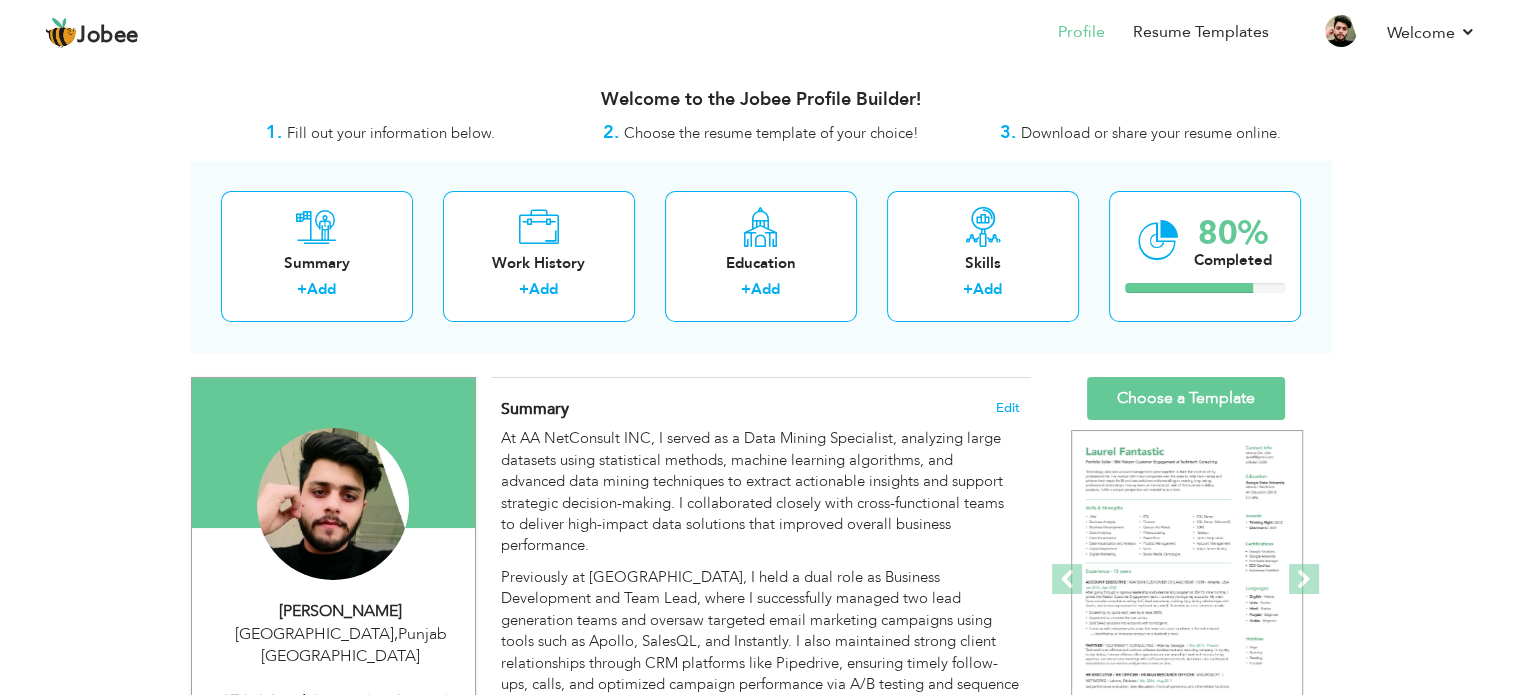 click on "View Resume
Export PDF
Profile
Summary
Public Link
Experience
Education
Awards
Work Histroy
Projects
Certifications
Skills
Preferred Job City" at bounding box center [760, 1415] 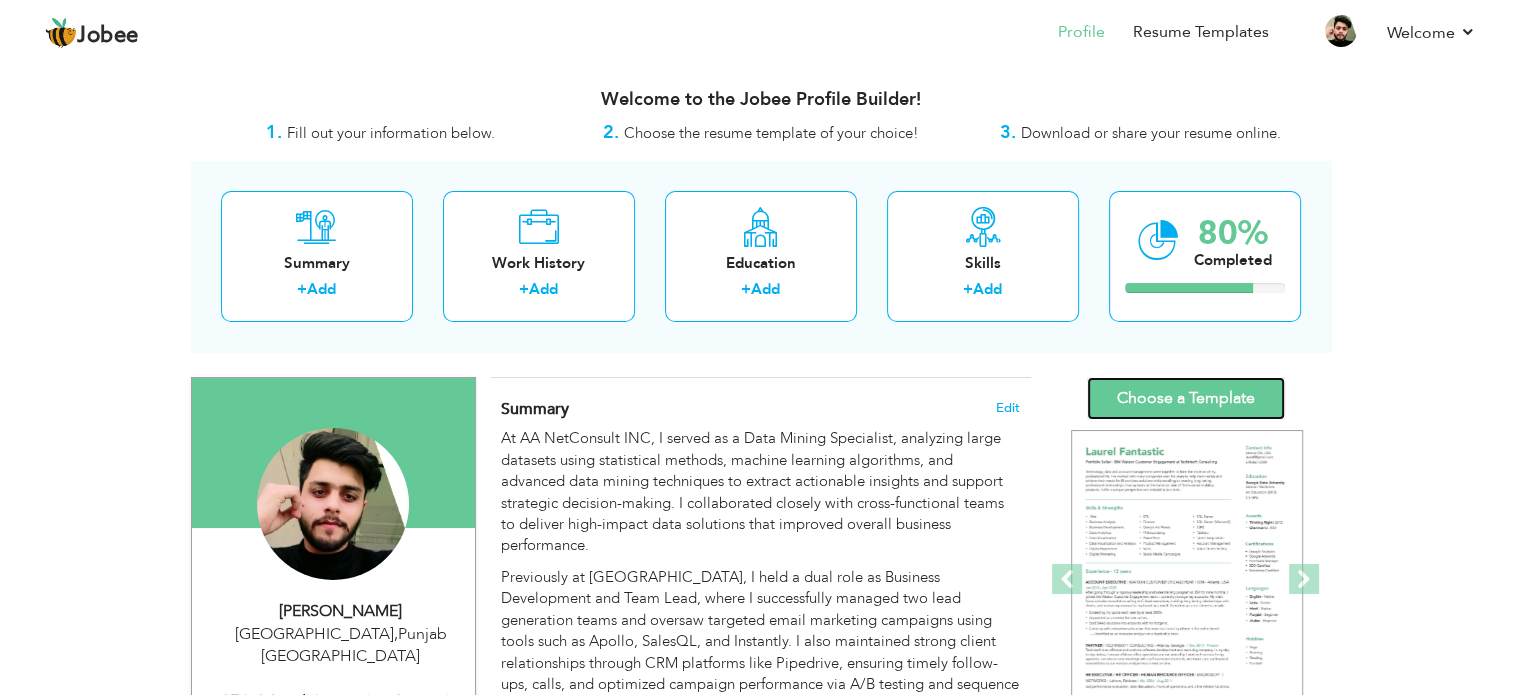 click on "Choose a Template" at bounding box center [1186, 398] 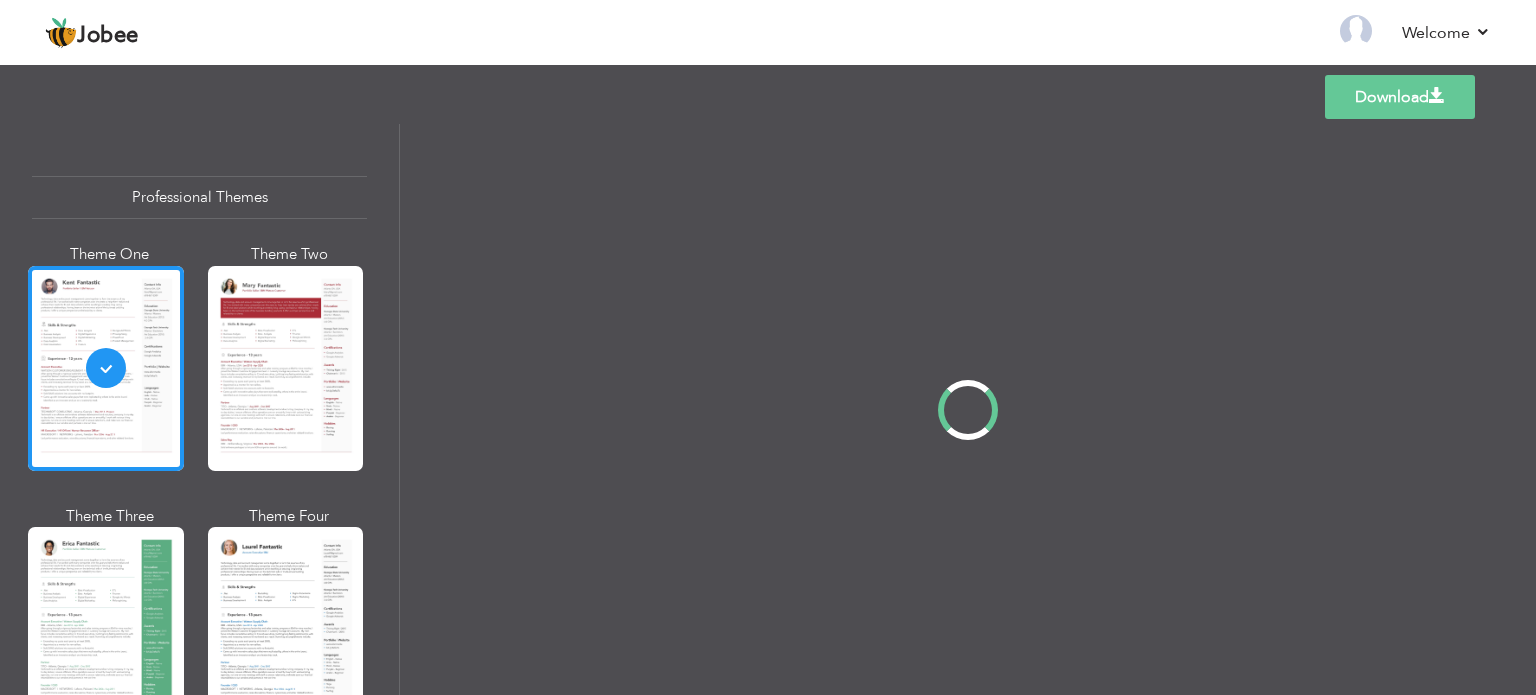 scroll, scrollTop: 0, scrollLeft: 0, axis: both 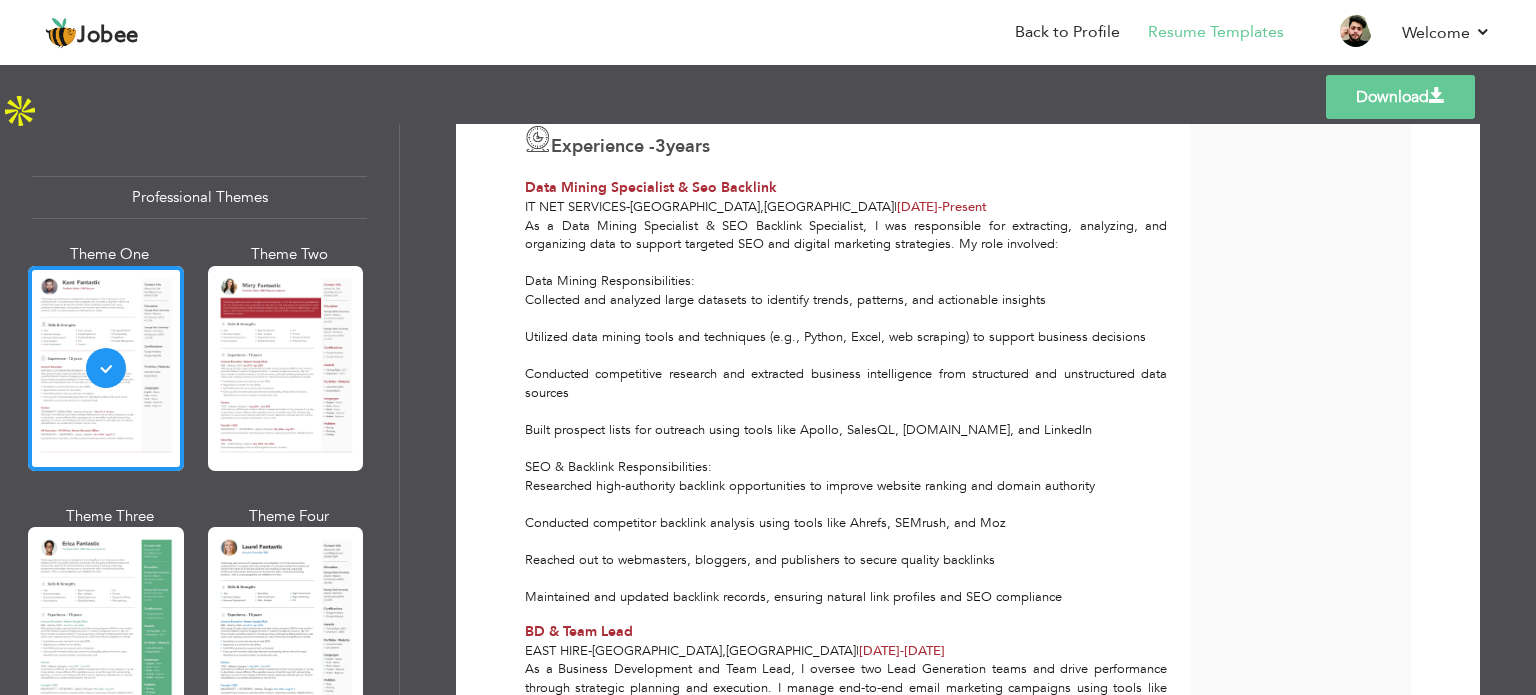 click on "As a Data Mining Specialist & SEO Backlink Specialist, I was responsible for extracting, analyzing, and organizing data to support targeted SEO and digital marketing strategies. My role involved:
Data Mining Responsibilities:
Collected and analyzed large datasets to identify trends, patterns, and actionable insights
Utilized data mining tools and techniques (e.g., Python, Excel, web scraping) to support business decisions
Conducted competitive research and extracted business intelligence from structured and unstructured data sources
Built prospect lists for outreach using tools like Apollo, SalesQL, Hunter.io, and LinkedIn
SEO & Backlink Responsibilities:
Researched high-authority backlink opportunities to improve website ranking and domain authority
Conducted competitor backlink analysis using tools like Ahrefs, SEMrush, and Moz
Reached out to webmasters, bloggers, and publishers to secure quality backlinks" at bounding box center (846, 412) 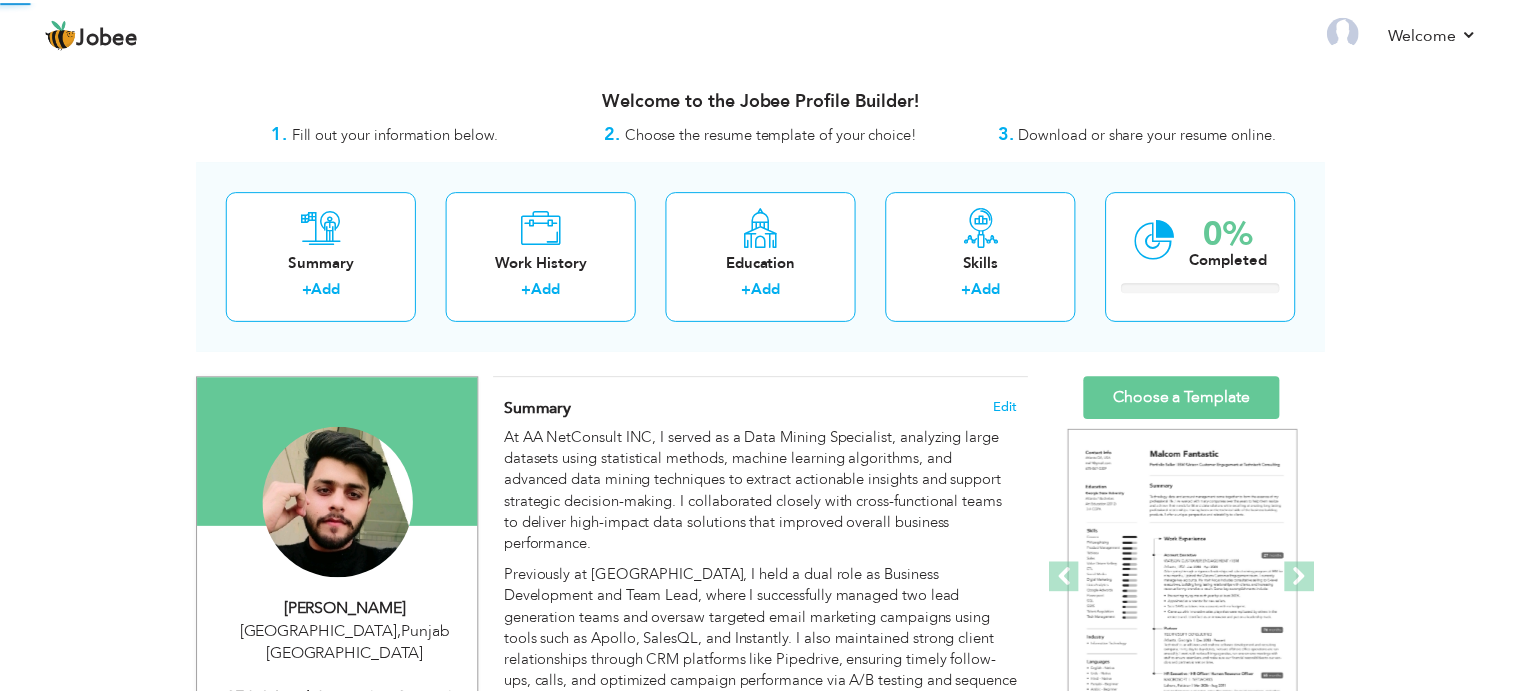 scroll, scrollTop: 0, scrollLeft: 0, axis: both 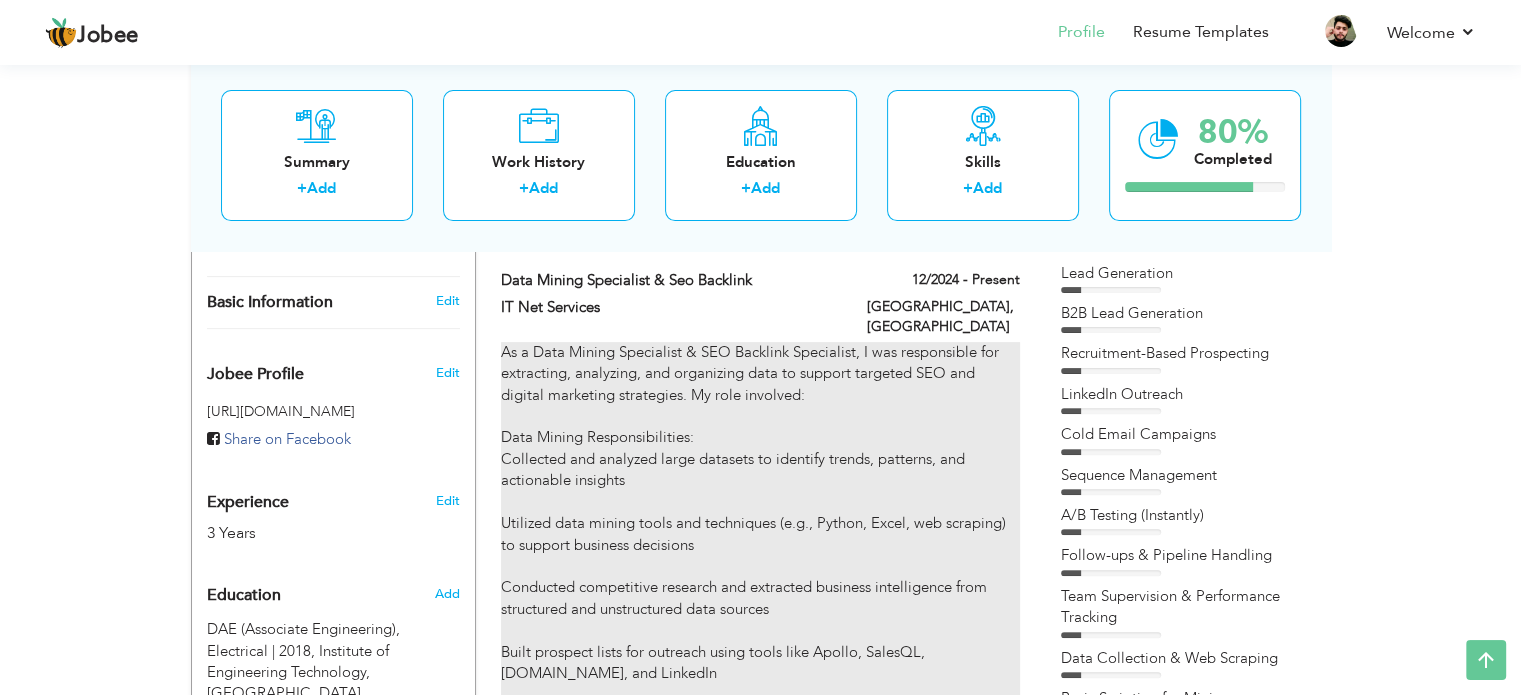 click on "As a Data Mining Specialist & SEO Backlink Specialist, I was responsible for extracting, analyzing, and organizing data to support targeted SEO and digital marketing strategies. My role involved:
Data Mining Responsibilities:
Collected and analyzed large datasets to identify trends, patterns, and actionable insights
Utilized data mining tools and techniques (e.g., Python, Excel, web scraping) to support business decisions
Conducted competitive research and extracted business intelligence from structured and unstructured data sources
Built prospect lists for outreach using tools like Apollo, SalesQL, [DOMAIN_NAME], and LinkedIn
SEO & Backlink Responsibilities:
Researched high-authority backlink opportunities to improve website ranking and domain authority
Conducted competitor backlink analysis using tools like Ahrefs, SEMrush, and Moz
Reached out to webmasters, bloggers, and publishers to secure quality backlinks" at bounding box center (760, 652) 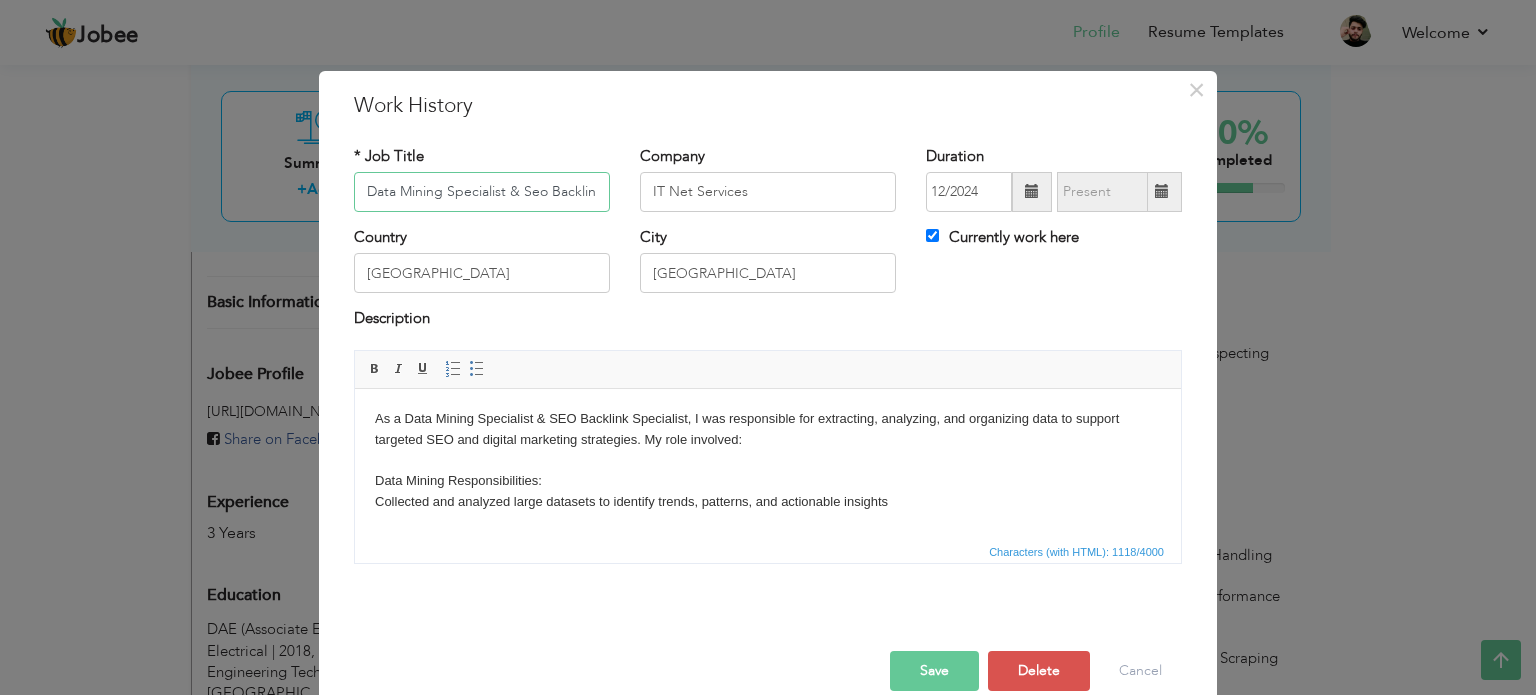 scroll, scrollTop: 0, scrollLeft: 4, axis: horizontal 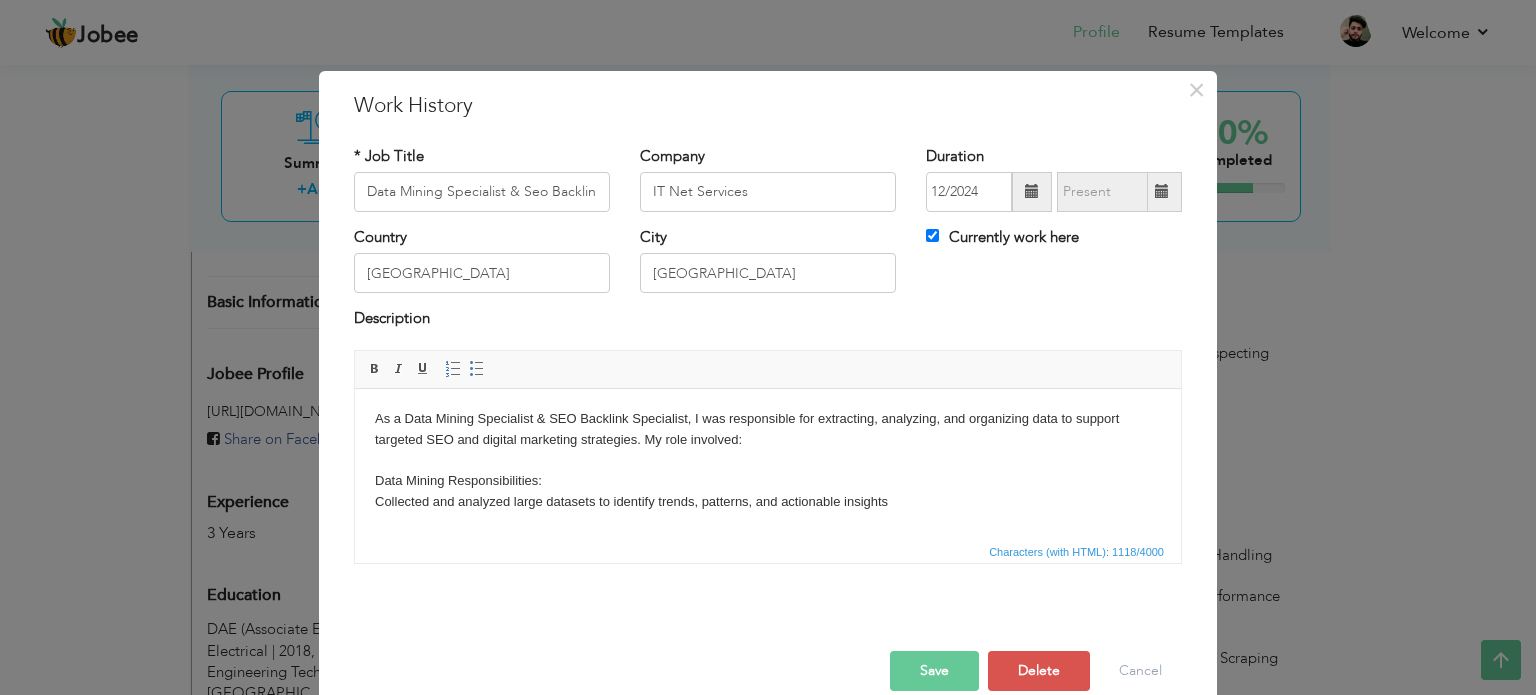 click on "As a Data Mining Specialist & SEO Backlink Specialist, I was responsible for extracting, analyzing, and organizing data to support targeted SEO and digital marketing strategies. My role involved: Data Mining Responsibilities: Collected and analyzed large datasets to identify trends, patterns, and actionable insights Utilized data mining tools and techniques (e.g., Python, Excel, web scraping) to support business decisions Conducted competitive research and extracted business intelligence from structured and unstructured data sources Built prospect lists for outreach using tools like Apollo, SalesQL, [DOMAIN_NAME], and LinkedIn SEO & Backlink Responsibilities: Researched high-authority backlink opportunities to improve website ranking and domain authority Conducted competitor backlink analysis using tools like Ahrefs, SEMrush, and Moz Reached out to webmasters, bloggers, and publishers to secure quality backlinks Maintained and updated backlink records, ensuring natural link profiles and SEO compliance" at bounding box center [768, 616] 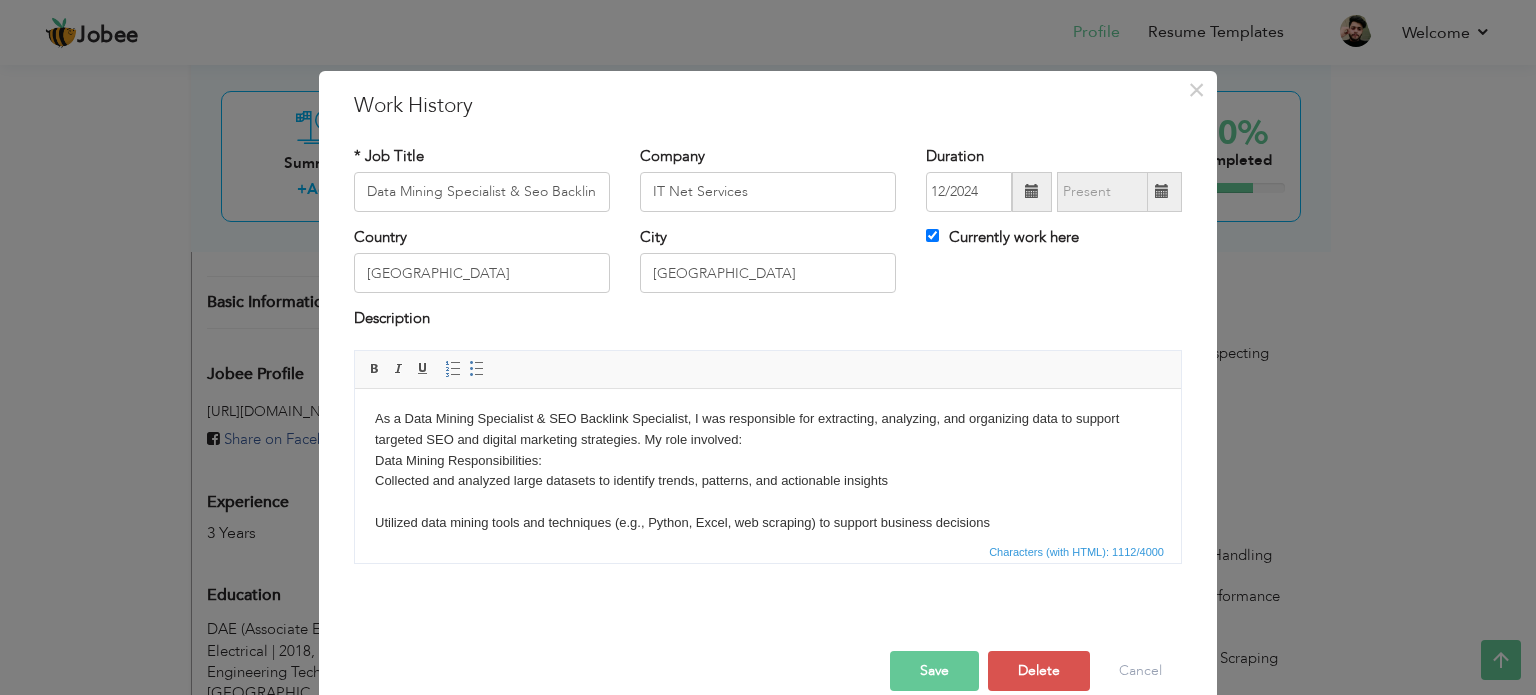 click on "As a Data Mining Specialist & SEO Backlink Specialist, I was responsible for extracting, analyzing, and organizing data to support targeted SEO and digital marketing strategies. My role involved: Data Mining Responsibilities: Collected and analyzed large datasets to identify trends, patterns, and actionable insights Utilized data mining tools and techniques (e.g., Python, Excel, web scraping) to support business decisions Conducted competitive research and extracted business intelligence from structured and unstructured data sources Built prospect lists for outreach using tools like Apollo, SalesQL, [DOMAIN_NAME], and LinkedIn SEO & Backlink Responsibilities: Researched high-authority backlink opportunities to improve website ranking and domain authority Conducted competitor backlink analysis using tools like Ahrefs, SEMrush, and Moz Reached out to webmasters, bloggers, and publishers to secure quality backlinks Maintained and updated backlink records, ensuring natural link profiles and SEO compliance" at bounding box center [768, 605] 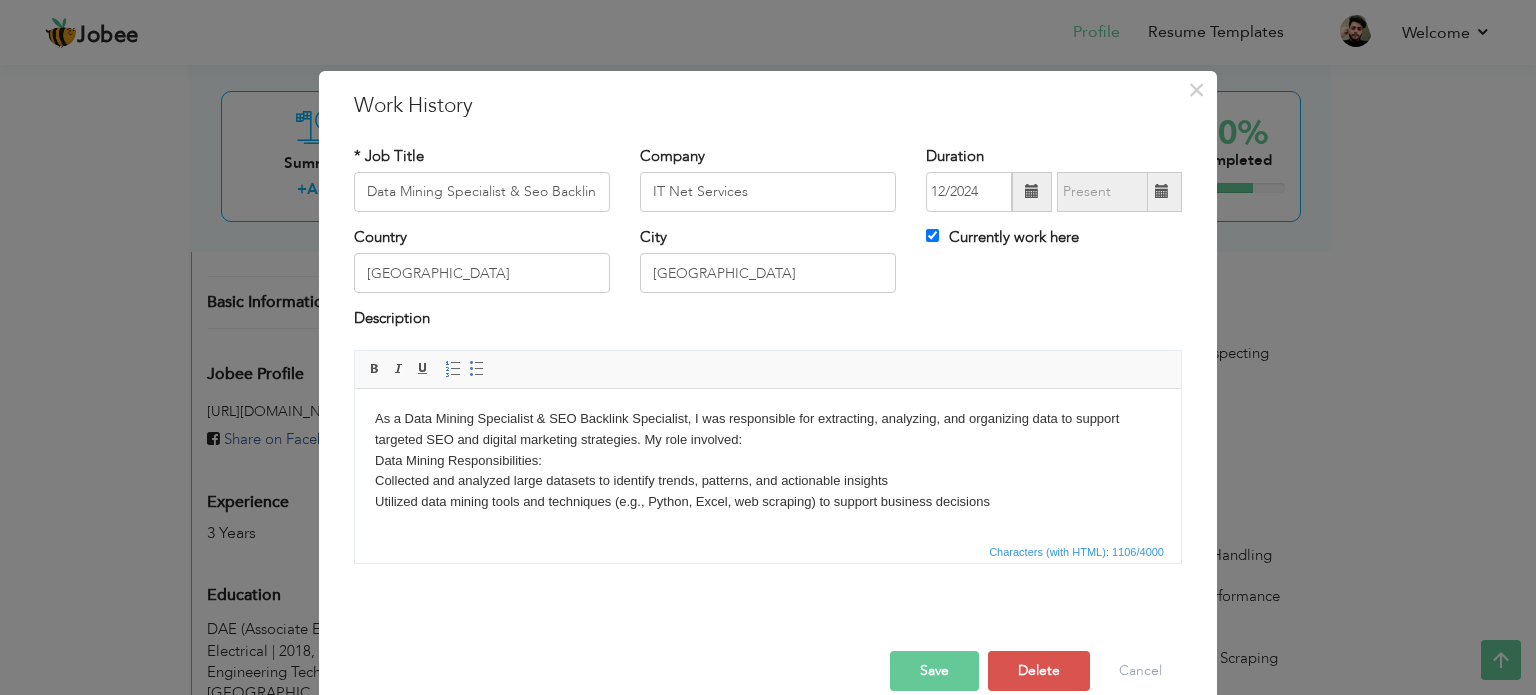 scroll, scrollTop: 96, scrollLeft: 0, axis: vertical 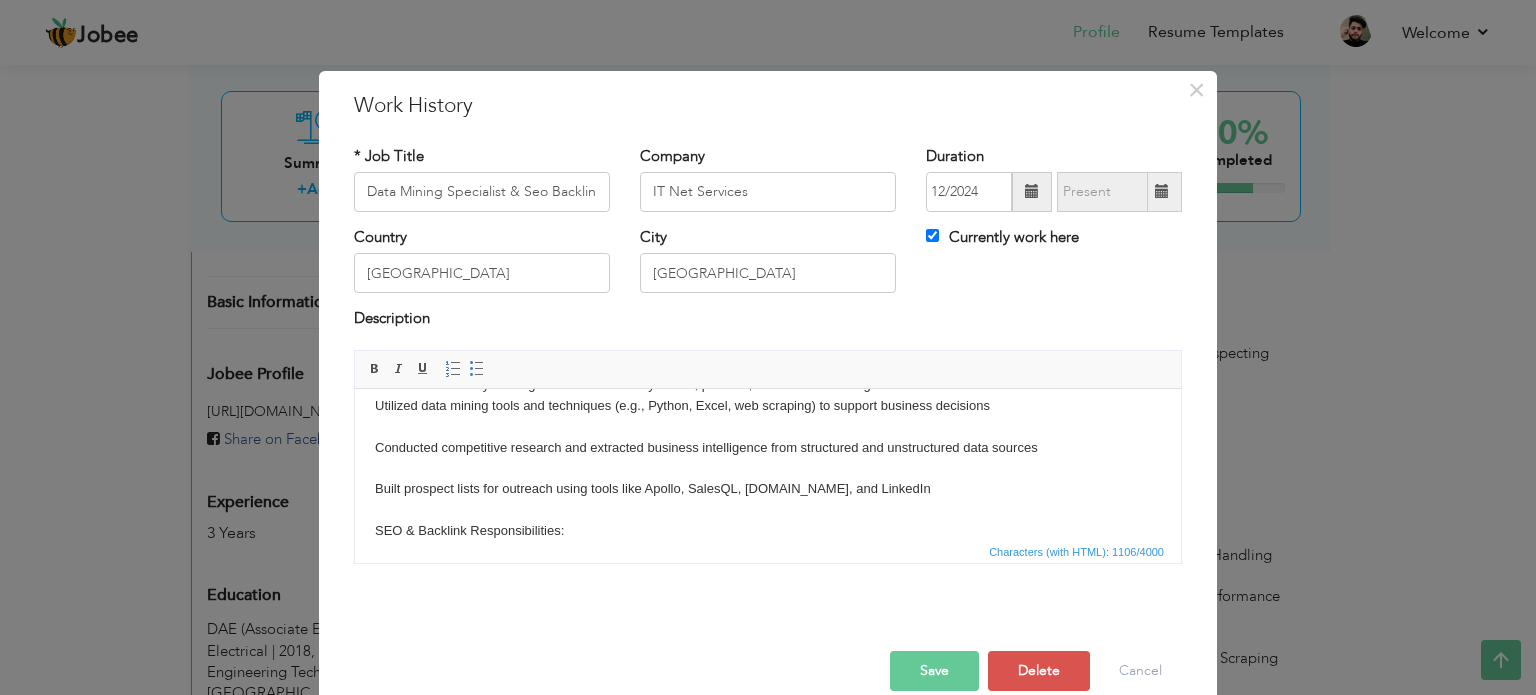 click on "As a Data Mining Specialist & SEO Backlink Specialist, I was responsible for extracting, analyzing, and organizing data to support targeted SEO and digital marketing strategies. My role involved: Data Mining Responsibilities: Collected and analyzed large datasets to identify trends, patterns, and actionable insights Utilized data mining tools and techniques (e.g., Python, Excel, web scraping) to support business decisions Conducted competitive research and extracted business intelligence from structured and unstructured data sources Built prospect lists for outreach using tools like Apollo, SalesQL, [DOMAIN_NAME], and LinkedIn SEO & Backlink Responsibilities: Researched high-authority backlink opportunities to improve website ranking and domain authority Conducted competitor backlink analysis using tools like Ahrefs, SEMrush, and Moz Reached out to webmasters, bloggers, and publishers to secure quality backlinks Maintained and updated backlink records, ensuring natural link profiles and SEO compliance" at bounding box center (768, 499) 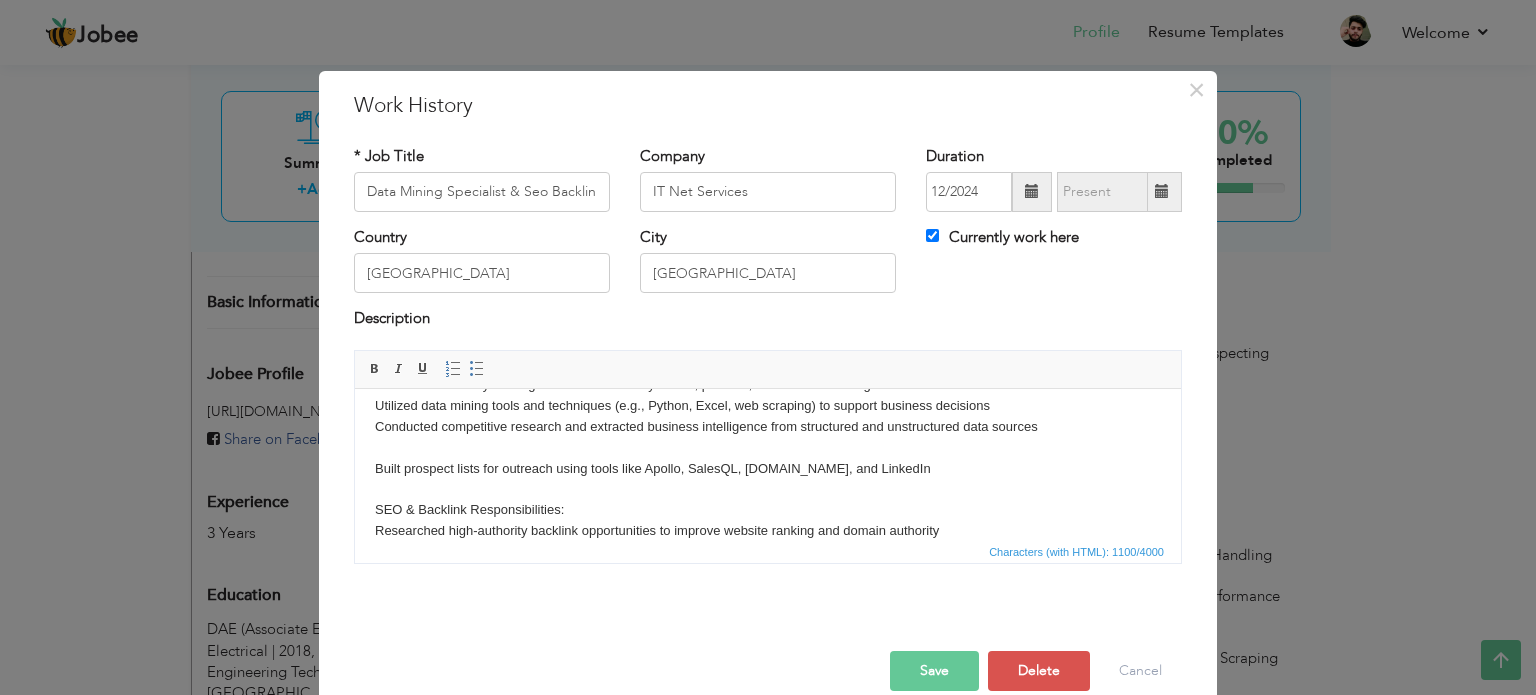 click on "As a Data Mining Specialist & SEO Backlink Specialist, I was responsible for extracting, analyzing, and organizing data to support targeted SEO and digital marketing strategies. My role involved: Data Mining Responsibilities: Collected and analyzed large datasets to identify trends, patterns, and actionable insights Utilized data mining tools and techniques (e.g., Python, Excel, web scraping) to support business decisions Conducted competitive research and extracted business intelligence from structured and unstructured data sources Built prospect lists for outreach using tools like Apollo, SalesQL, [DOMAIN_NAME], and LinkedIn SEO & Backlink Responsibilities: Researched high-authority backlink opportunities to improve website ranking and domain authority Conducted competitor backlink analysis using tools like Ahrefs, SEMrush, and Moz Reached out to webmasters, bloggers, and publishers to secure quality backlinks Maintained and updated backlink records, ensuring natural link profiles and SEO compliance" at bounding box center [768, 489] 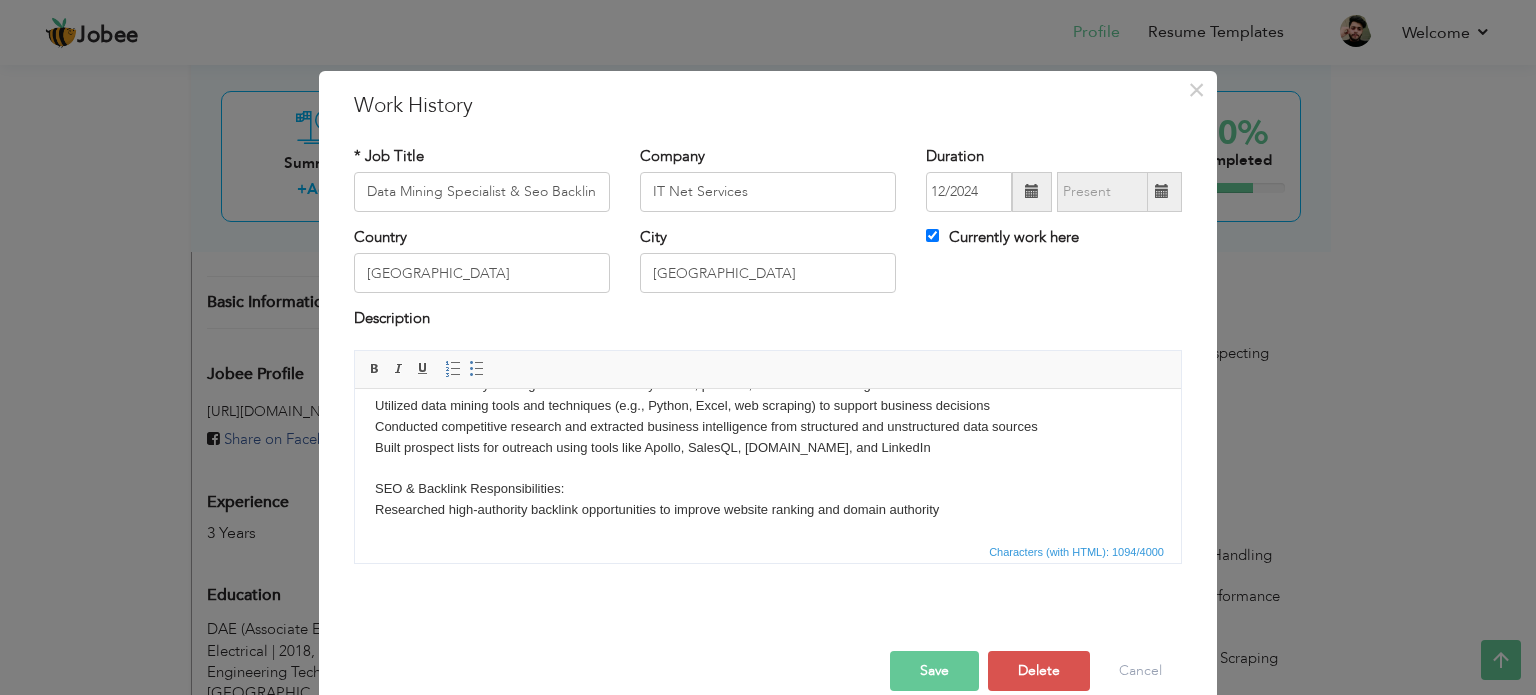 click on "As a Data Mining Specialist & SEO Backlink Specialist, I was responsible for extracting, analyzing, and organizing data to support targeted SEO and digital marketing strategies. My role involved: Data Mining Responsibilities: Collected and analyzed large datasets to identify trends, patterns, and actionable insights Utilized data mining tools and techniques (e.g., Python, Excel, web scraping) to support business decisions Conducted competitive research and extracted business intelligence from structured and unstructured data sources Built prospect lists for outreach using tools like Apollo, SalesQL, [DOMAIN_NAME], and LinkedIn SEO & Backlink Responsibilities: Researched high-authority backlink opportunities to improve website ranking and domain authority Conducted competitor backlink analysis using tools like Ahrefs, SEMrush, and Moz Reached out to webmasters, bloggers, and publishers to secure quality backlinks Maintained and updated backlink records, ensuring natural link profiles and SEO compliance" at bounding box center (768, 478) 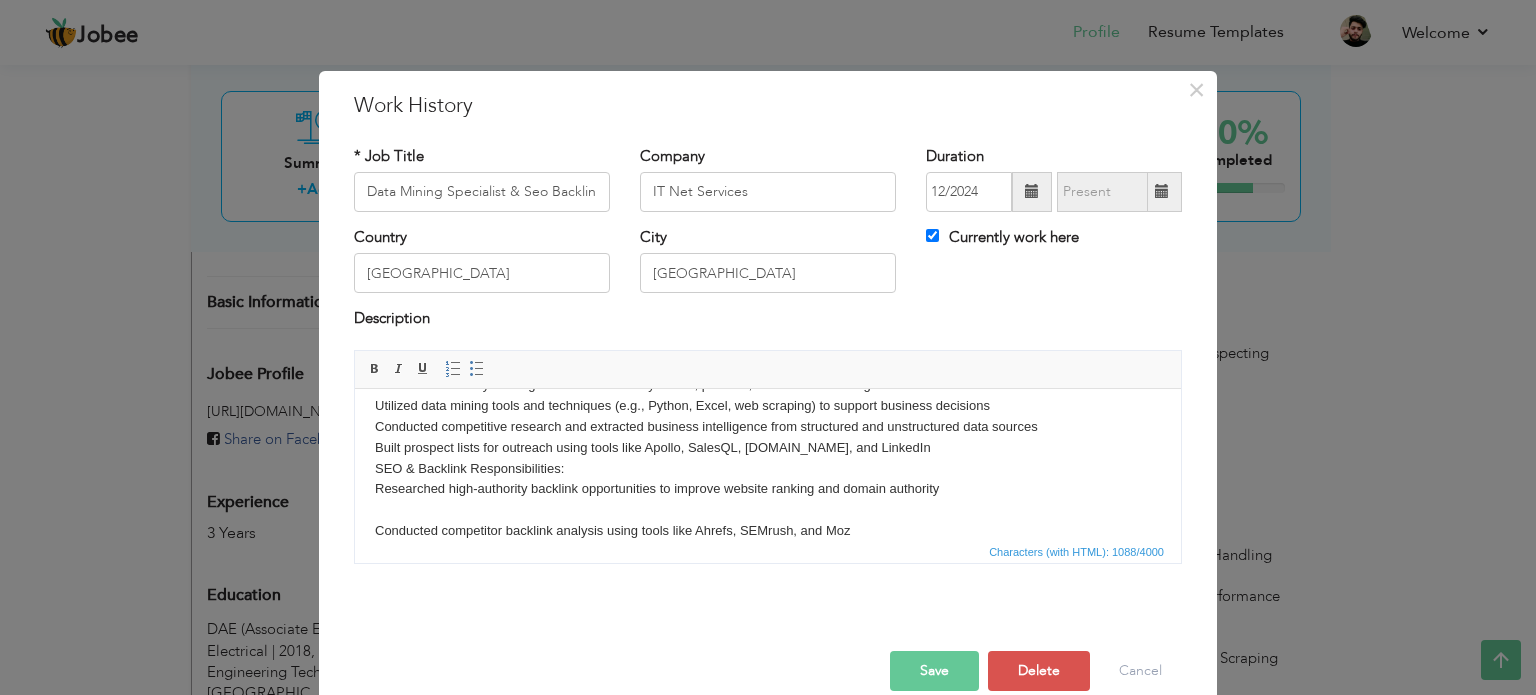 click on "As a Data Mining Specialist & SEO Backlink Specialist, I was responsible for extracting, analyzing, and organizing data to support targeted SEO and digital marketing strategies. My role involved: Data Mining Responsibilities: Collected and analyzed large datasets to identify trends, patterns, and actionable insights Utilized data mining tools and techniques (e.g., Python, Excel, web scraping) to support business decisions Conducted competitive research and extracted business intelligence from structured and unstructured data sources Built prospect lists for outreach using tools like Apollo, SalesQL, [DOMAIN_NAME], and LinkedIn SEO & Backlink Responsibilities: Researched high-authority backlink opportunities to improve website ranking and domain authority Conducted competitor backlink analysis using tools like Ahrefs, SEMrush, and Moz Reached out to webmasters, bloggers, and publishers to secure quality backlinks Maintained and updated backlink records, ensuring natural link profiles and SEO compliance" at bounding box center (768, 468) 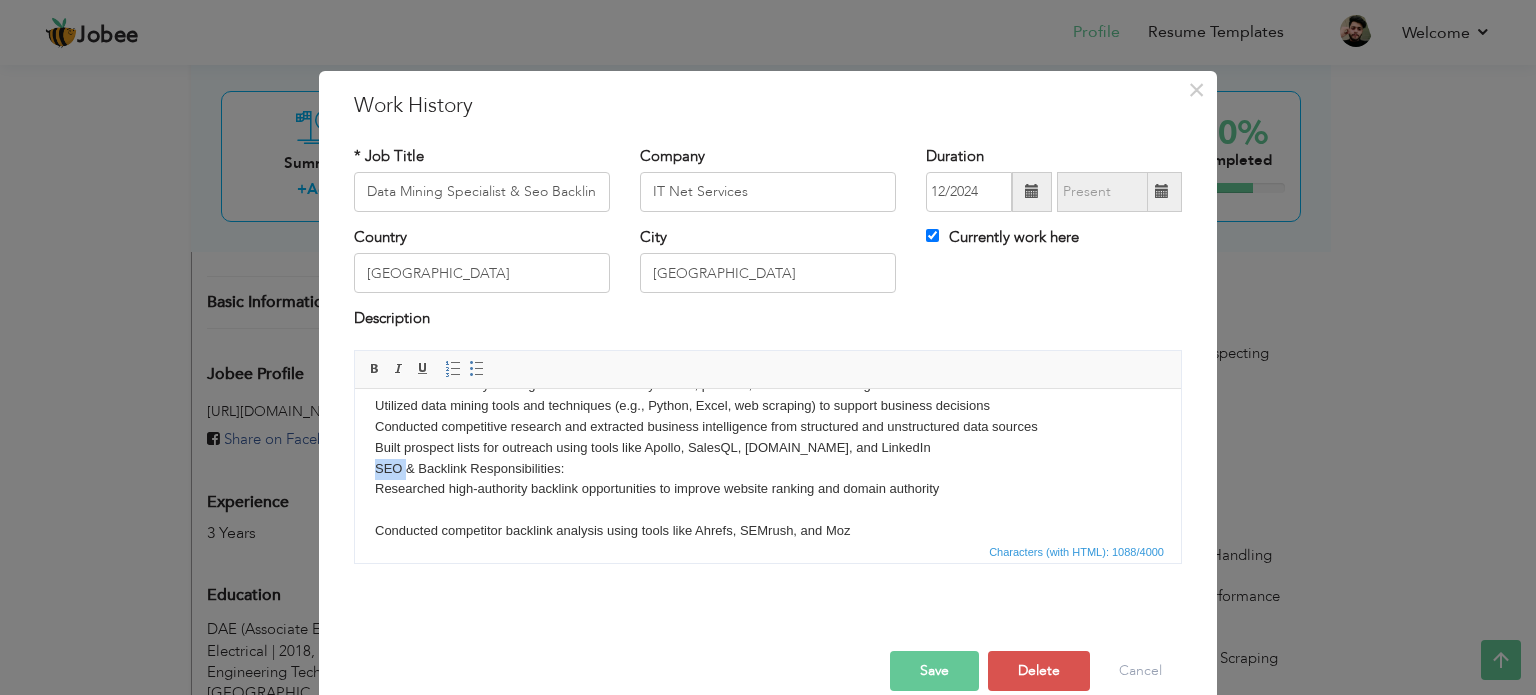 click on "As a Data Mining Specialist & SEO Backlink Specialist, I was responsible for extracting, analyzing, and organizing data to support targeted SEO and digital marketing strategies. My role involved: Data Mining Responsibilities: Collected and analyzed large datasets to identify trends, patterns, and actionable insights Utilized data mining tools and techniques (e.g., Python, Excel, web scraping) to support business decisions Conducted competitive research and extracted business intelligence from structured and unstructured data sources Built prospect lists for outreach using tools like Apollo, SalesQL, [DOMAIN_NAME], and LinkedIn SEO & Backlink Responsibilities: Researched high-authority backlink opportunities to improve website ranking and domain authority Conducted competitor backlink analysis using tools like Ahrefs, SEMrush, and Moz Reached out to webmasters, bloggers, and publishers to secure quality backlinks Maintained and updated backlink records, ensuring natural link profiles and SEO compliance" at bounding box center [768, 468] 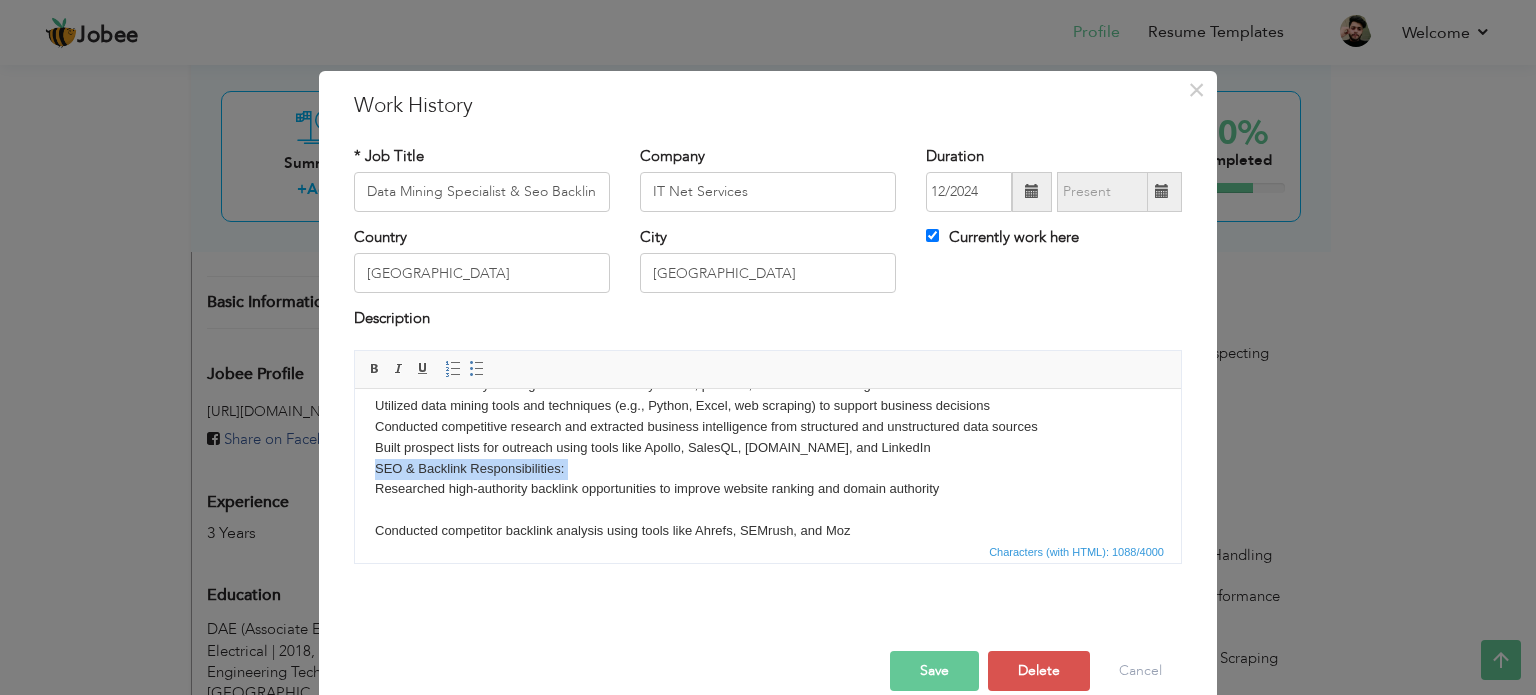 click on "As a Data Mining Specialist & SEO Backlink Specialist, I was responsible for extracting, analyzing, and organizing data to support targeted SEO and digital marketing strategies. My role involved: Data Mining Responsibilities: Collected and analyzed large datasets to identify trends, patterns, and actionable insights Utilized data mining tools and techniques (e.g., Python, Excel, web scraping) to support business decisions Conducted competitive research and extracted business intelligence from structured and unstructured data sources Built prospect lists for outreach using tools like Apollo, SalesQL, [DOMAIN_NAME], and LinkedIn SEO & Backlink Responsibilities: Researched high-authority backlink opportunities to improve website ranking and domain authority Conducted competitor backlink analysis using tools like Ahrefs, SEMrush, and Moz Reached out to webmasters, bloggers, and publishers to secure quality backlinks Maintained and updated backlink records, ensuring natural link profiles and SEO compliance" at bounding box center (768, 468) 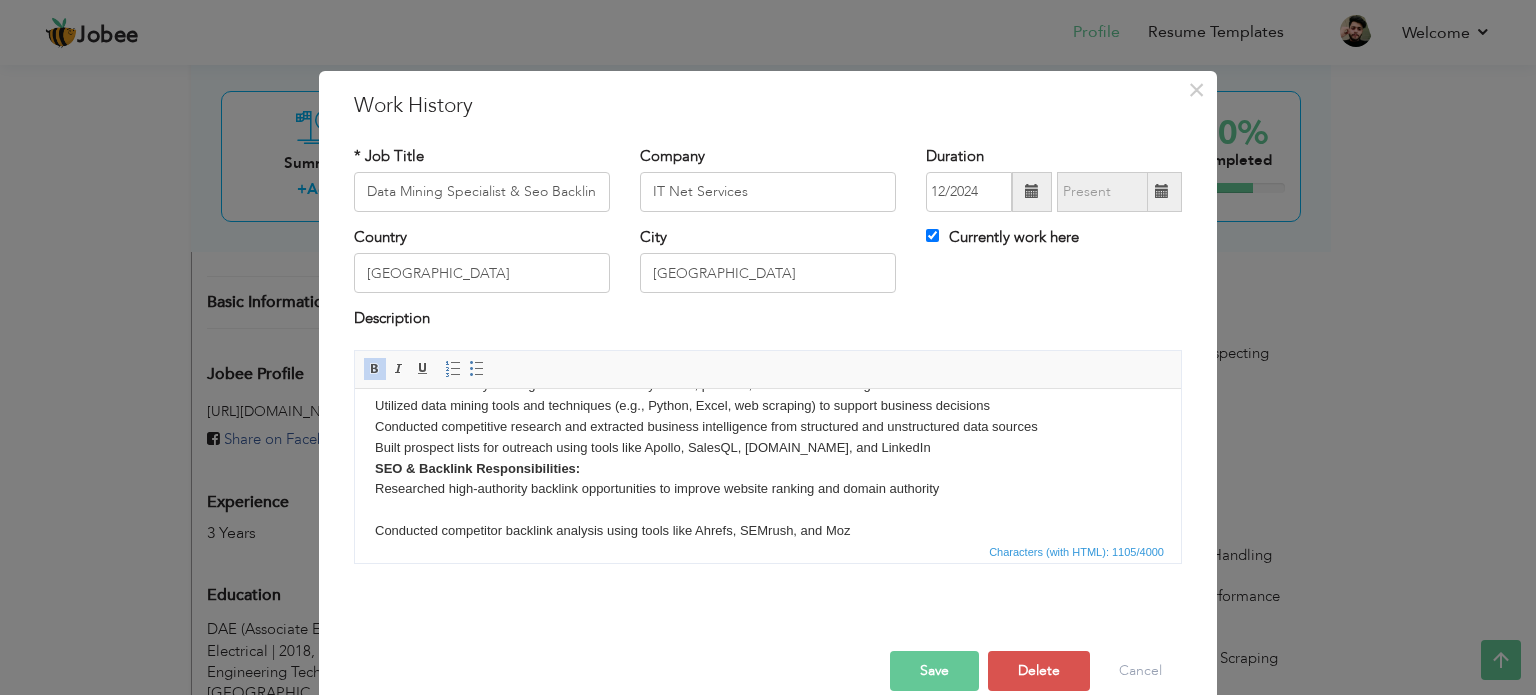 click on "As a Data Mining Specialist & SEO Backlink Specialist, I was responsible for extracting, analyzing, and organizing data to support targeted SEO and digital marketing strategies. My role involved: Data Mining Responsibilities: Collected and analyzed large datasets to identify trends, patterns, and actionable insights Utilized data mining tools and techniques (e.g., Python, Excel, web scraping) to support business decisions Conducted competitive research and extracted business intelligence from structured and unstructured data sources Built prospect lists for outreach using tools like Apollo, SalesQL, [DOMAIN_NAME], and LinkedIn SEO & Backlink Responsibilities: Researched high-authority backlink opportunities to improve website ranking and domain authority Conducted competitor backlink analysis using tools like Ahrefs, SEMrush, and Moz Reached out to webmasters, bloggers, and publishers to secure quality backlinks Maintained and updated backlink records, ensuring natural link profiles and SEO compliance" at bounding box center (768, 468) 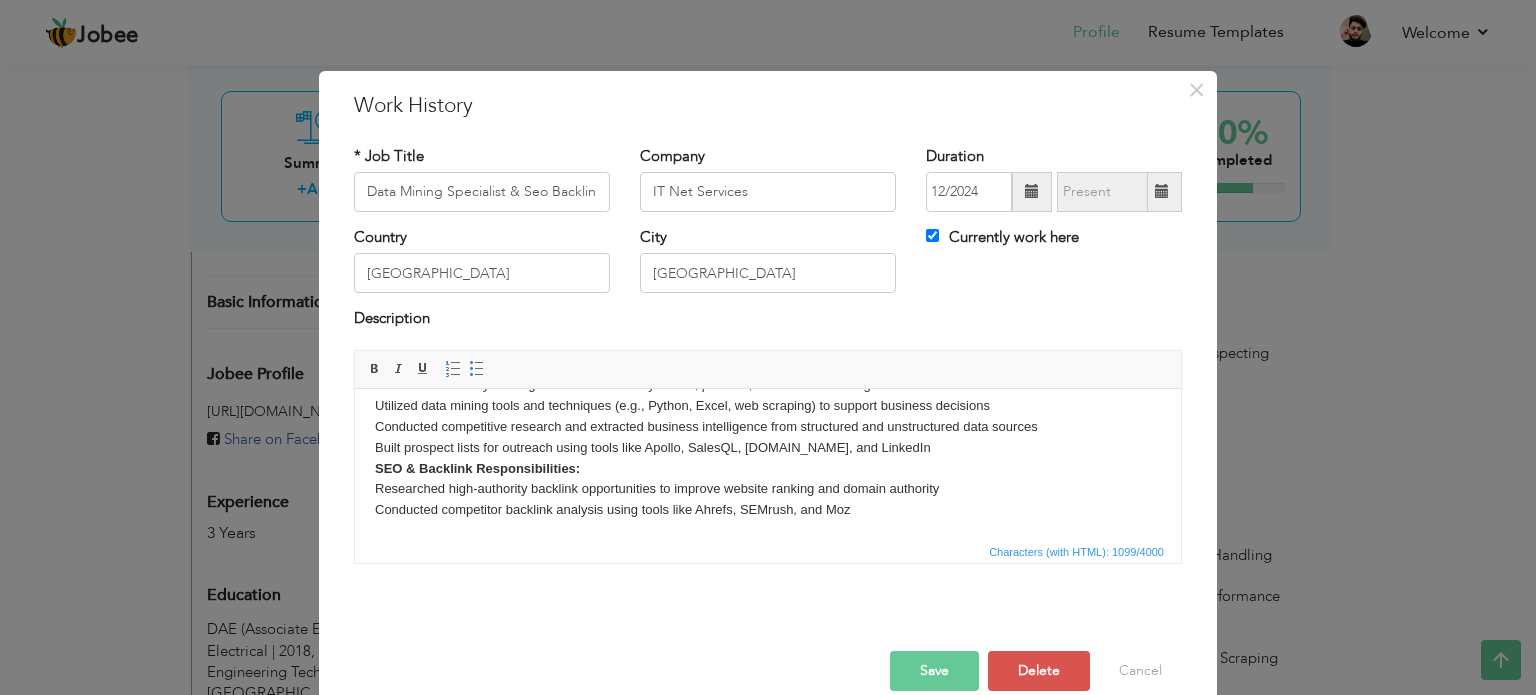 scroll, scrollTop: 180, scrollLeft: 0, axis: vertical 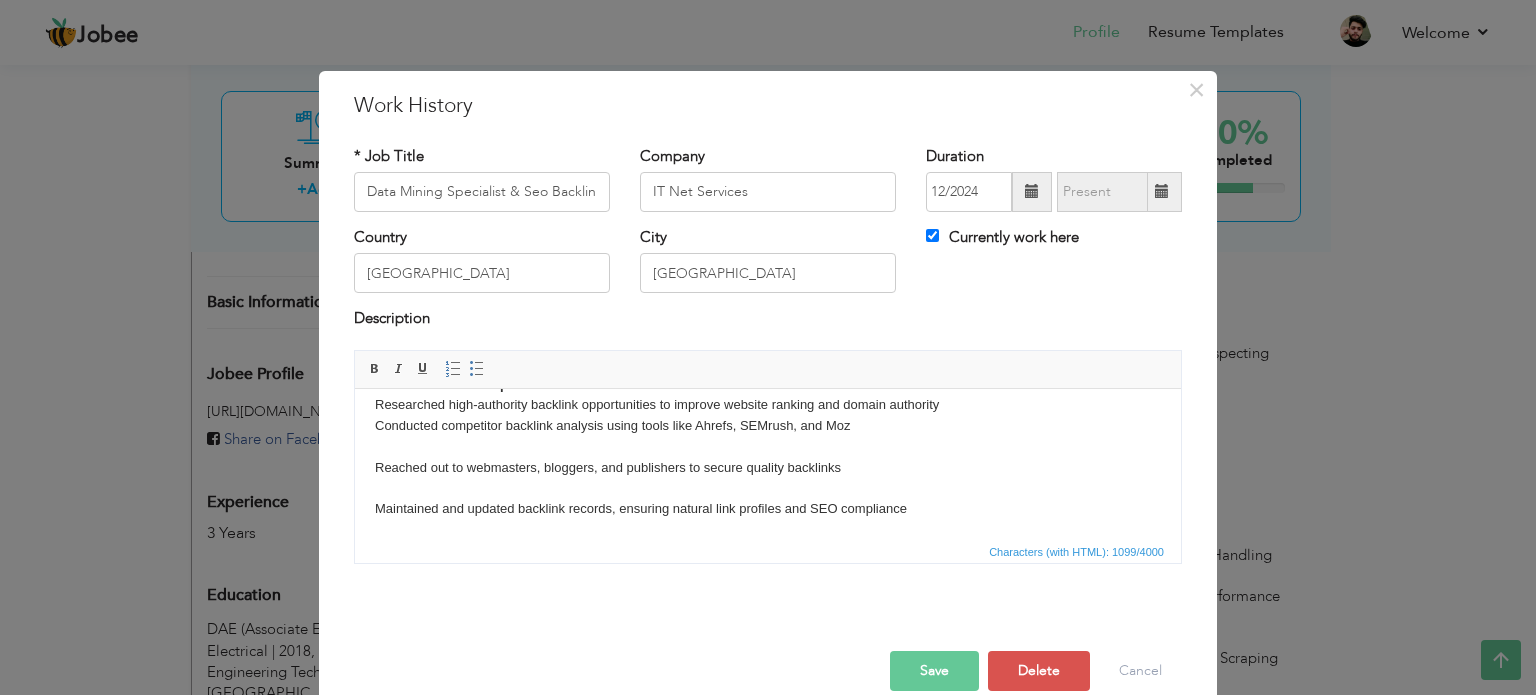 click on "As a Data Mining Specialist & SEO Backlink Specialist, I was responsible for extracting, analyzing, and organizing data to support targeted SEO and digital marketing strategies. My role involved: Data Mining Responsibilities: Collected and analyzed large datasets to identify trends, patterns, and actionable insights Utilized data mining tools and techniques (e.g., Python, Excel, web scraping) to support business decisions Conducted competitive research and extracted business intelligence from structured and unstructured data sources Built prospect lists for outreach using tools like Apollo, SalesQL, [DOMAIN_NAME], and LinkedIn SEO & Backlink Responsibilities: Researched high-authority backlink opportunities to improve website ranking and domain authority Conducted competitor backlink analysis using tools like Ahrefs, SEMrush, and Moz Reached out to webmasters, bloggers, and publishers to secure quality backlinks Maintained and updated backlink records, ensuring natural link profiles and SEO compliance" at bounding box center (768, 373) 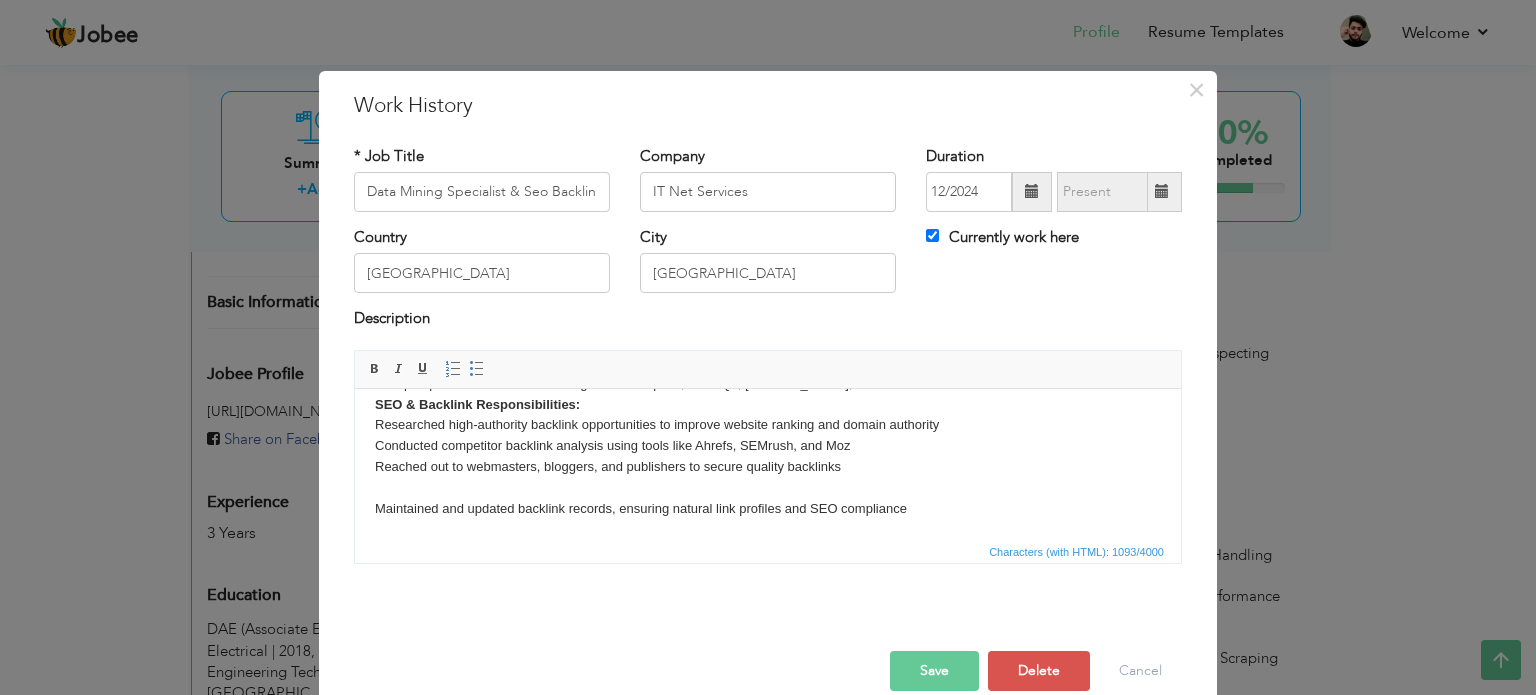 click on "As a Data Mining Specialist & SEO Backlink Specialist, I was responsible for extracting, analyzing, and organizing data to support targeted SEO and digital marketing strategies. My role involved: Data Mining Responsibilities: Collected and analyzed large datasets to identify trends, patterns, and actionable insights Utilized data mining tools and techniques (e.g., Python, Excel, web scraping) to support business decisions Conducted competitive research and extracted business intelligence from structured and unstructured data sources Built prospect lists for outreach using tools like Apollo, SalesQL, [DOMAIN_NAME], and LinkedIn SEO & Backlink Responsibilities: Researched high-authority backlink opportunities to improve website ranking and domain authority Conducted competitor backlink analysis using tools like Ahrefs, SEMrush, and Moz Reached out to webmasters, bloggers, and publishers to secure quality backlinks Maintained and updated backlink records, ensuring natural link profiles and SEO compliance" at bounding box center [768, 383] 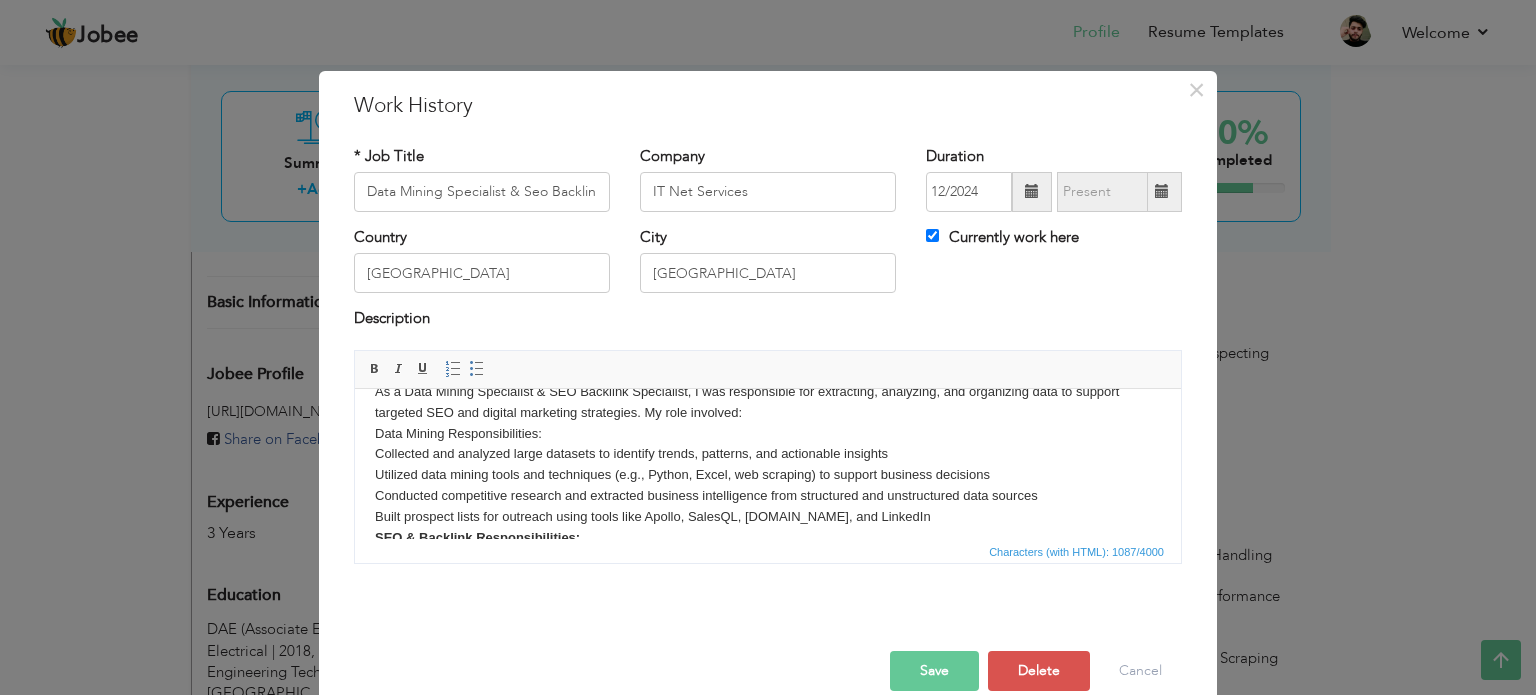 scroll, scrollTop: 0, scrollLeft: 0, axis: both 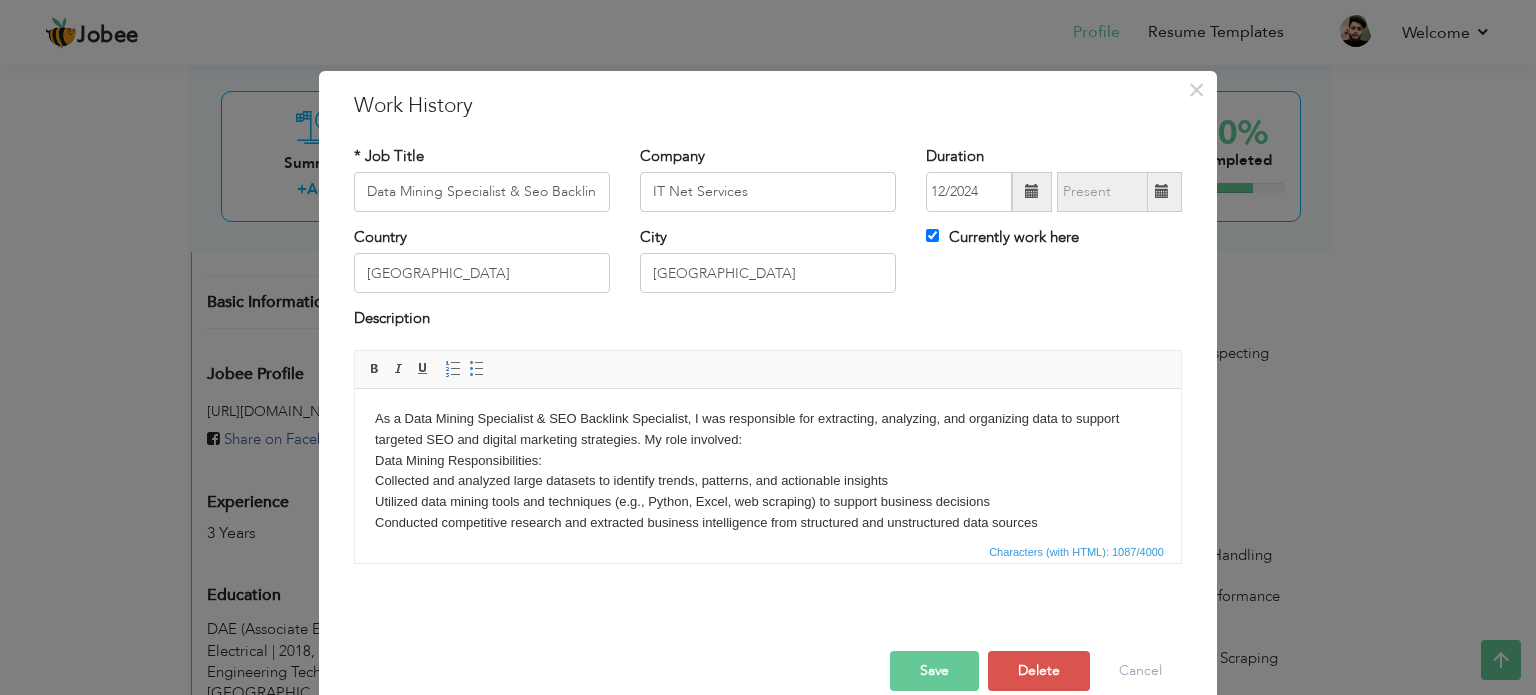 click on "As a Data Mining Specialist & SEO Backlink Specialist, I was responsible for extracting, analyzing, and organizing data to support targeted SEO and digital marketing strategies. My role involved: Data Mining Responsibilities: Collected and analyzed large datasets to identify trends, patterns, and actionable insights Utilized data mining tools and techniques (e.g., Python, Excel, web scraping) to support business decisions Conducted competitive research and extracted business intelligence from structured and unstructured data sources Built prospect lists for outreach using tools like Apollo, SalesQL, [DOMAIN_NAME], and LinkedIn SEO & Backlink Responsibilities: Researched high-authority backlink opportunities to improve website ranking and domain authority Conducted competitor backlink analysis using tools like Ahrefs, SEMrush, and Moz Reached out to webmasters, bloggers, and publishers to secure quality backlinks Maintained and updated backlink records, ensuring natural link profiles and SEO compliance" at bounding box center [768, 533] 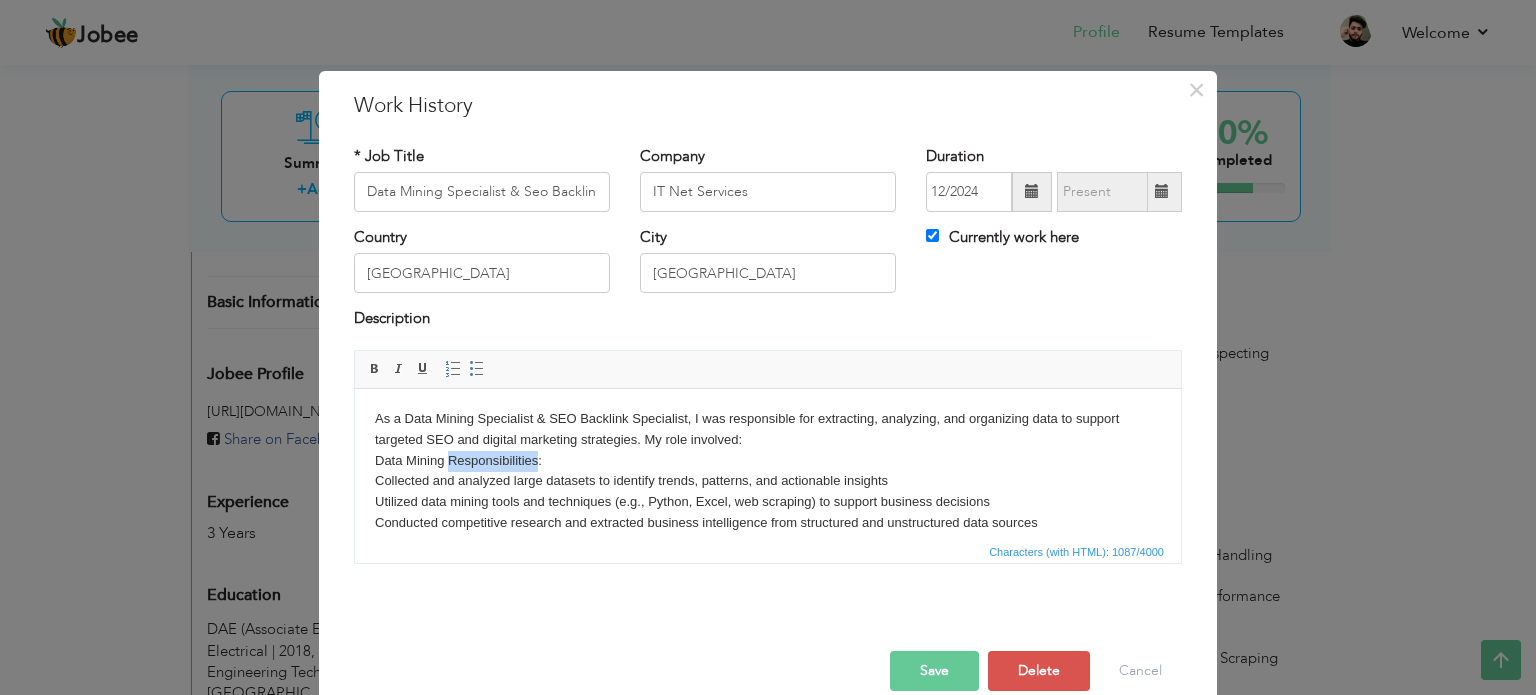 click on "As a Data Mining Specialist & SEO Backlink Specialist, I was responsible for extracting, analyzing, and organizing data to support targeted SEO and digital marketing strategies. My role involved: Data Mining Responsibilities: Collected and analyzed large datasets to identify trends, patterns, and actionable insights Utilized data mining tools and techniques (e.g., Python, Excel, web scraping) to support business decisions Conducted competitive research and extracted business intelligence from structured and unstructured data sources Built prospect lists for outreach using tools like Apollo, SalesQL, [DOMAIN_NAME], and LinkedIn SEO & Backlink Responsibilities: Researched high-authority backlink opportunities to improve website ranking and domain authority Conducted competitor backlink analysis using tools like Ahrefs, SEMrush, and Moz Reached out to webmasters, bloggers, and publishers to secure quality backlinks Maintained and updated backlink records, ensuring natural link profiles and SEO compliance" at bounding box center [768, 533] 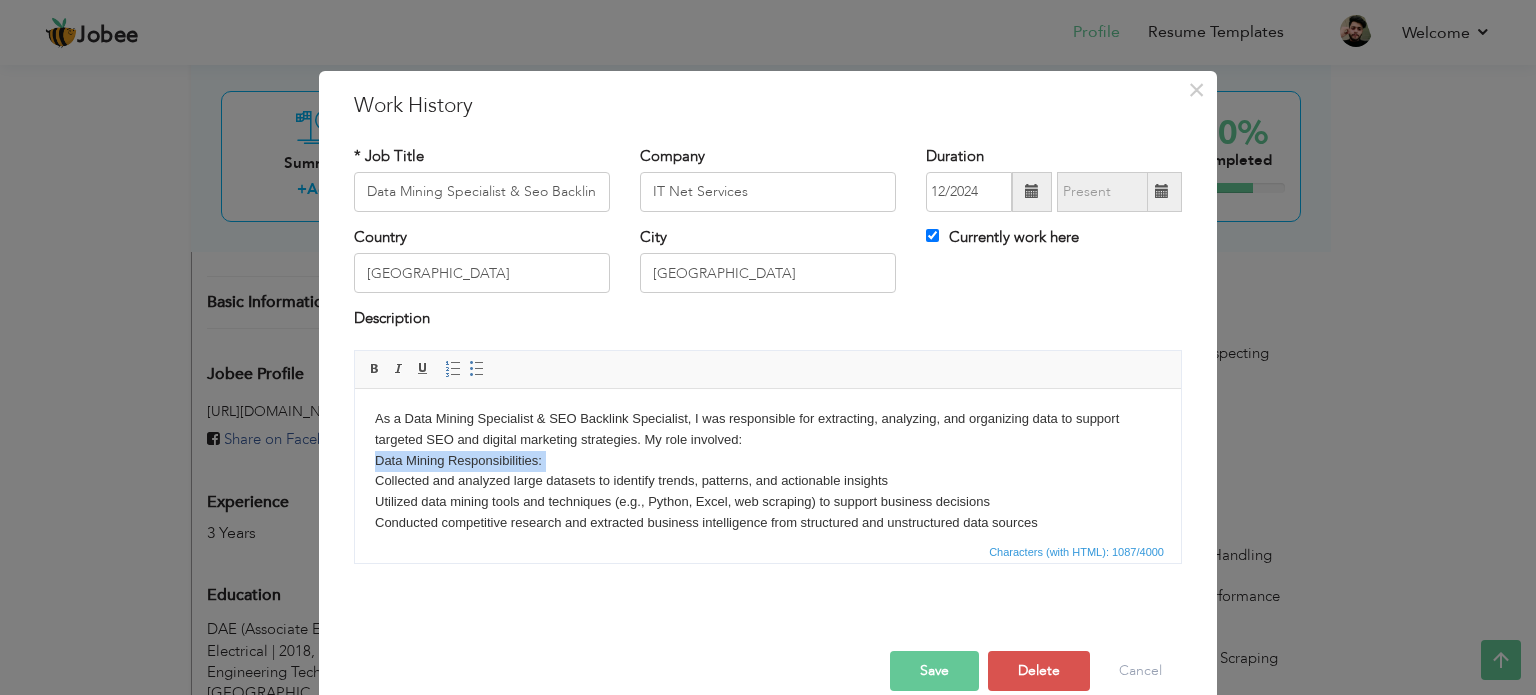 click on "As a Data Mining Specialist & SEO Backlink Specialist, I was responsible for extracting, analyzing, and organizing data to support targeted SEO and digital marketing strategies. My role involved: Data Mining Responsibilities: Collected and analyzed large datasets to identify trends, patterns, and actionable insights Utilized data mining tools and techniques (e.g., Python, Excel, web scraping) to support business decisions Conducted competitive research and extracted business intelligence from structured and unstructured data sources Built prospect lists for outreach using tools like Apollo, SalesQL, [DOMAIN_NAME], and LinkedIn SEO & Backlink Responsibilities: Researched high-authority backlink opportunities to improve website ranking and domain authority Conducted competitor backlink analysis using tools like Ahrefs, SEMrush, and Moz Reached out to webmasters, bloggers, and publishers to secure quality backlinks Maintained and updated backlink records, ensuring natural link profiles and SEO compliance" at bounding box center (768, 533) 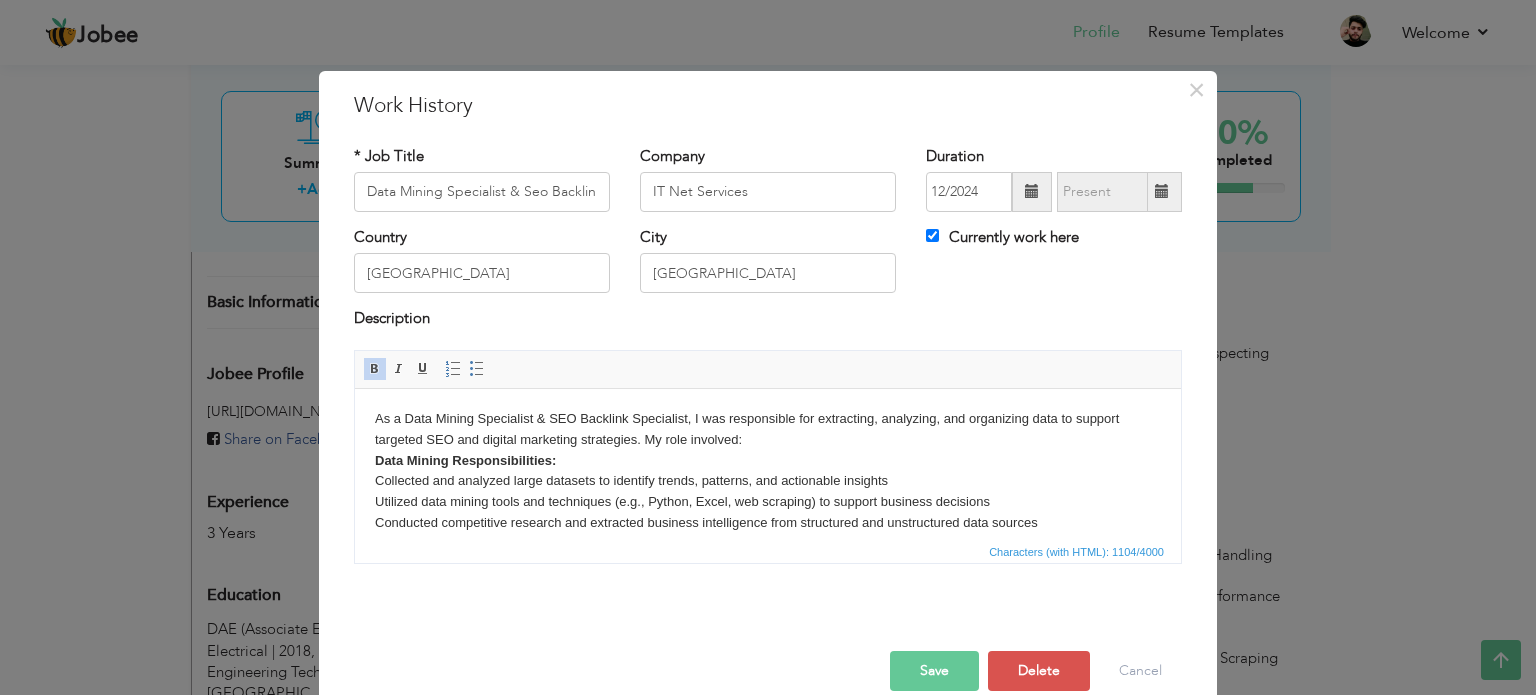 click on "As a Data Mining Specialist & SEO Backlink Specialist, I was responsible for extracting, analyzing, and organizing data to support targeted SEO and digital marketing strategies. My role involved: Data Mining Responsibilities: Collected and analyzed large datasets to identify trends, patterns, and actionable insights Utilized data mining tools and techniques (e.g., Python, Excel, web scraping) to support business decisions Conducted competitive research and extracted business intelligence from structured and unstructured data sources Built prospect lists for outreach using tools like Apollo, SalesQL, [DOMAIN_NAME], and LinkedIn SEO & Backlink Responsibilities: Researched high-authority backlink opportunities to improve website ranking and domain authority Conducted competitor backlink analysis using tools like Ahrefs, SEMrush, and Moz Reached out to webmasters, bloggers, and publishers to secure quality backlinks Maintained and updated backlink records, ensuring natural link profiles and SEO compliance" at bounding box center [768, 533] 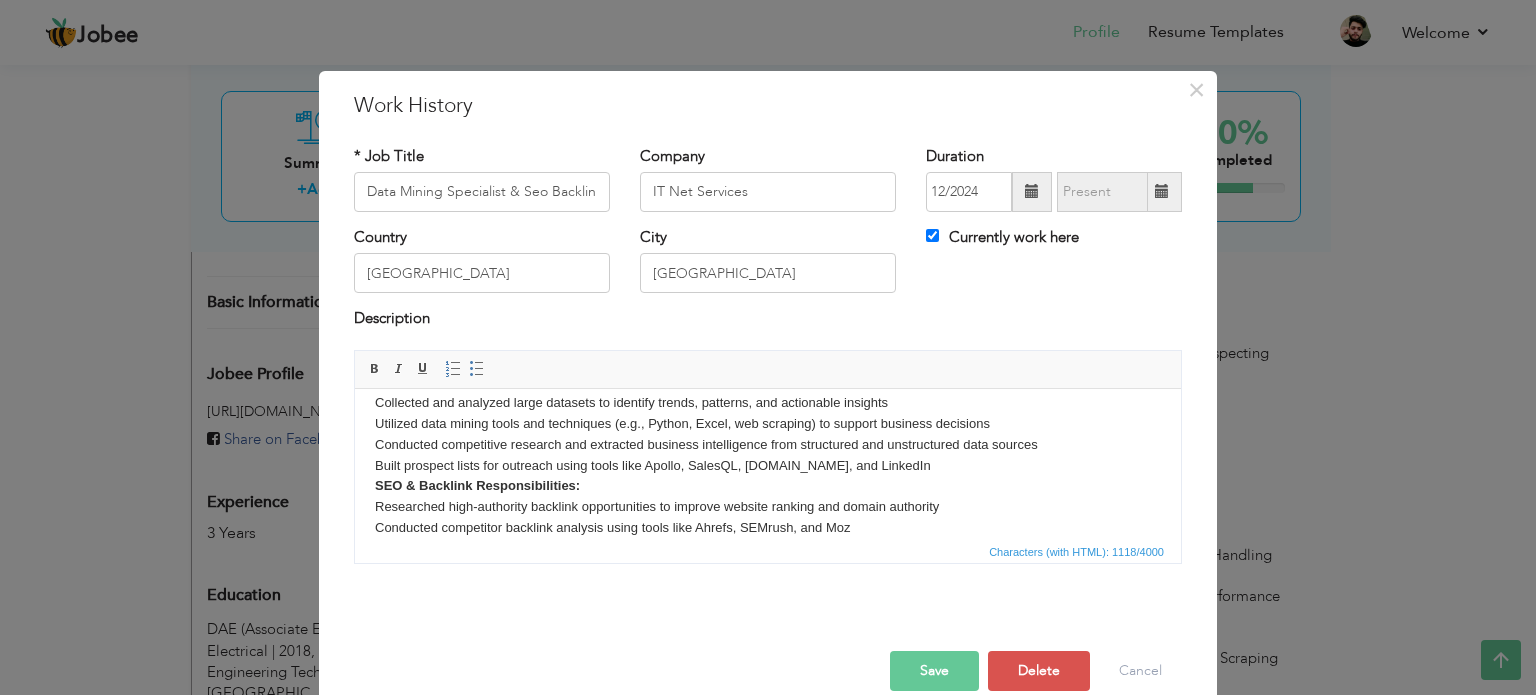 scroll, scrollTop: 172, scrollLeft: 0, axis: vertical 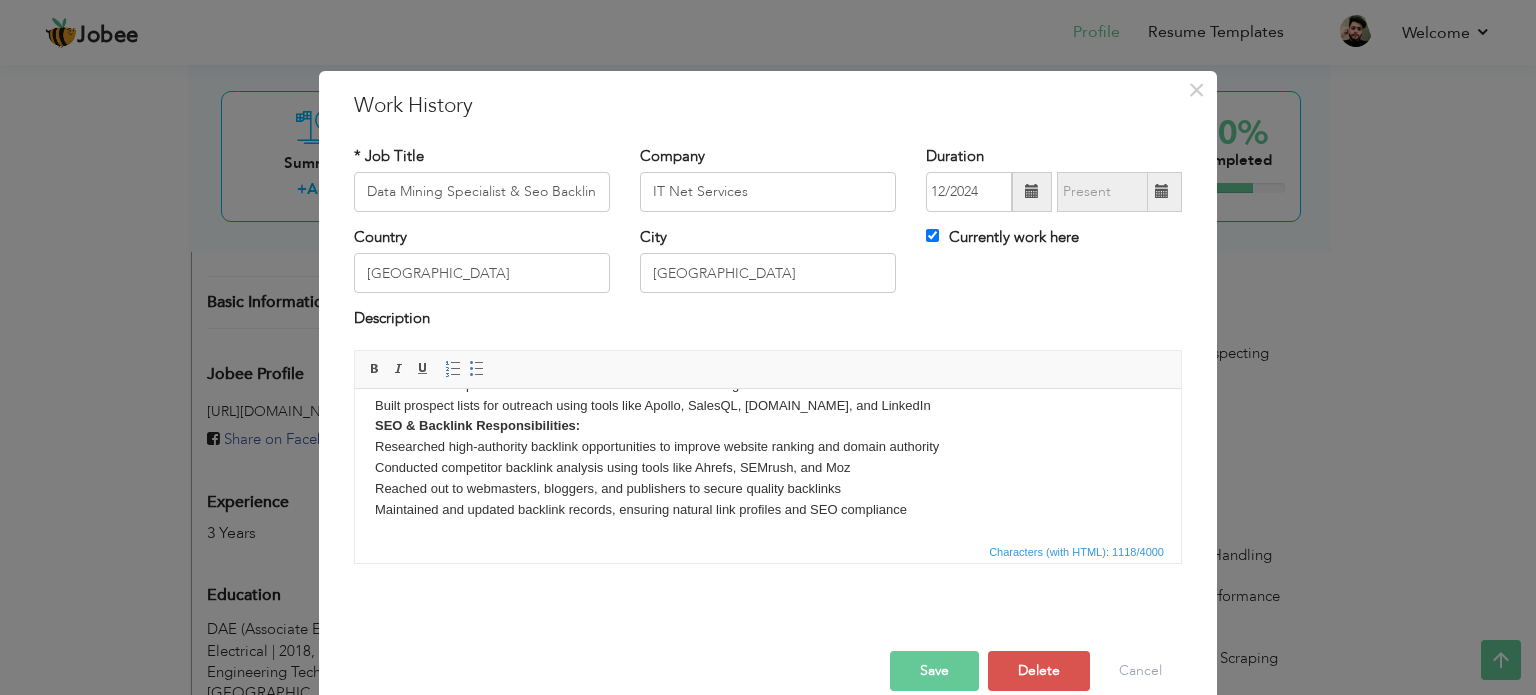 click on "Data Mining Responsibilities: Collected and analyzed large datasets to identify trends, patterns, and actionable insights Utilized data mining tools and techniques (e.g., Python, Excel, web scraping) to support business decisions Conducted competitive research and extracted business intelligence from structured and unstructured data sources Built prospect lists for outreach using tools like Apollo, SalesQL, [DOMAIN_NAME], and LinkedIn SEO & Backlink Responsibilities: Researched high-authority backlink opportunities to improve website ranking and domain authority Conducted competitor backlink analysis using tools like Ahrefs, SEMrush, and Moz Reached out to webmasters, bloggers, and publishers to secure quality backlinks Maintained and updated backlink records, ensuring natural link profiles and SEO compliance" at bounding box center [768, 405] 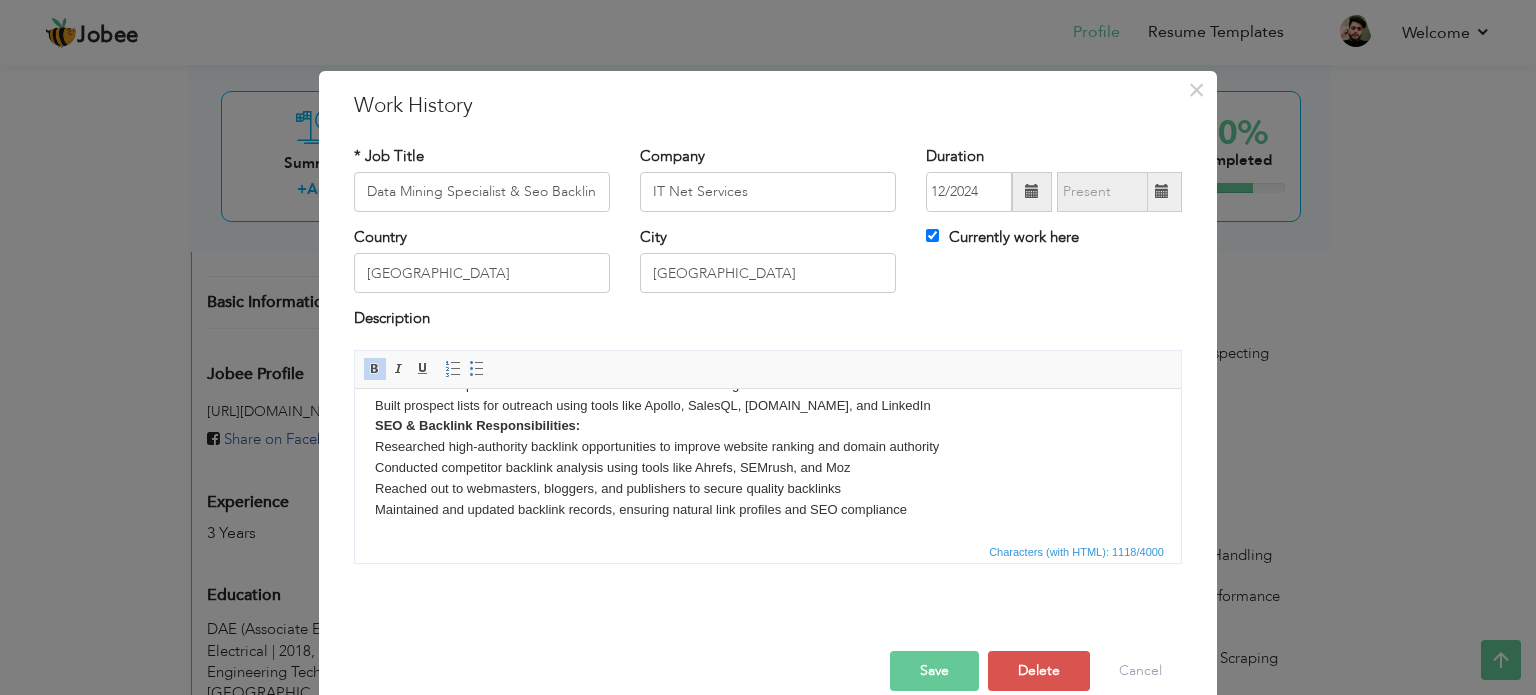 click on "SEO & Backlink Responsibilities:" 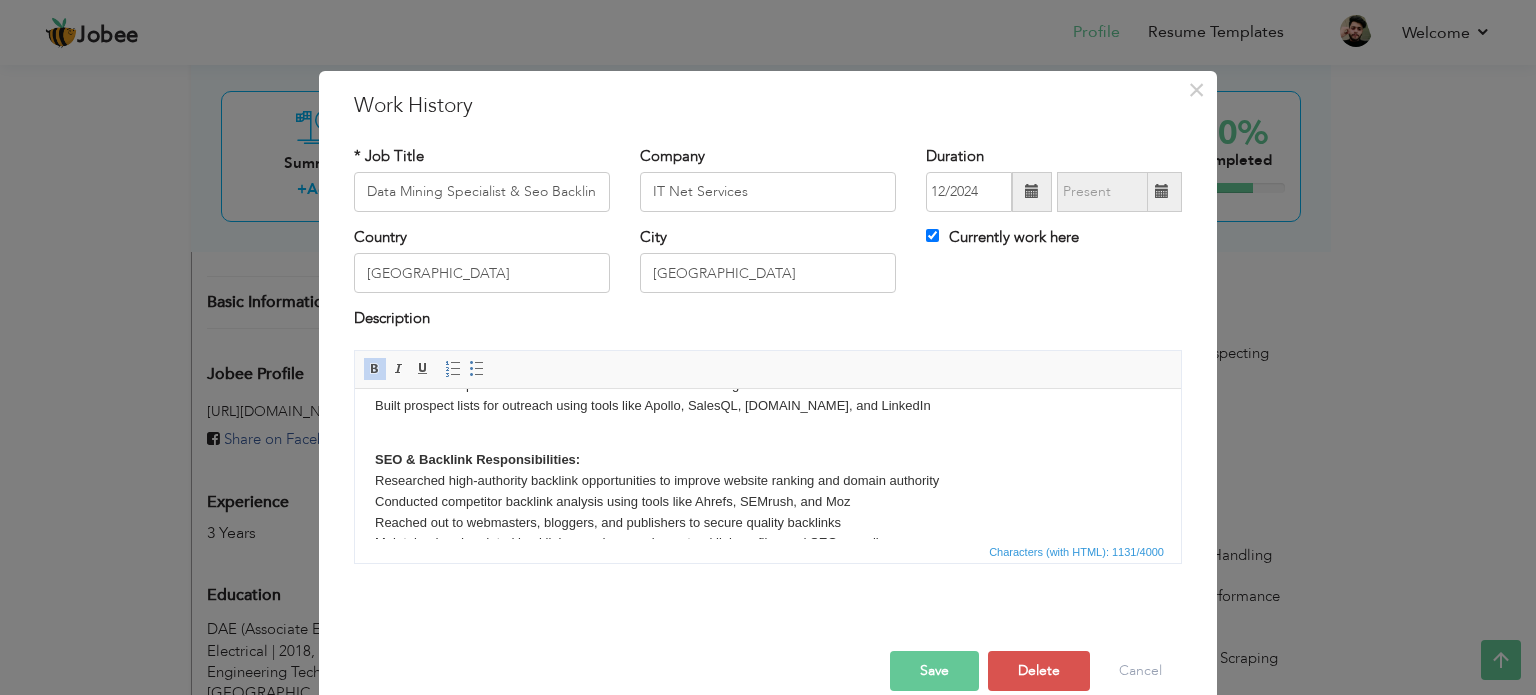 click on "Data Mining Responsibilities: Collected and analyzed large datasets to identify trends, patterns, and actionable insights Utilized data mining tools and techniques (e.g., Python, Excel, web scraping) to support business decisions Conducted competitive research and extracted business intelligence from structured and unstructured data sources Built prospect lists for outreach using tools like Apollo, SalesQL, [DOMAIN_NAME], and LinkedIn" at bounding box center (768, 364) 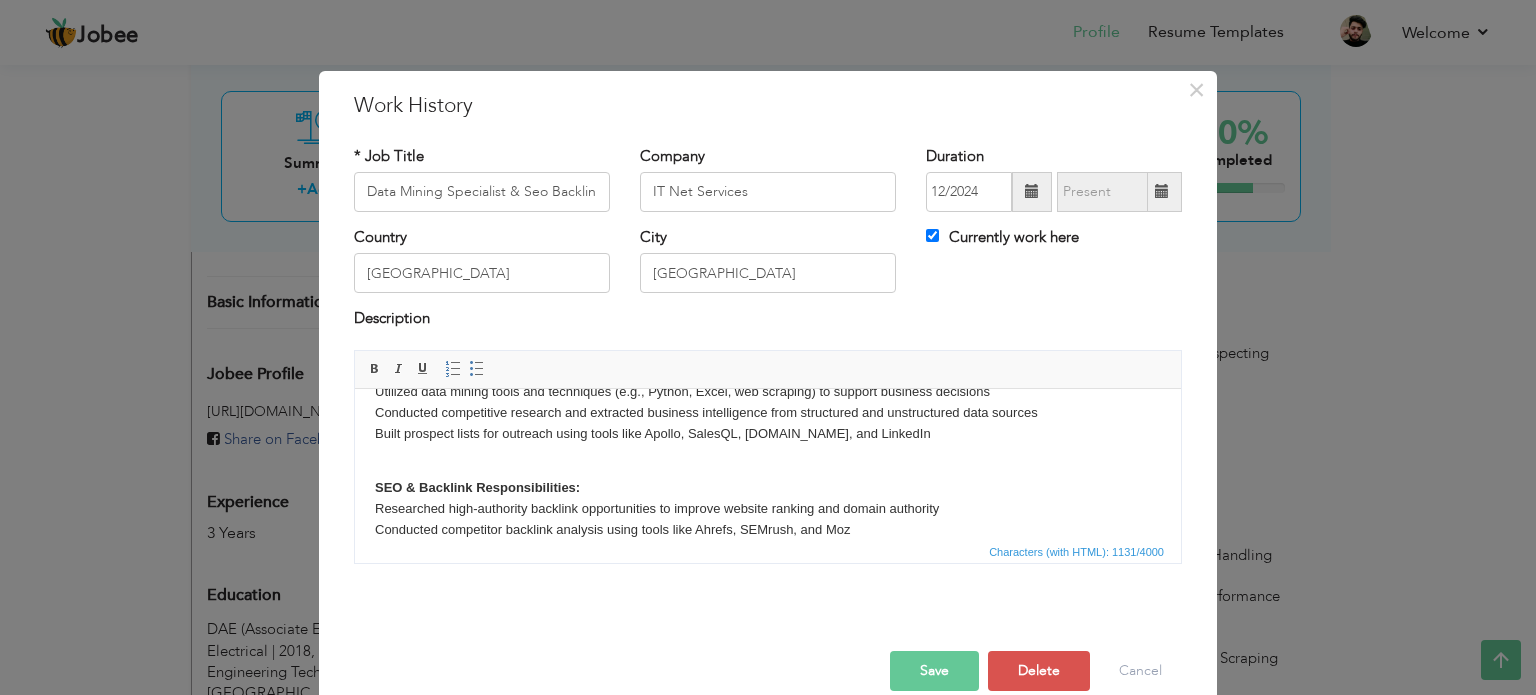 scroll, scrollTop: 144, scrollLeft: 0, axis: vertical 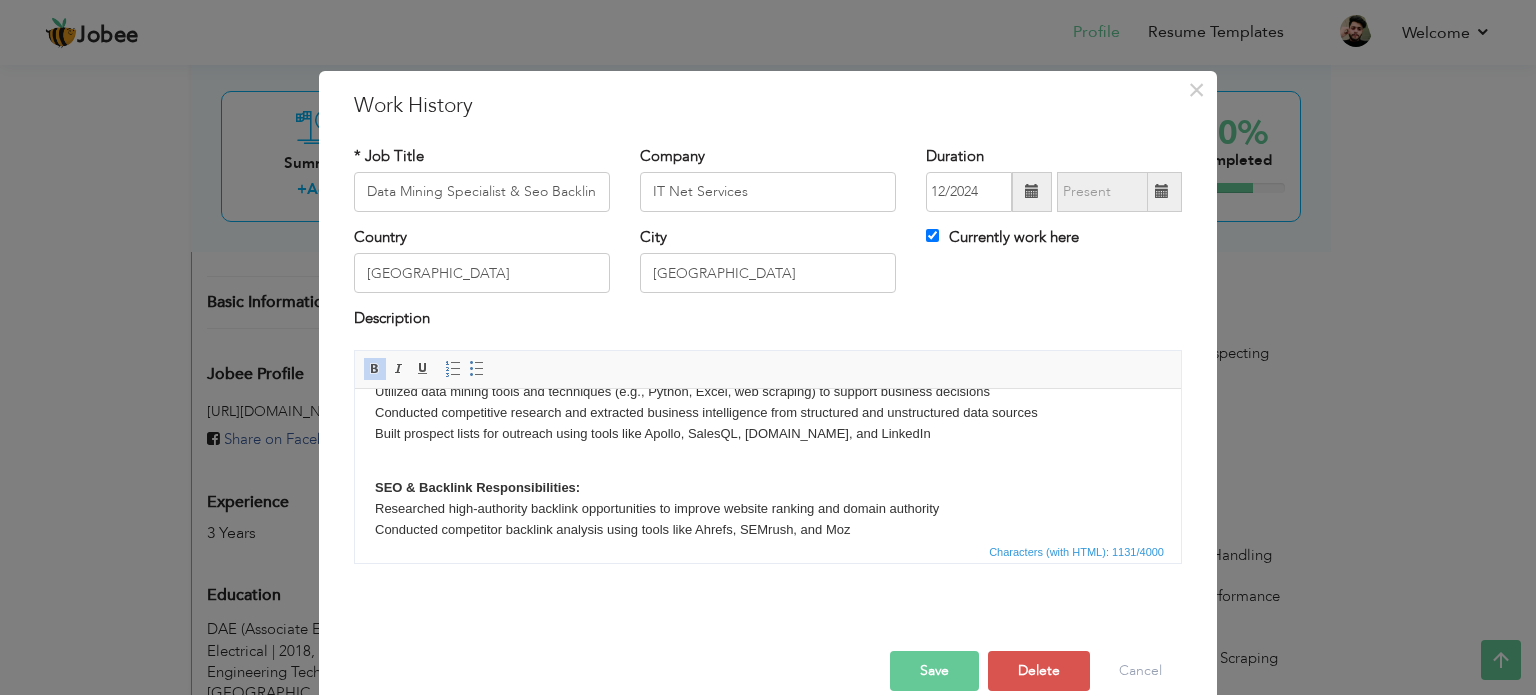 click on "SEO & Backlink Responsibilities:" at bounding box center [477, 486] 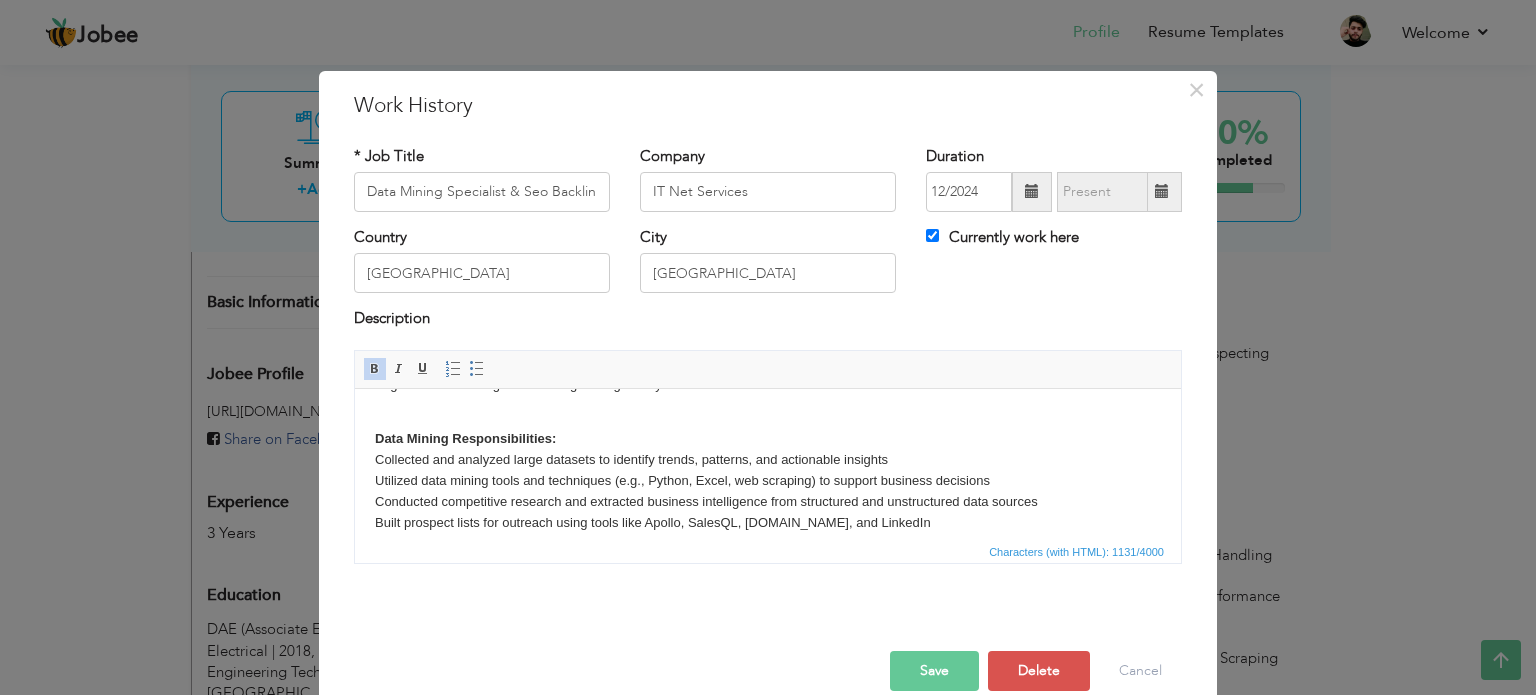scroll, scrollTop: 52, scrollLeft: 0, axis: vertical 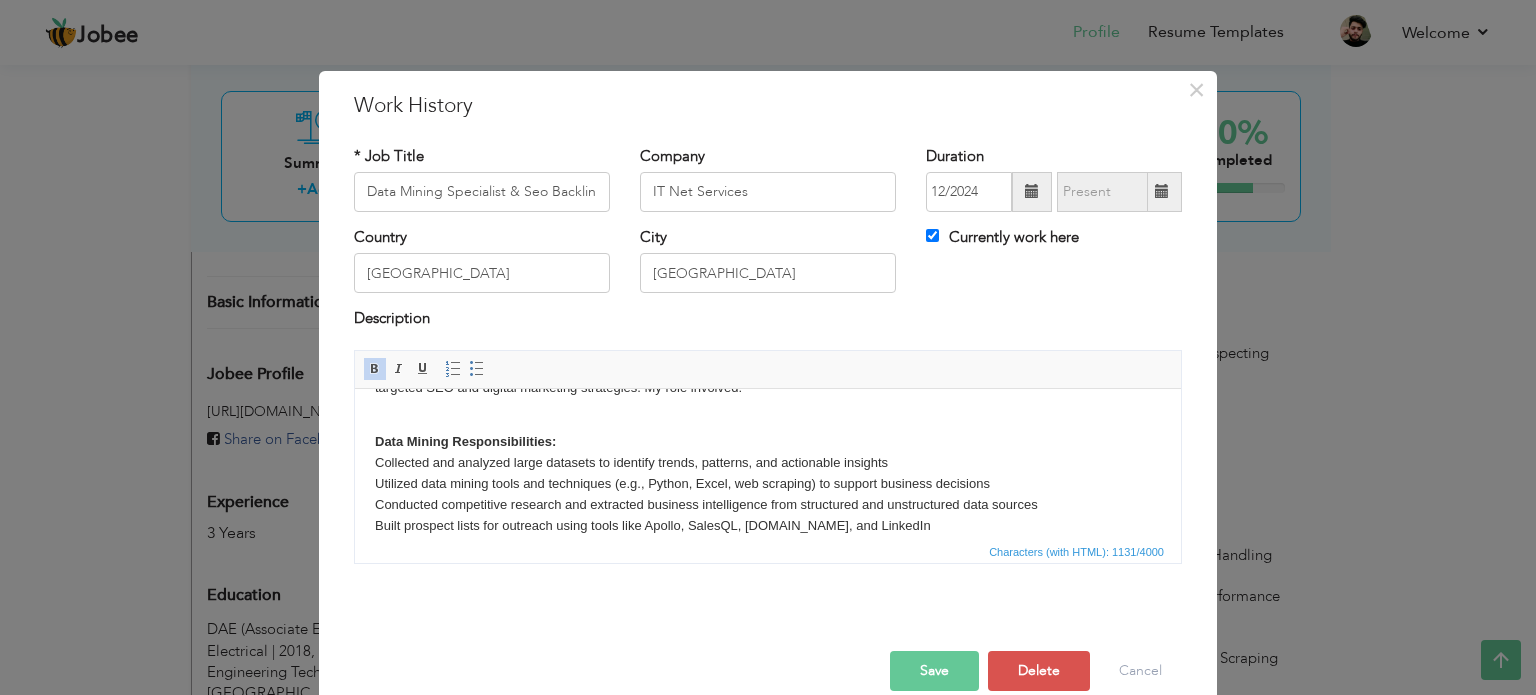 click on "Save" at bounding box center (934, 671) 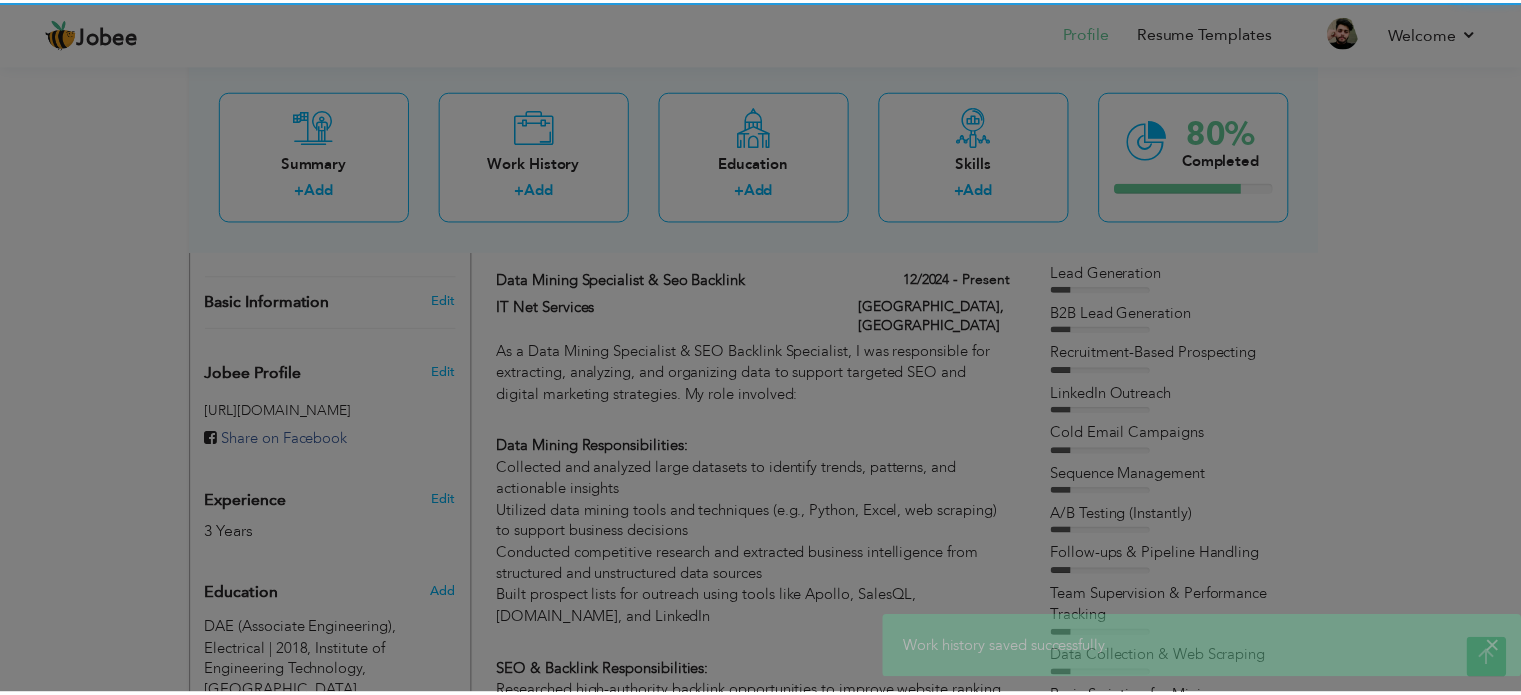 scroll, scrollTop: 0, scrollLeft: 0, axis: both 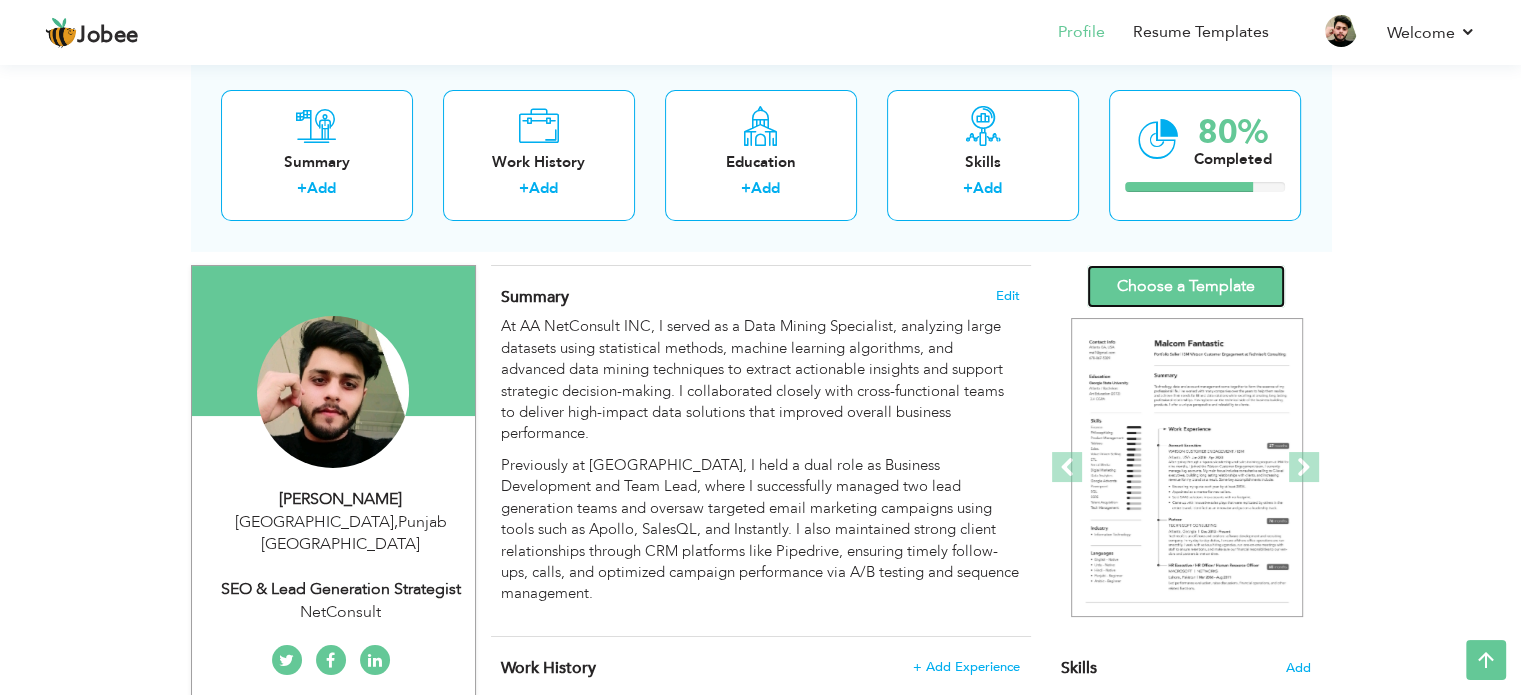 click on "Choose a Template" at bounding box center (1186, 286) 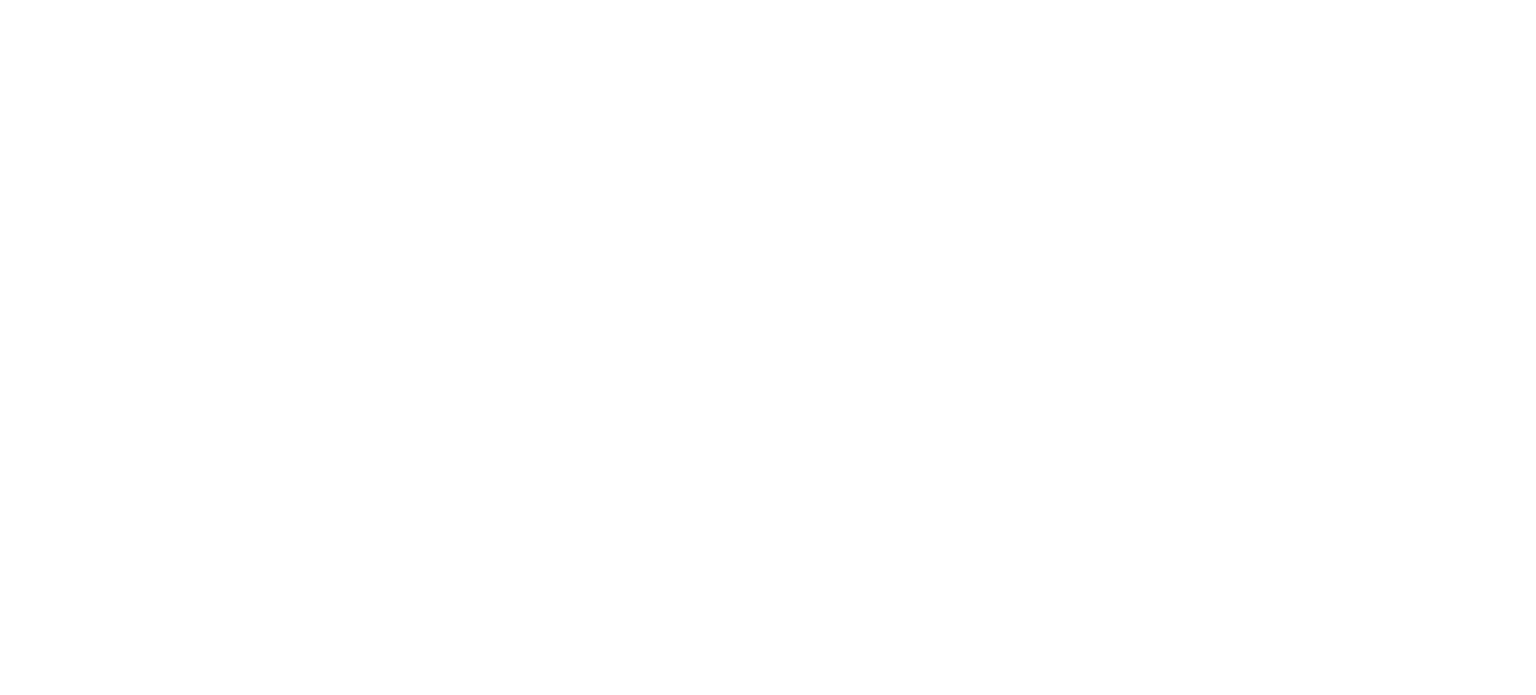 scroll, scrollTop: 0, scrollLeft: 0, axis: both 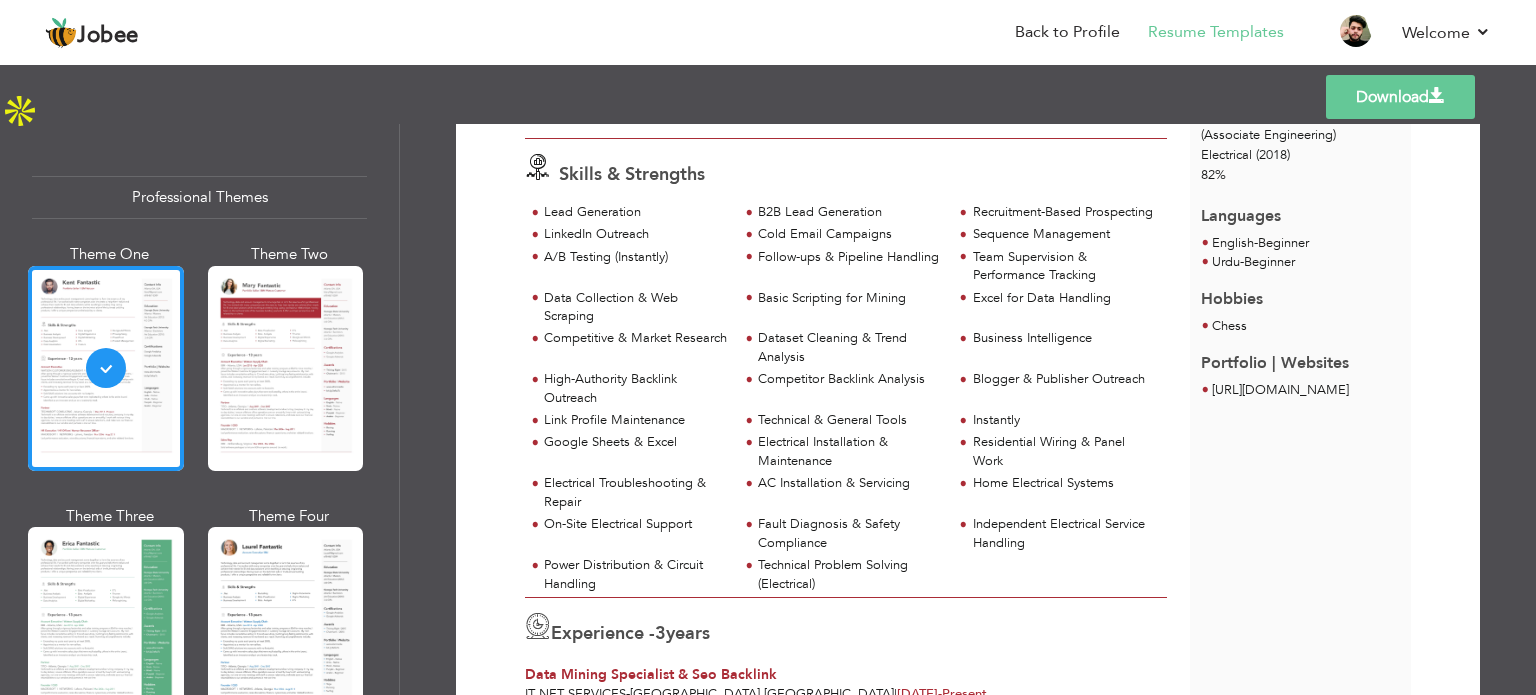 click on "Download" at bounding box center [1400, 97] 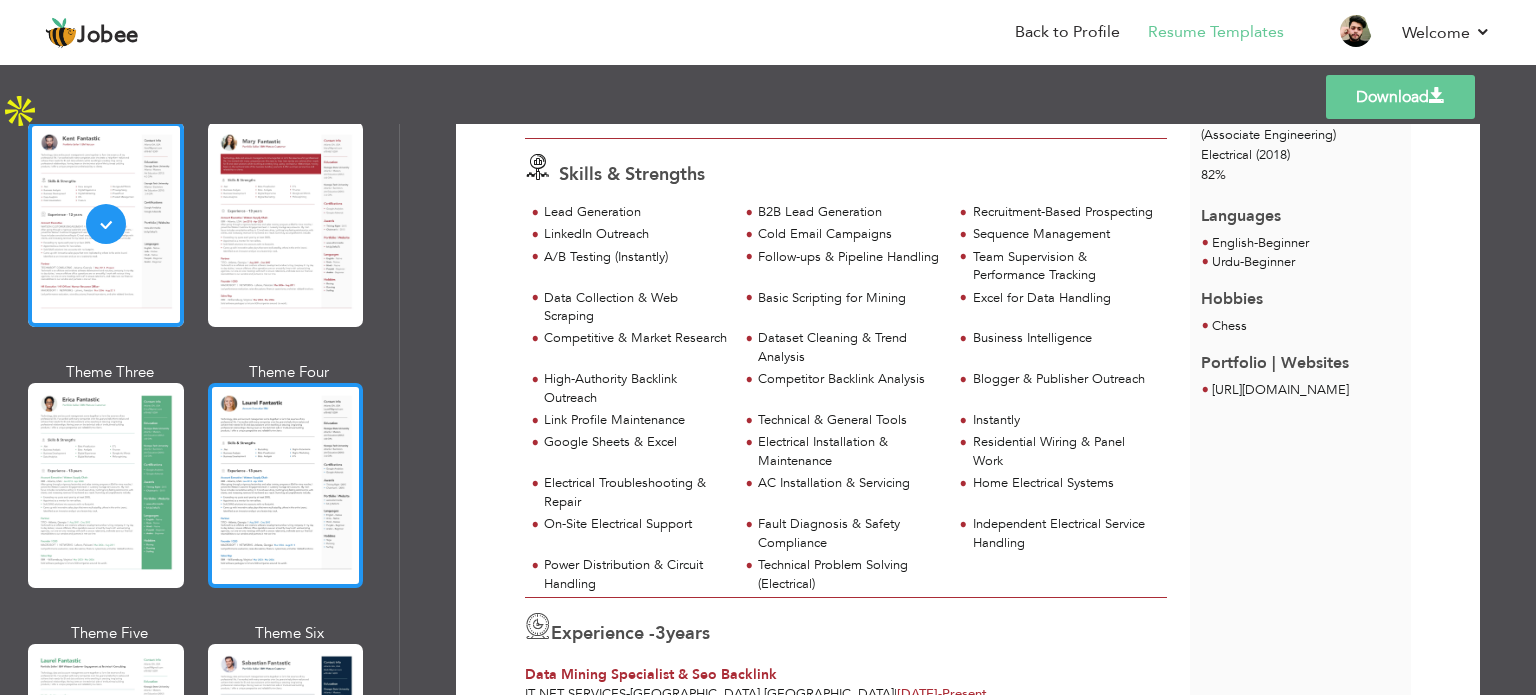 scroll, scrollTop: 148, scrollLeft: 0, axis: vertical 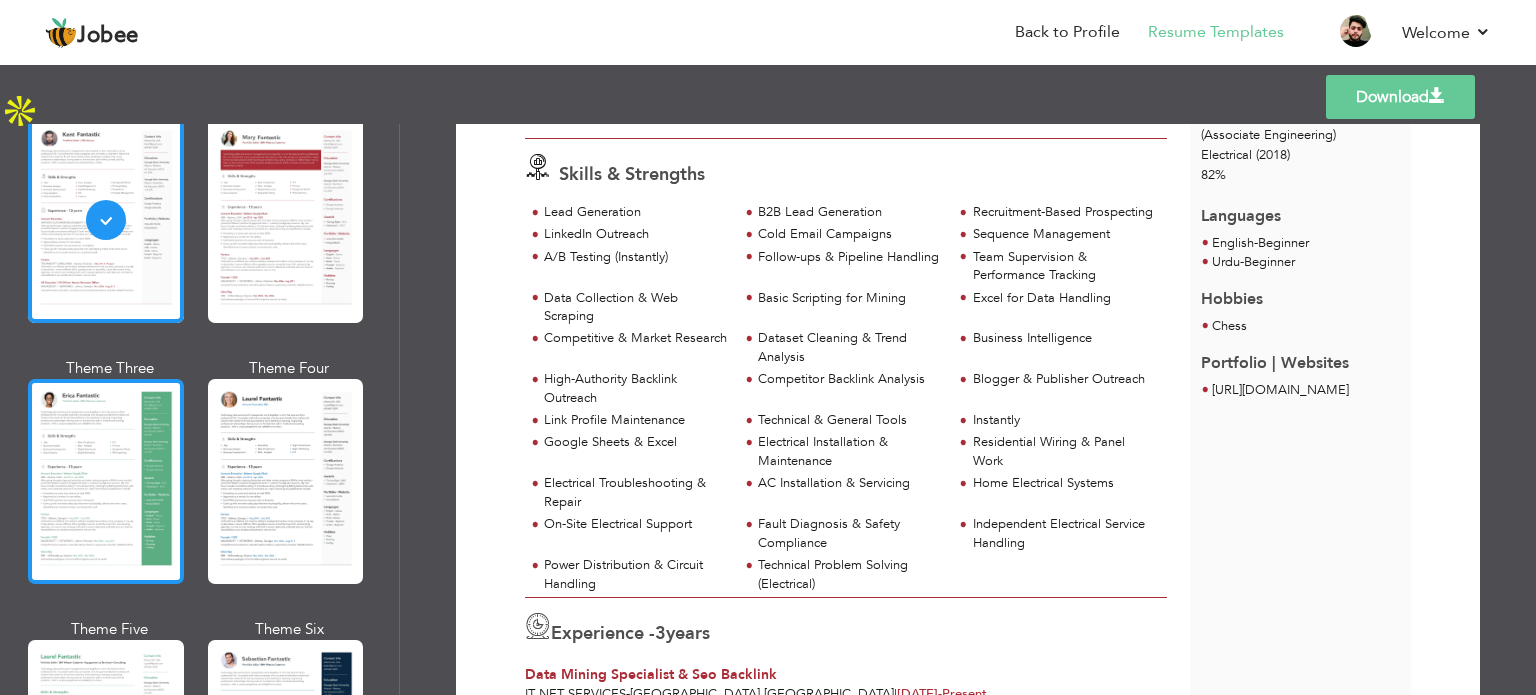 click at bounding box center [106, 481] 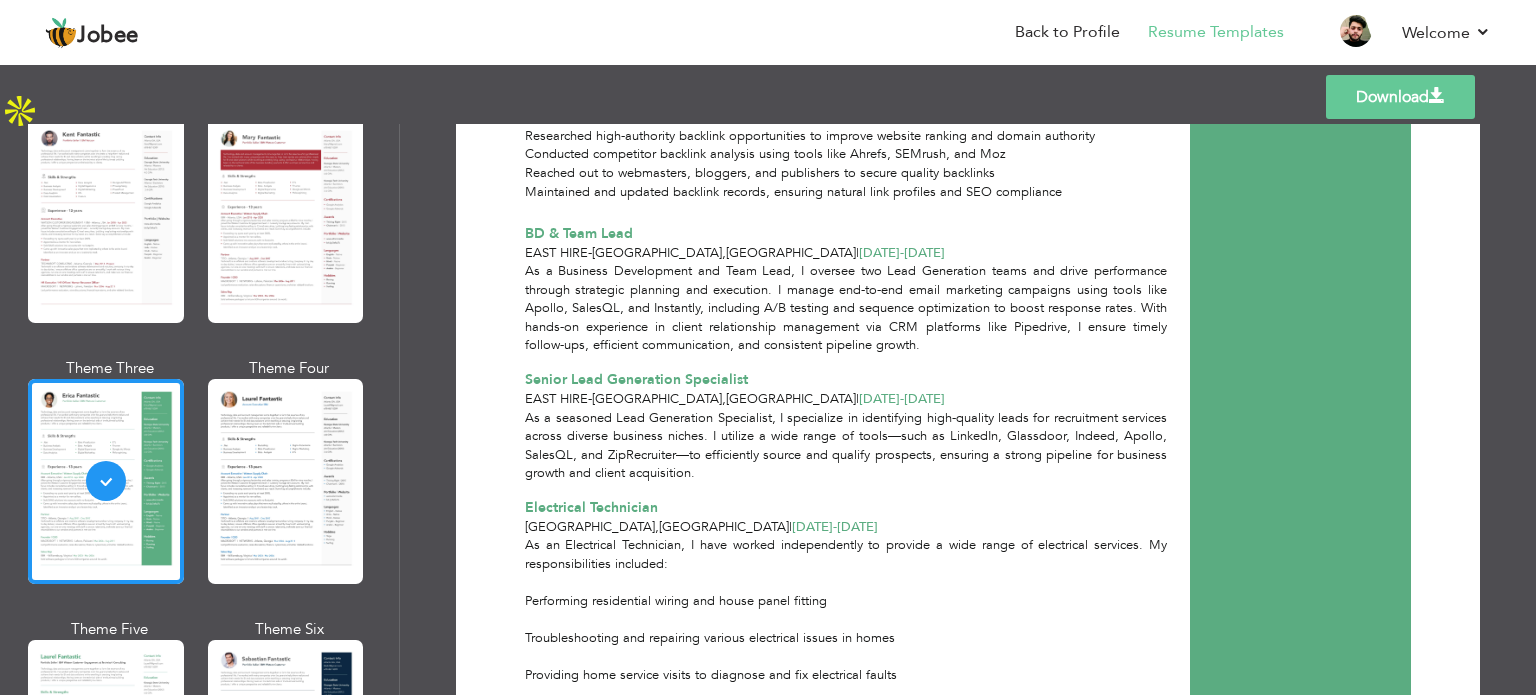 scroll, scrollTop: 1297, scrollLeft: 0, axis: vertical 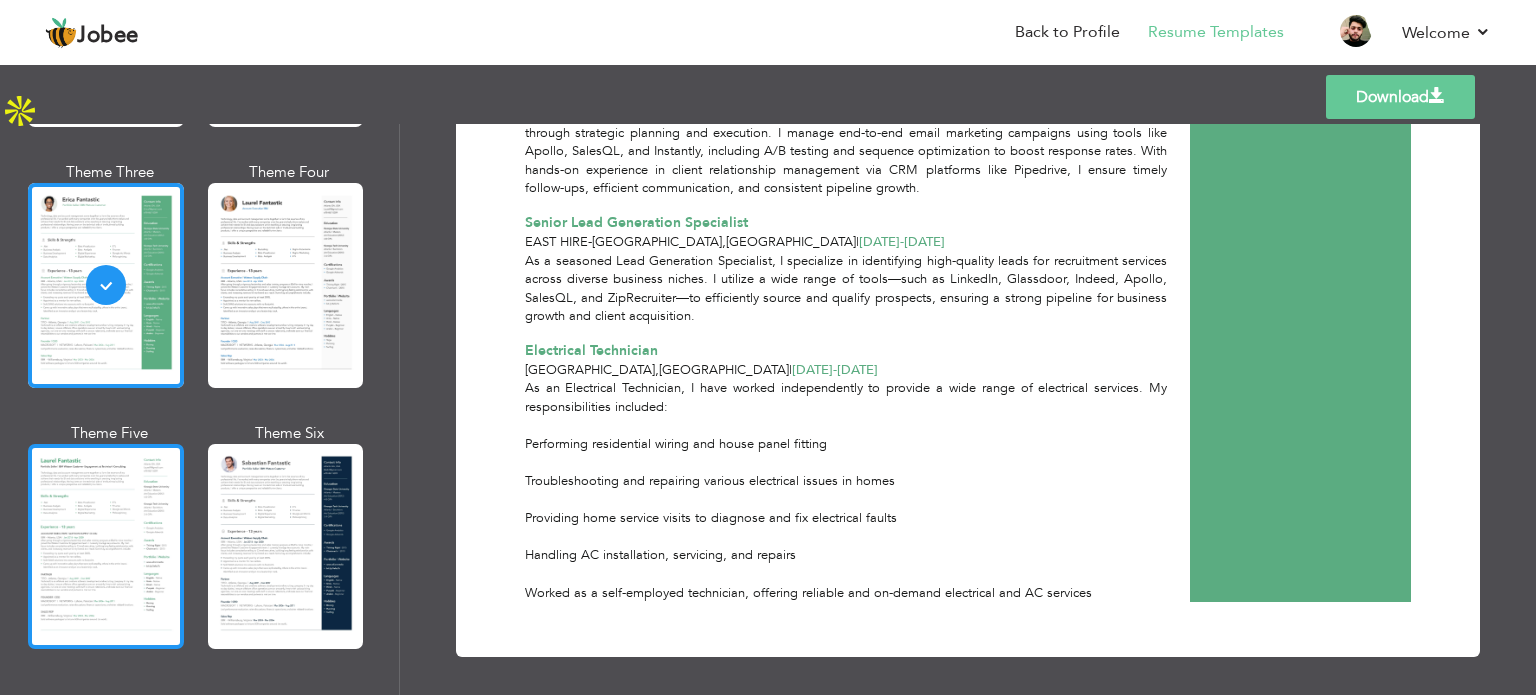 click at bounding box center [106, 546] 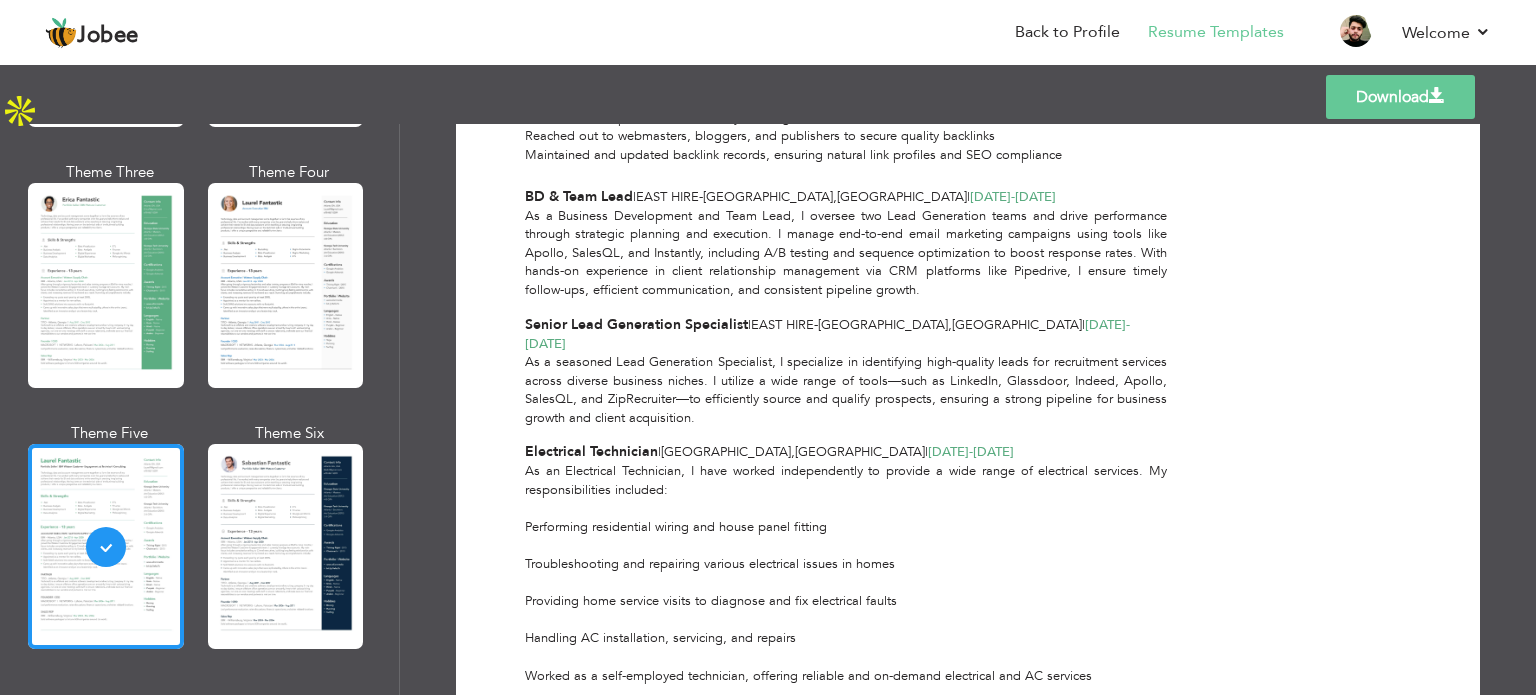 scroll, scrollTop: 1171, scrollLeft: 0, axis: vertical 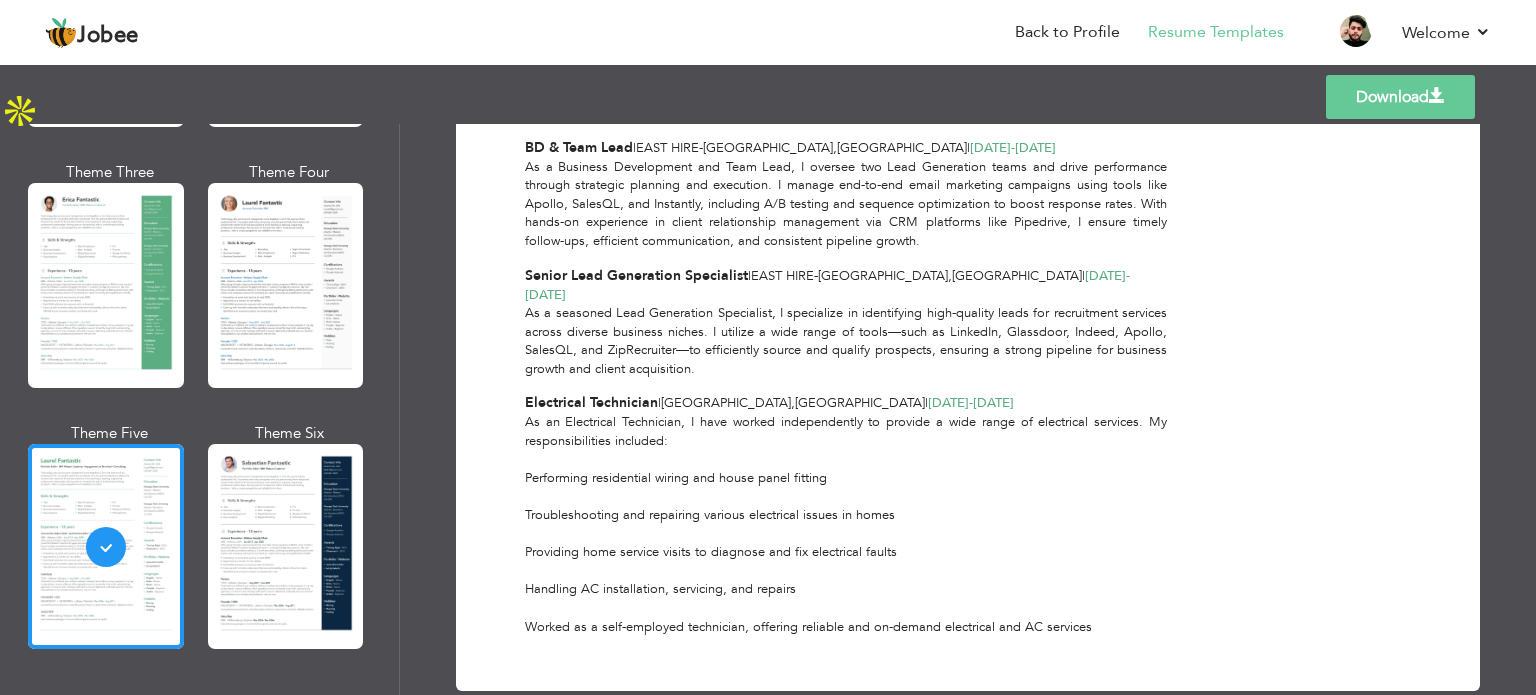 click on "Download" at bounding box center [1400, 97] 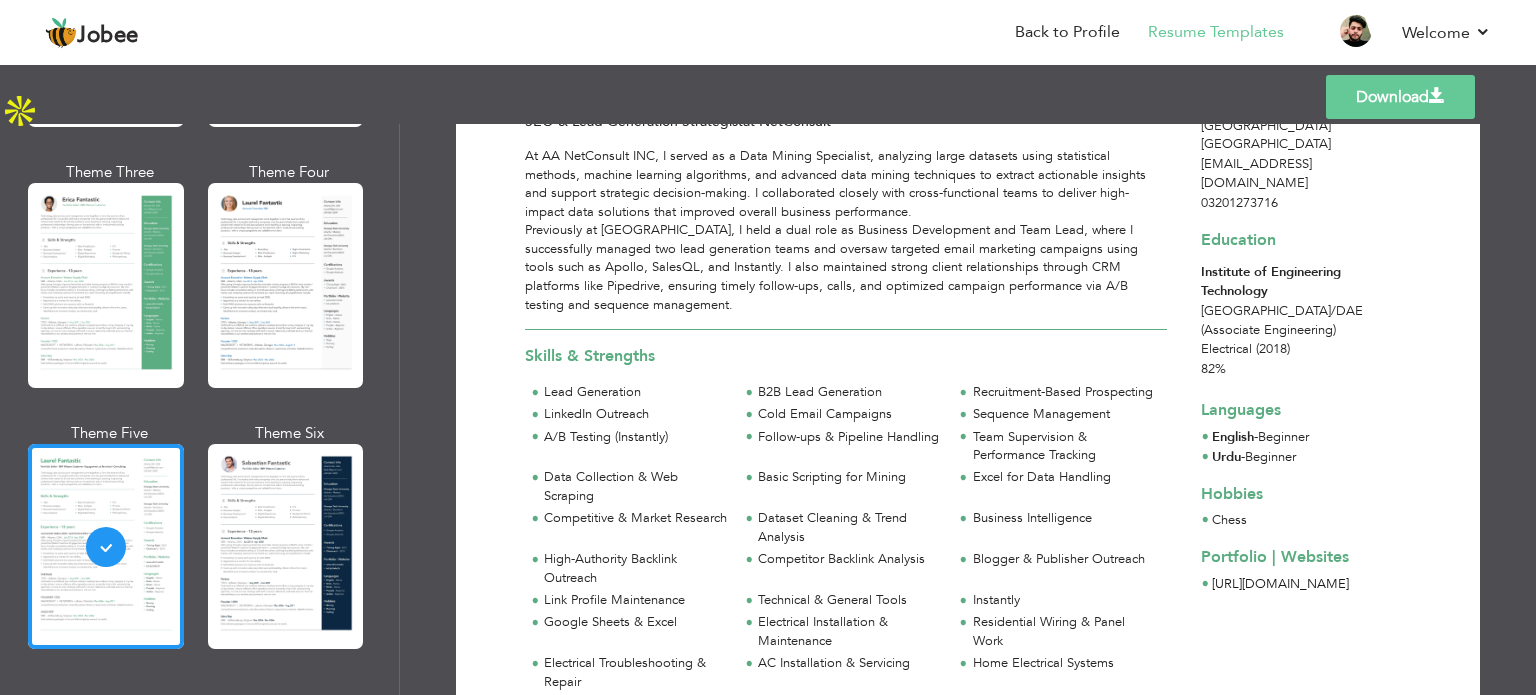 scroll, scrollTop: 0, scrollLeft: 0, axis: both 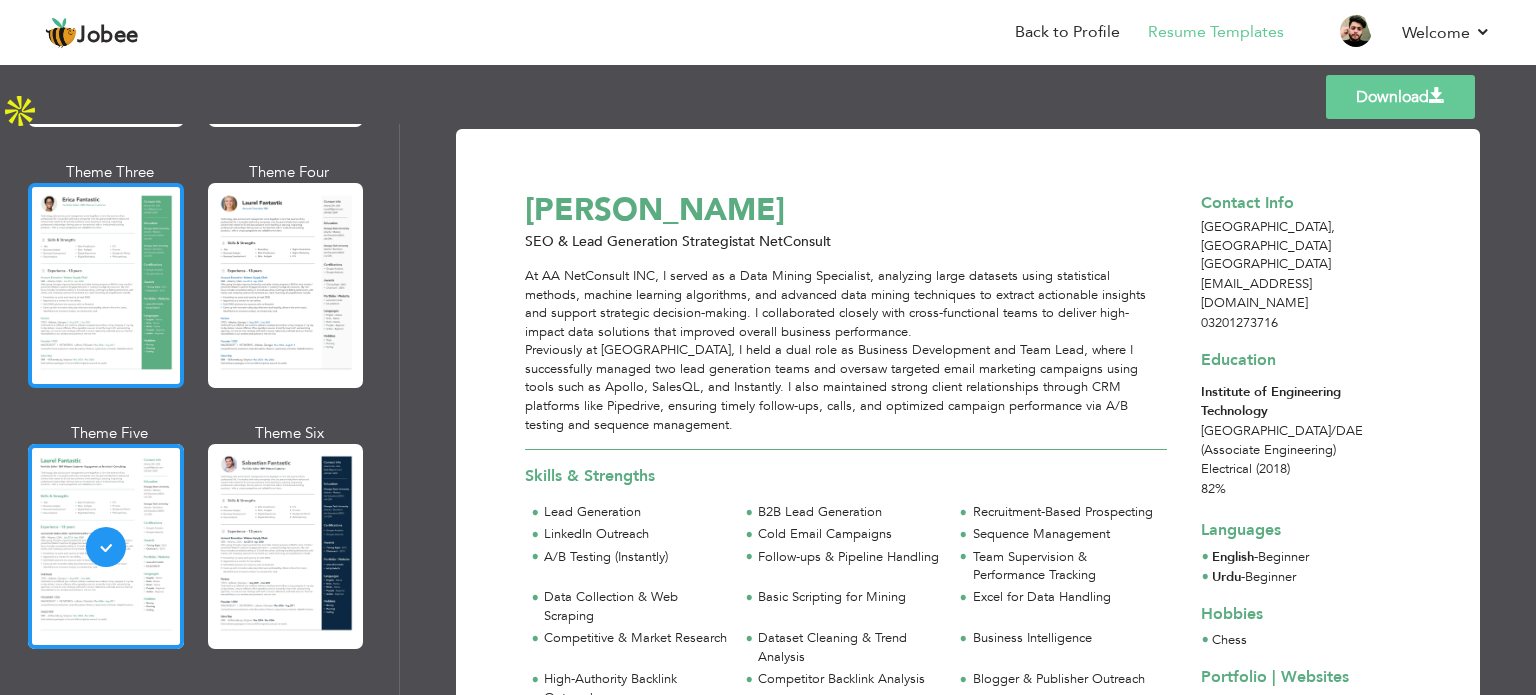 click at bounding box center (106, 285) 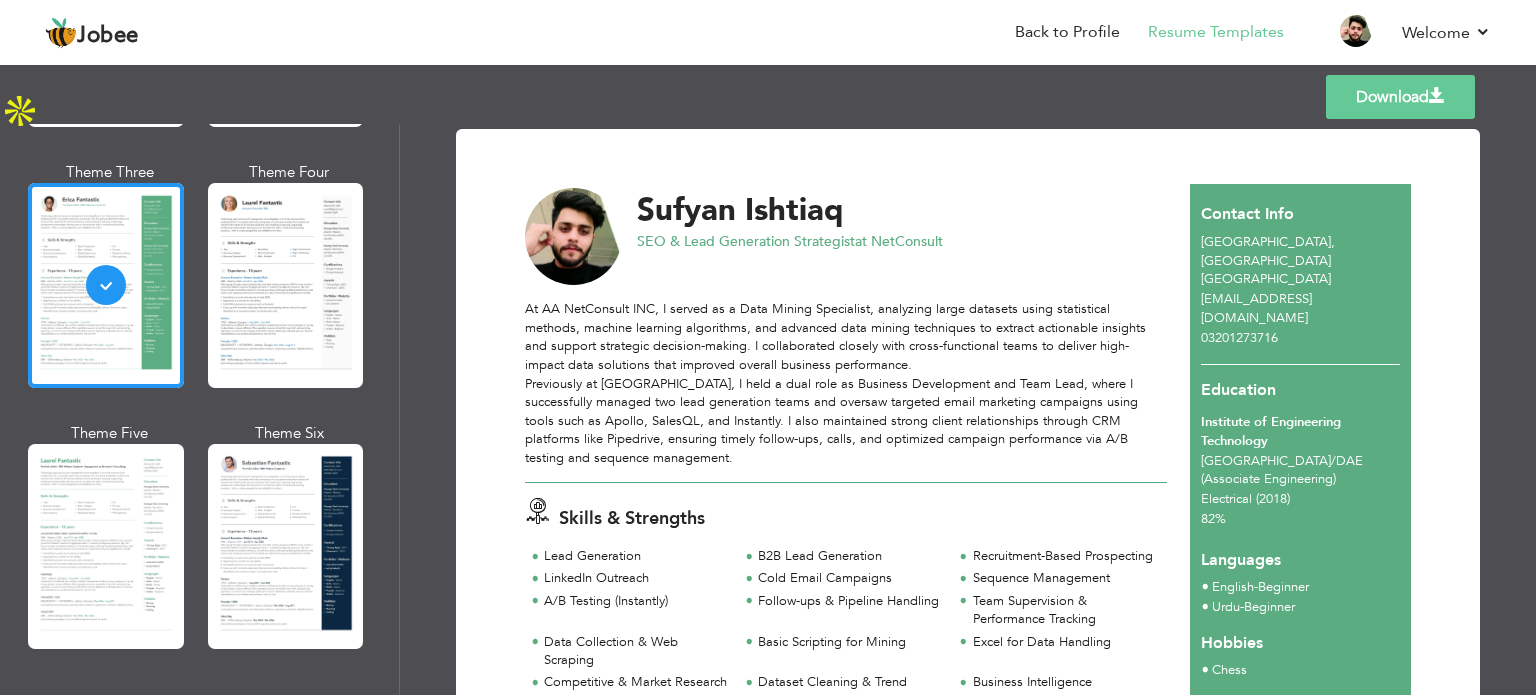 click at bounding box center [574, 237] 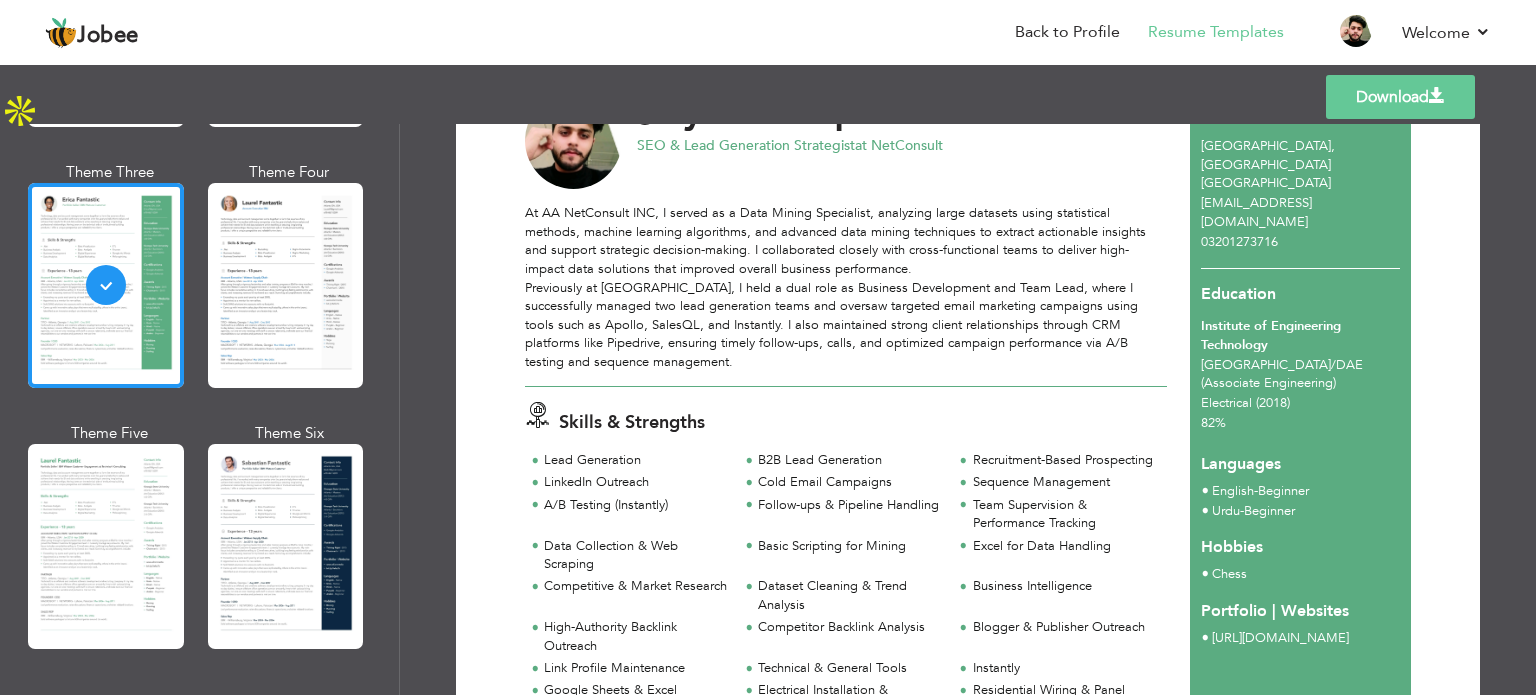 click on "Lahore
/
DAE (Associate  Engineering)" at bounding box center [1300, 374] 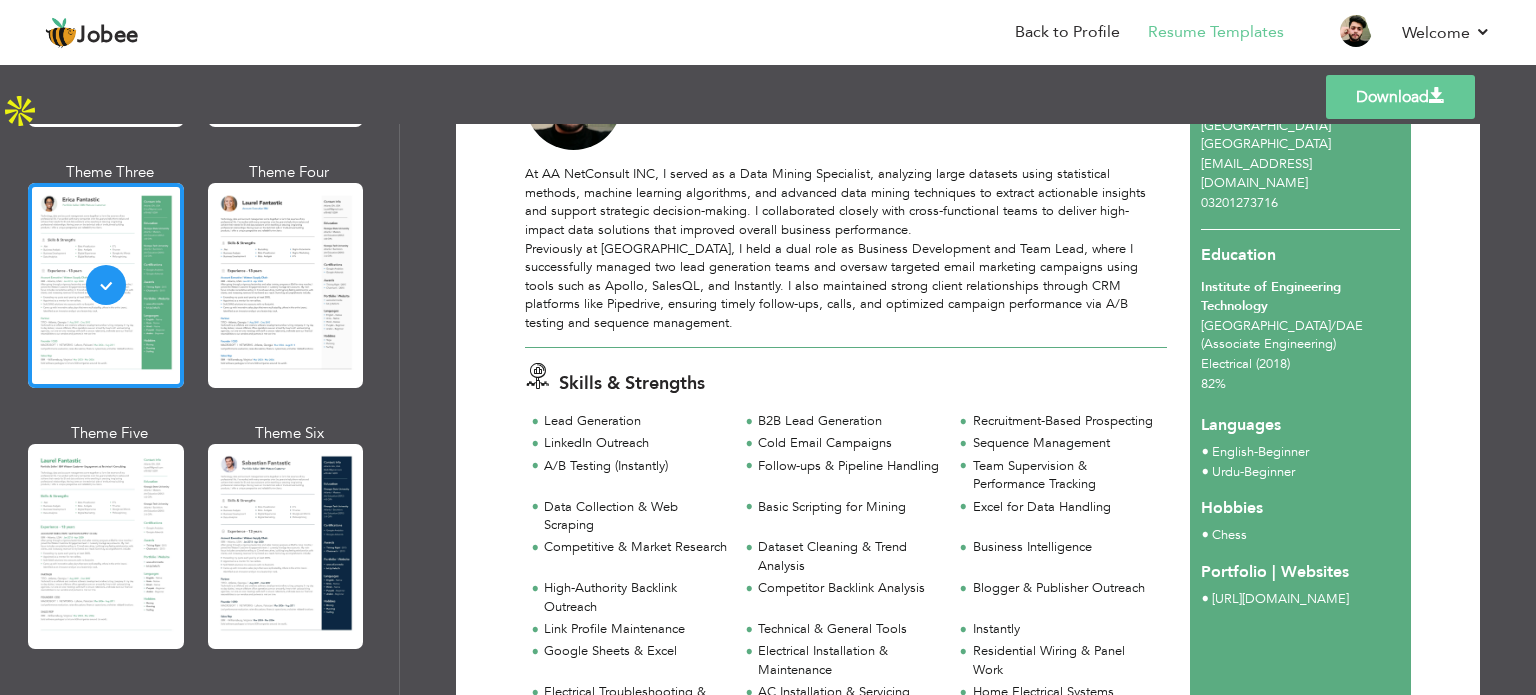 scroll, scrollTop: 162, scrollLeft: 0, axis: vertical 